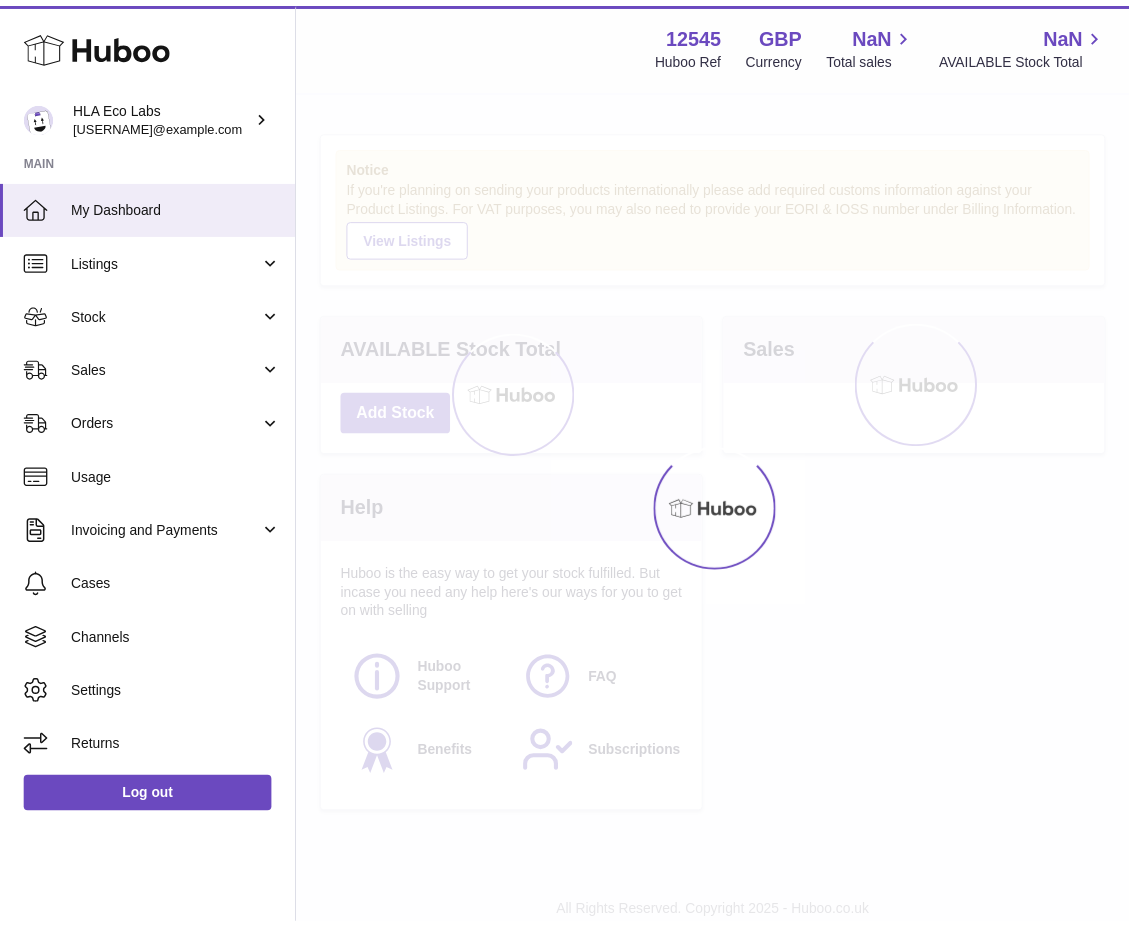 scroll, scrollTop: 0, scrollLeft: 0, axis: both 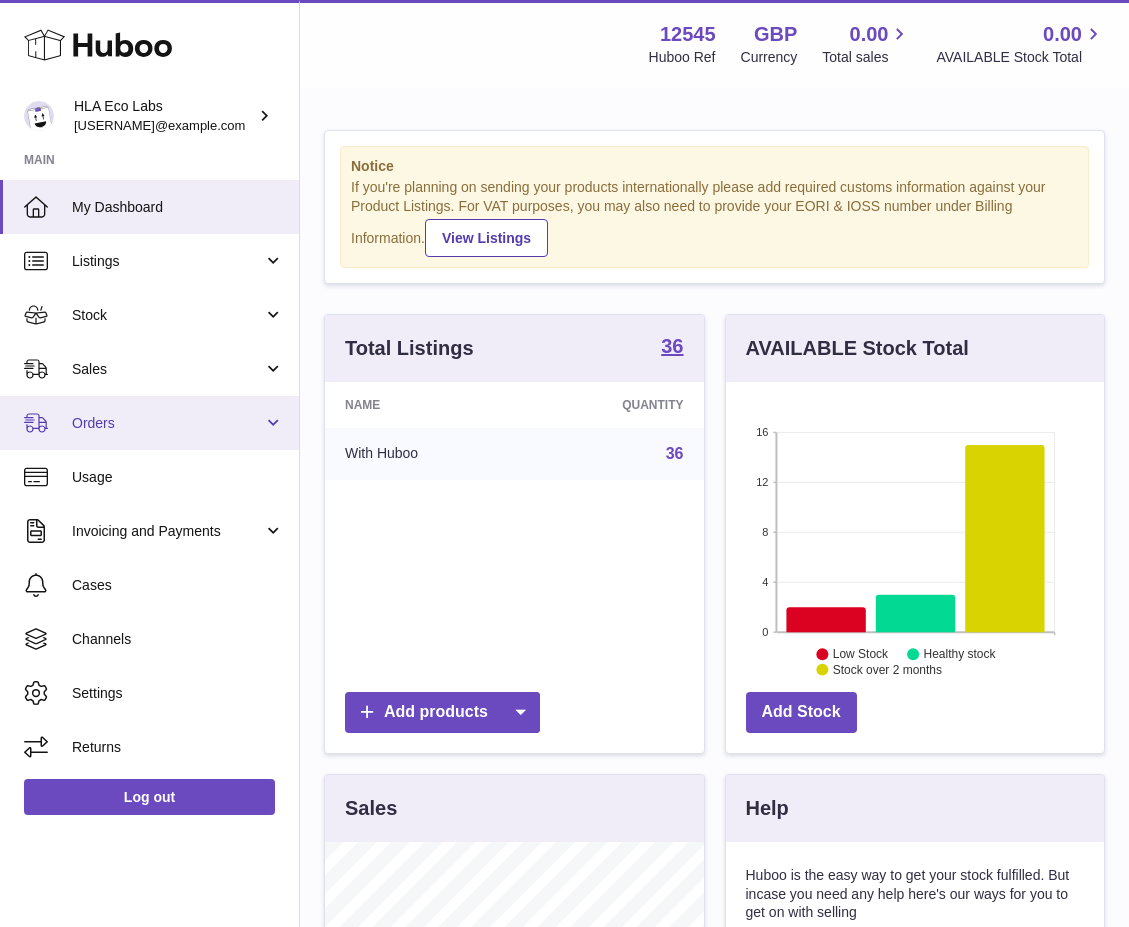 click on "Orders" at bounding box center (167, 423) 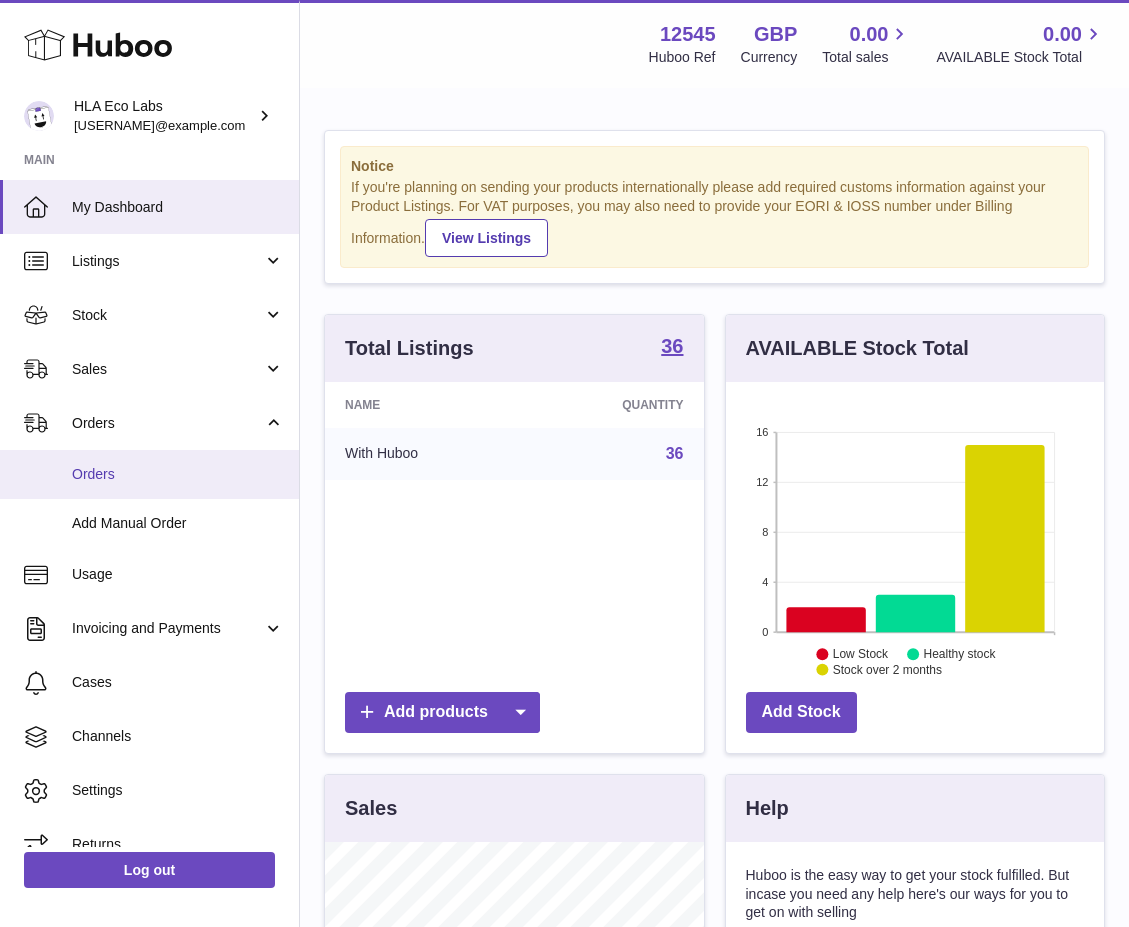 click on "Orders" at bounding box center [178, 474] 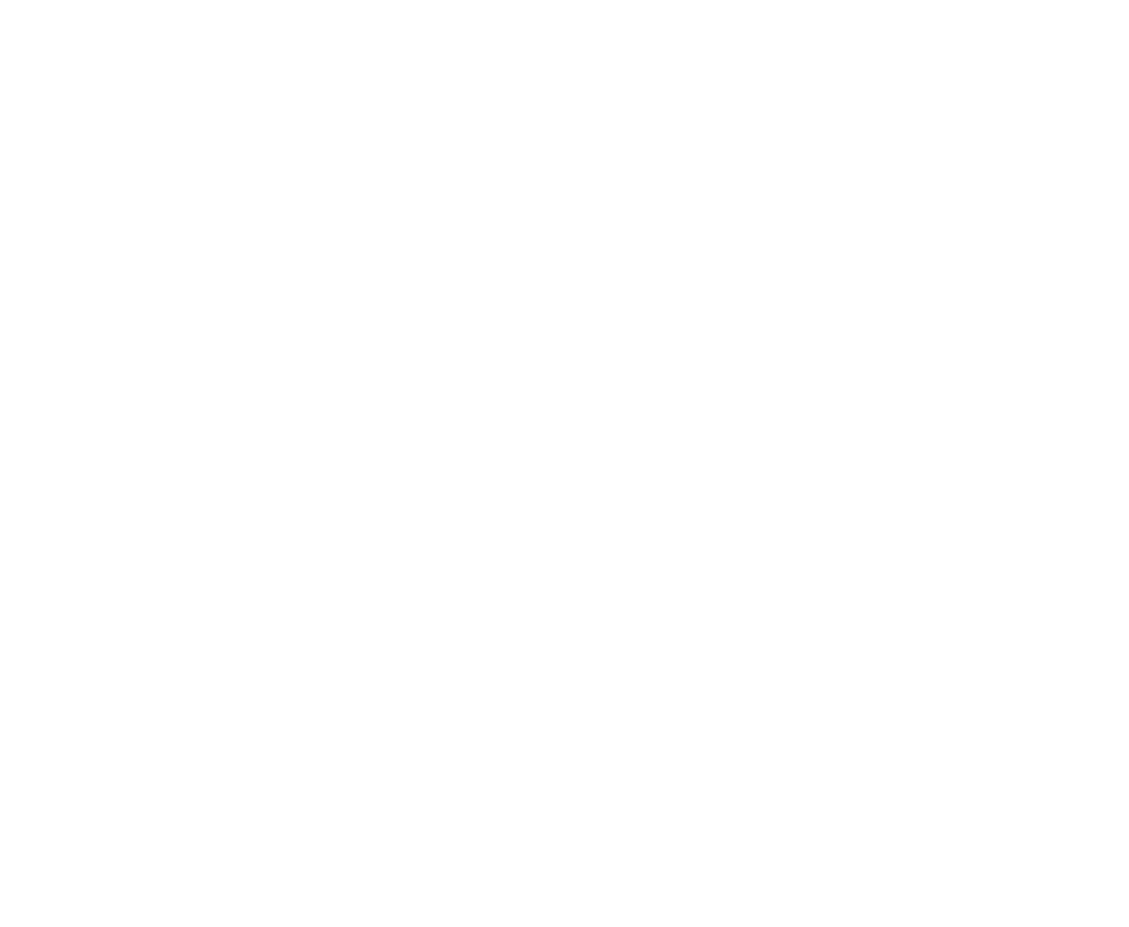 scroll, scrollTop: 0, scrollLeft: 0, axis: both 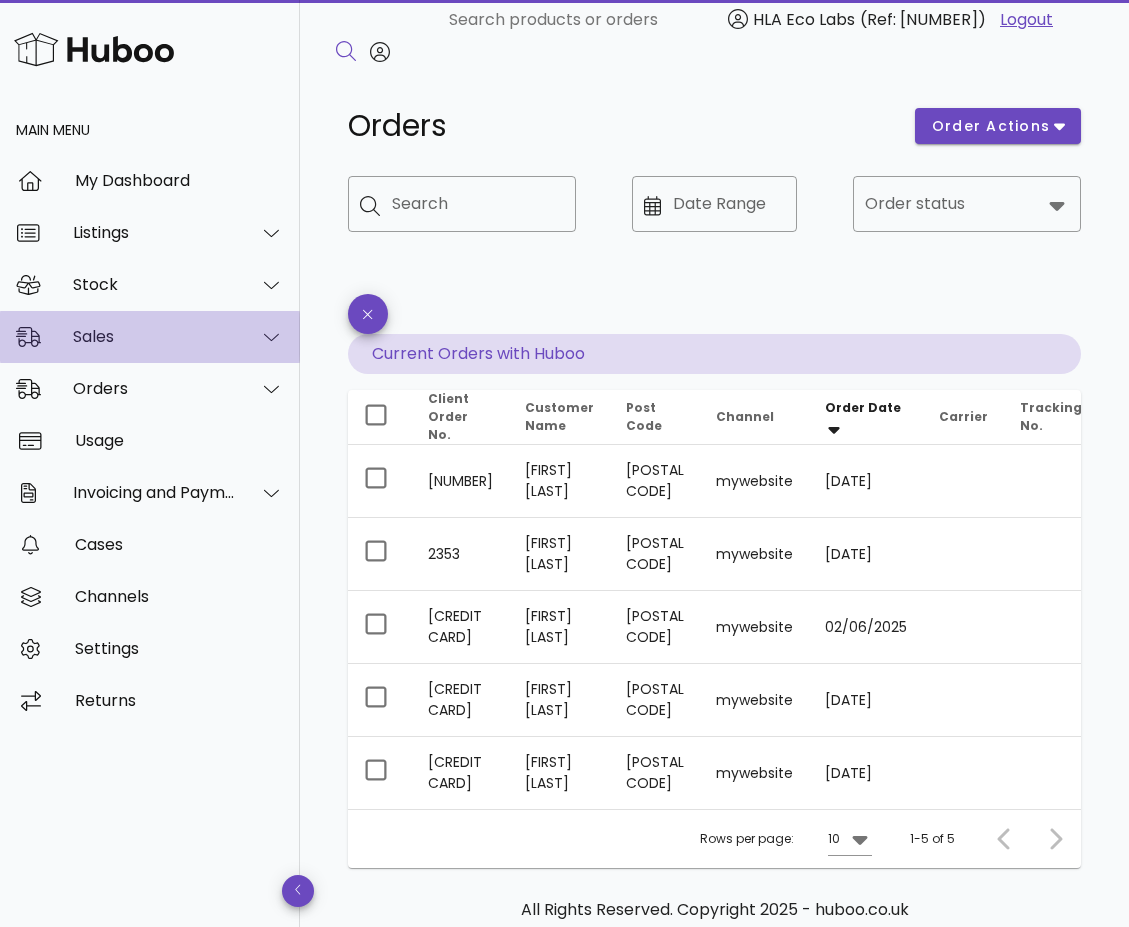 click on "Sales" at bounding box center (154, 336) 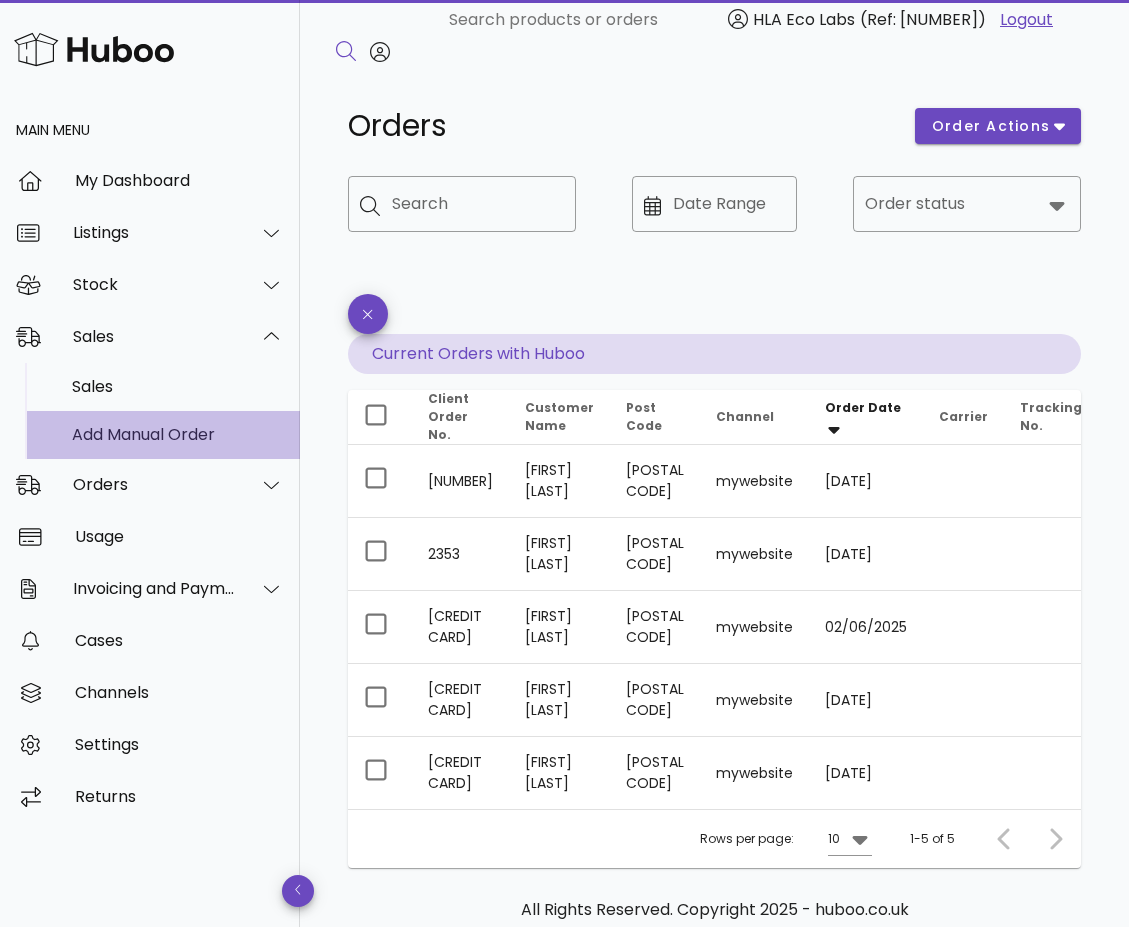 click on "Add Manual Order" at bounding box center [178, 434] 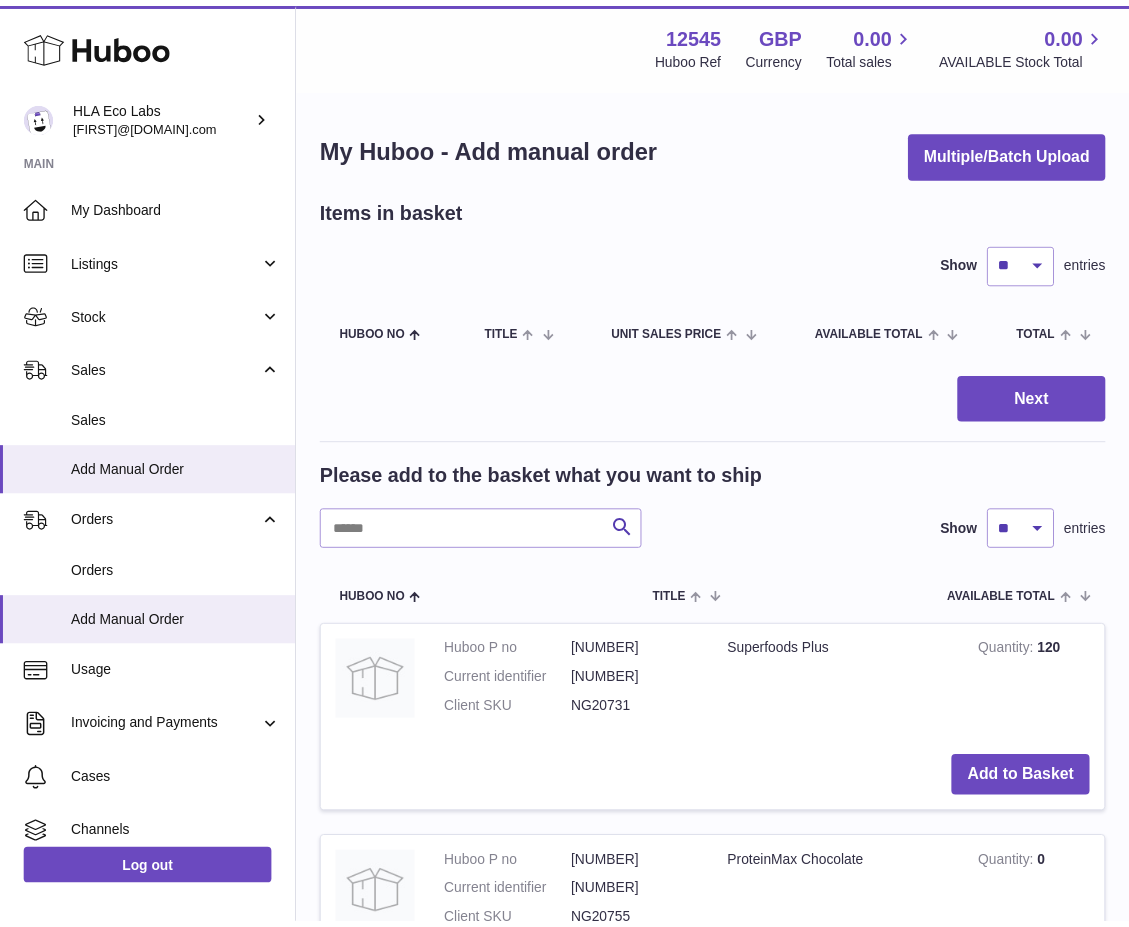 scroll, scrollTop: 0, scrollLeft: 0, axis: both 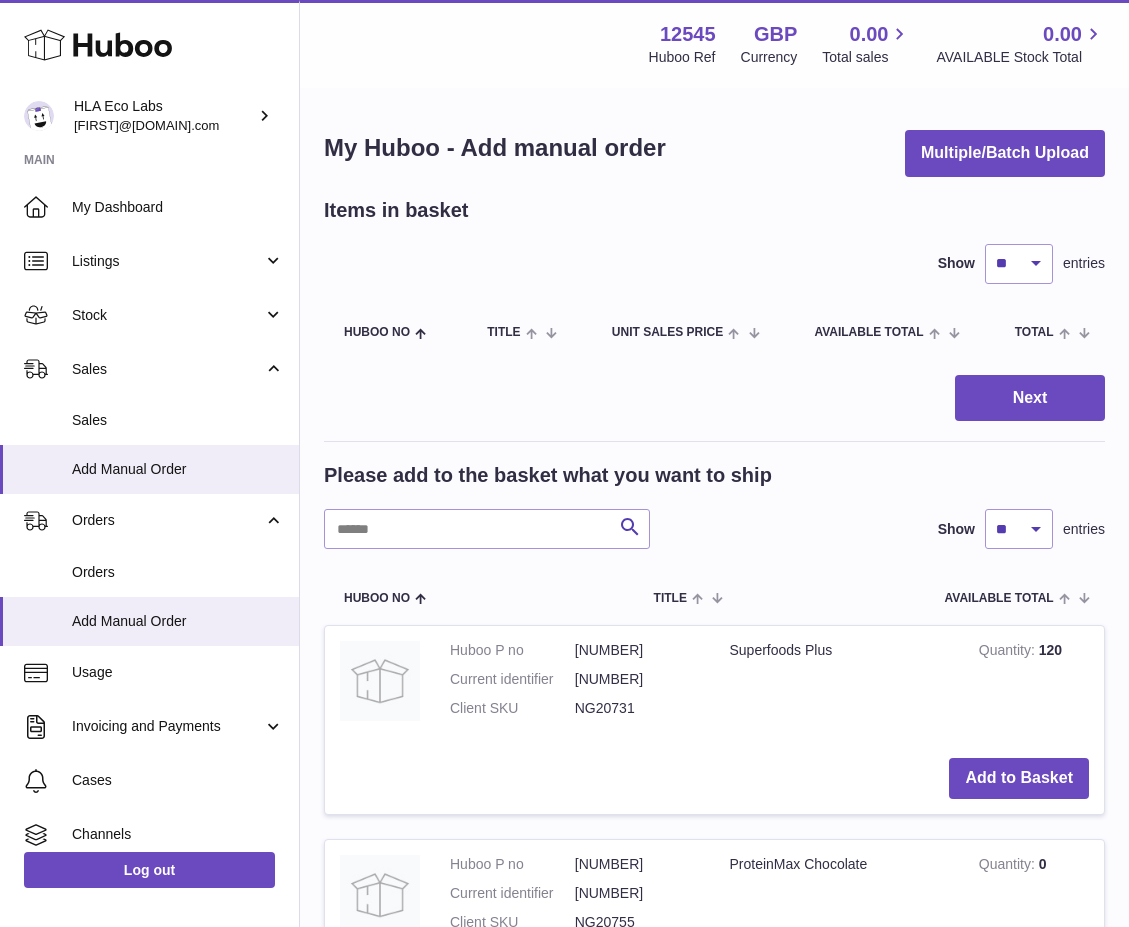 click on "Please add to the basket what you want to ship" at bounding box center [714, 475] 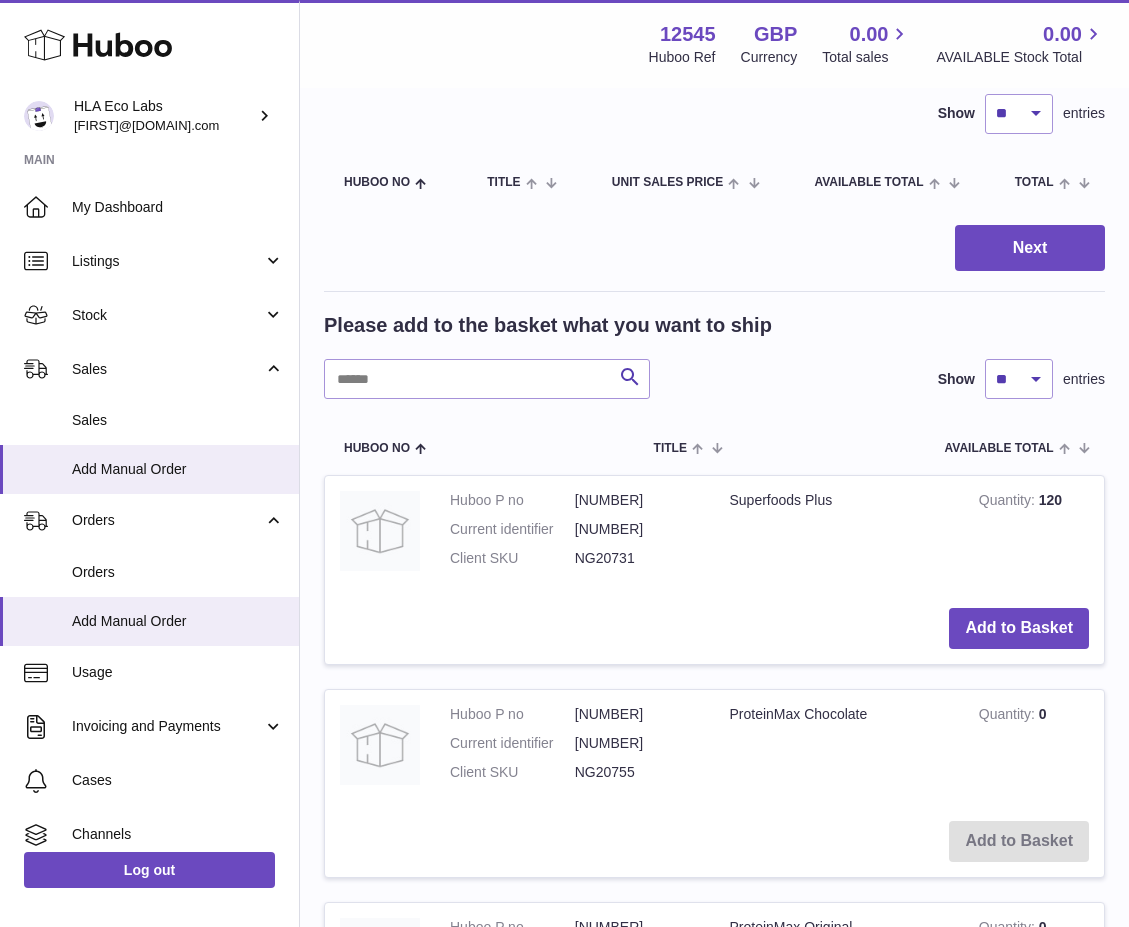 scroll, scrollTop: 300, scrollLeft: 0, axis: vertical 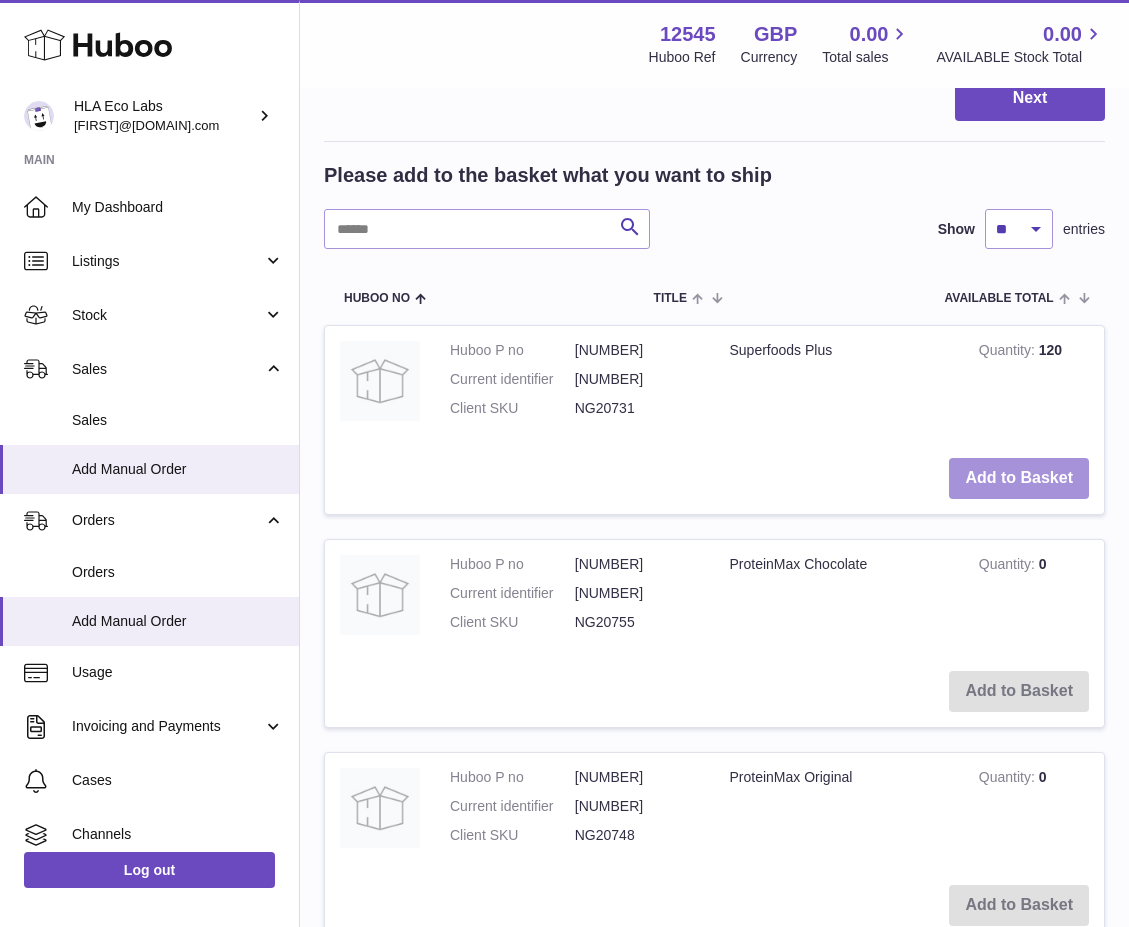 click on "Add to Basket" at bounding box center [1019, 478] 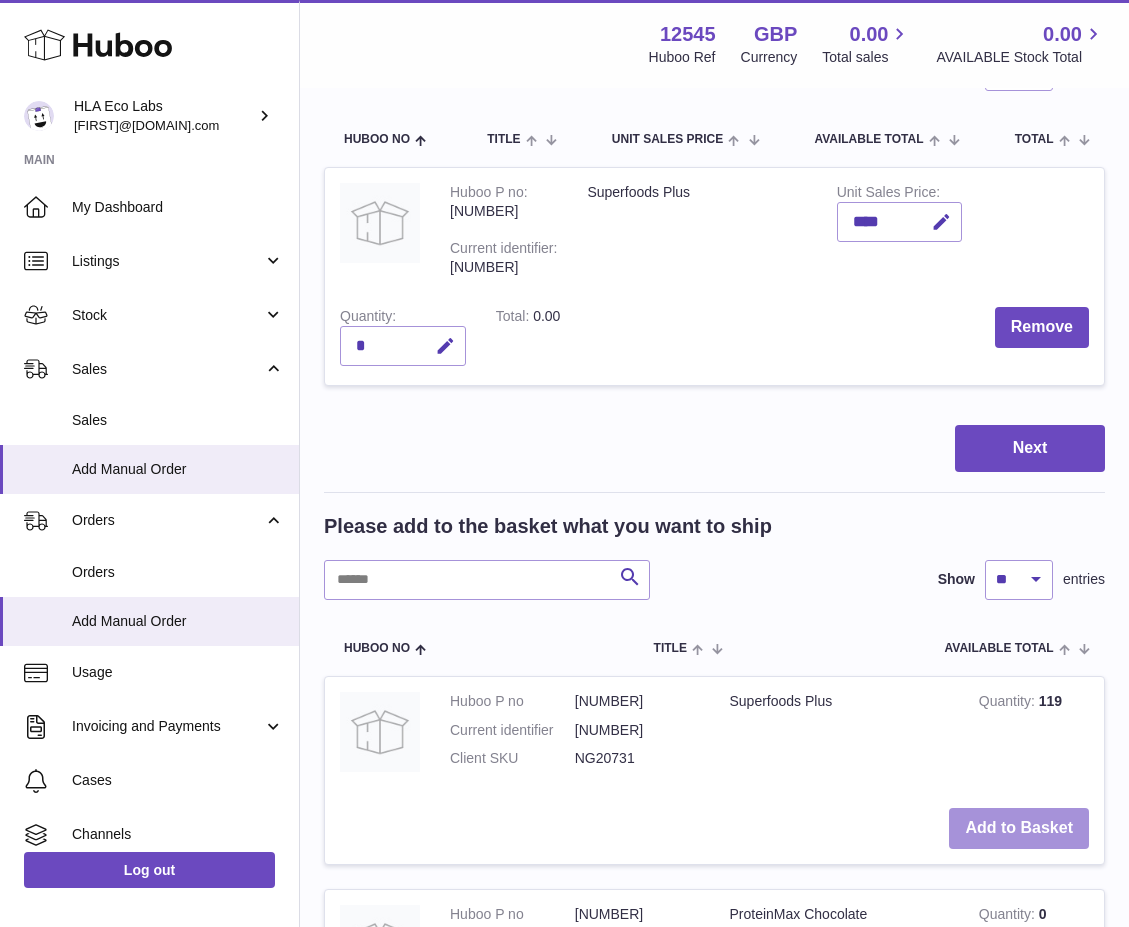 scroll, scrollTop: 0, scrollLeft: 0, axis: both 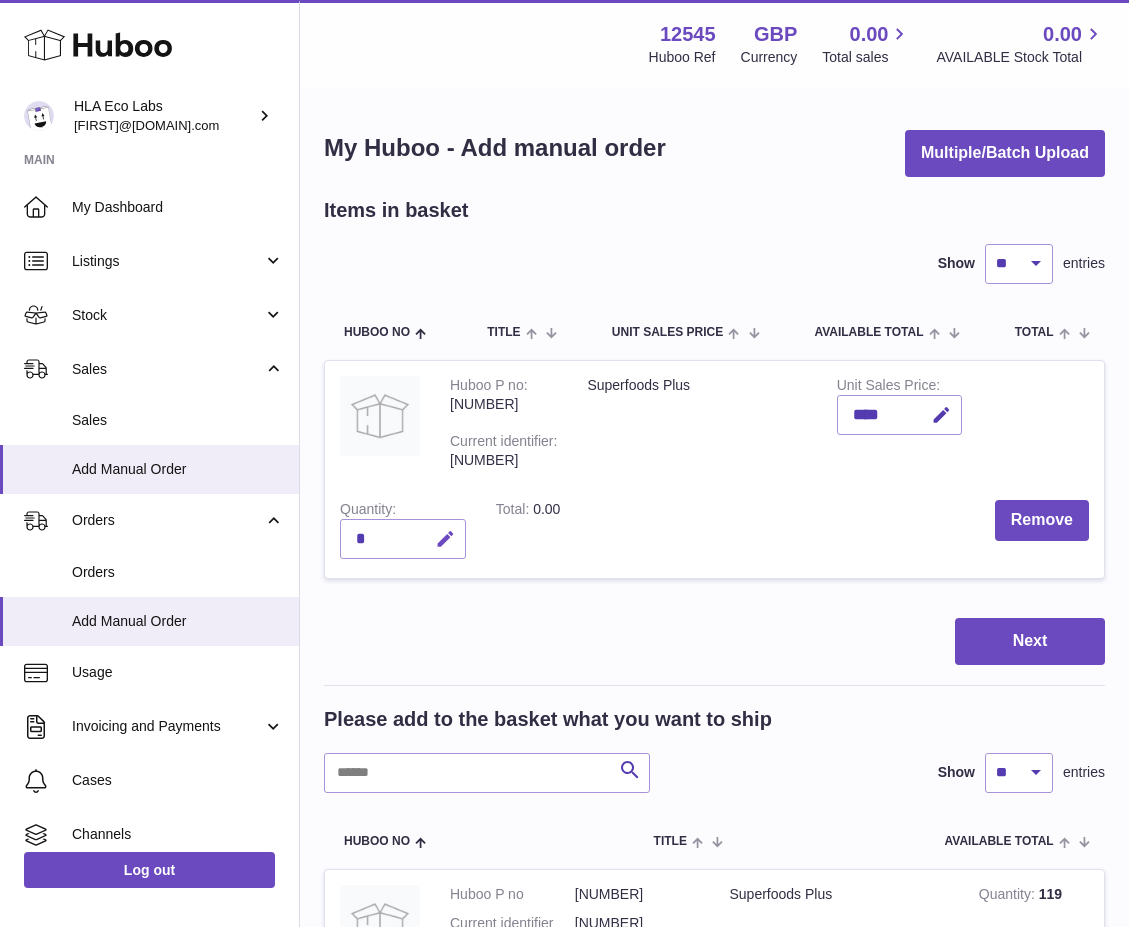 click at bounding box center (445, 539) 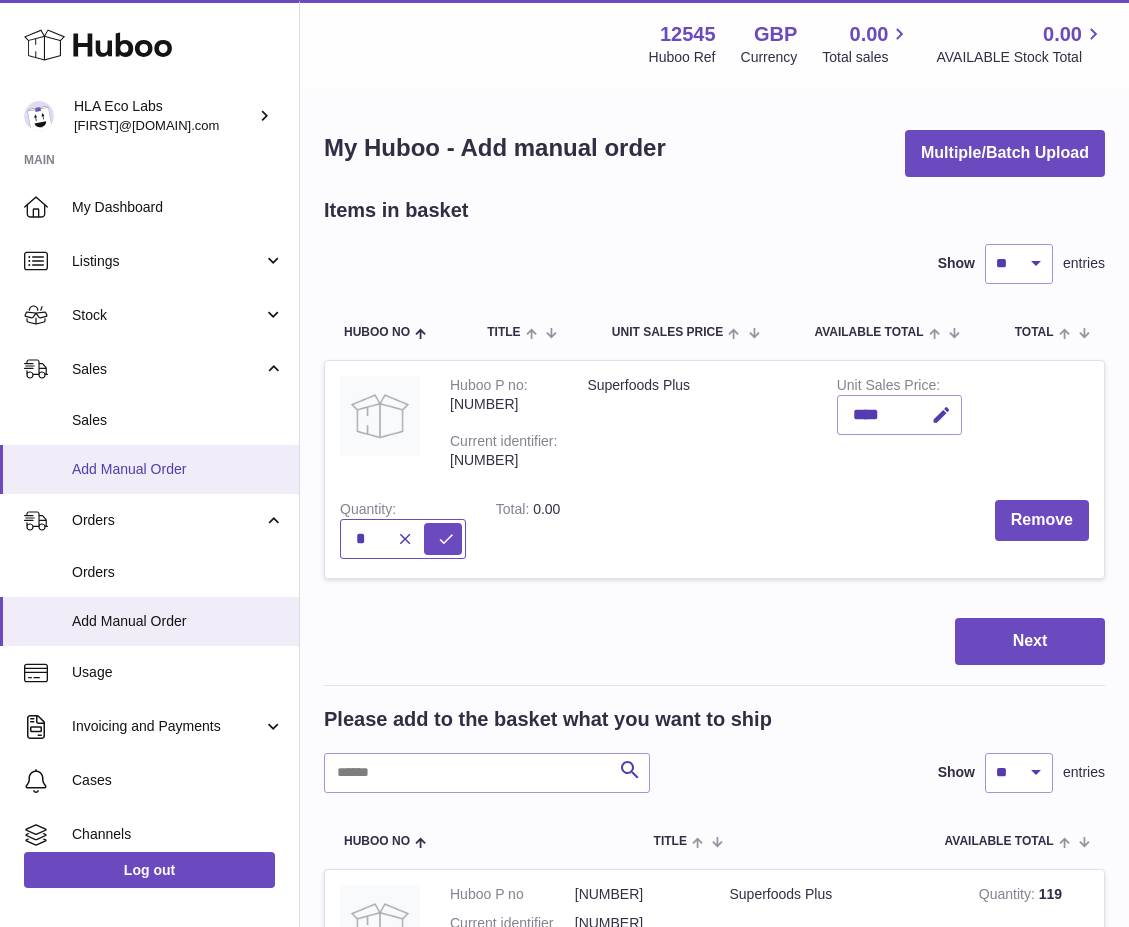 type on "*" 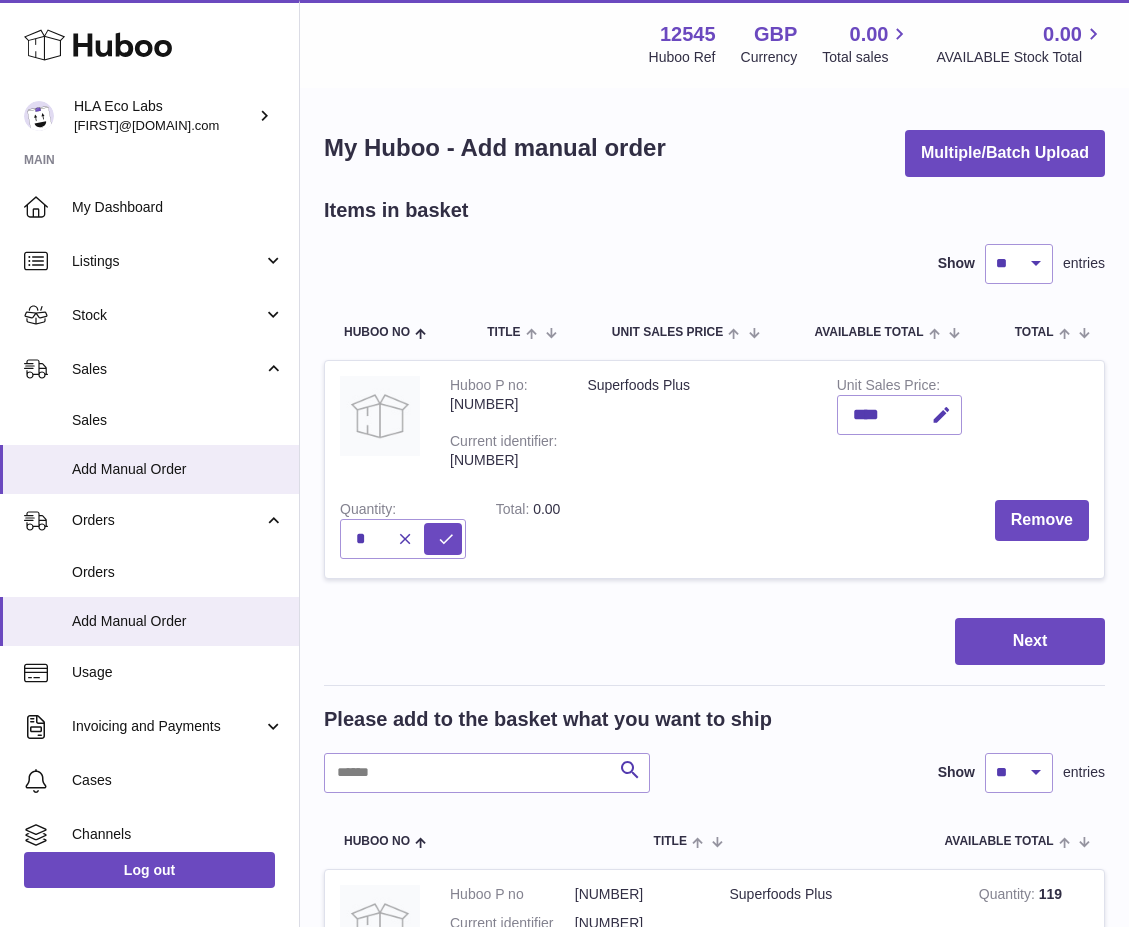click on "****" at bounding box center [900, 415] 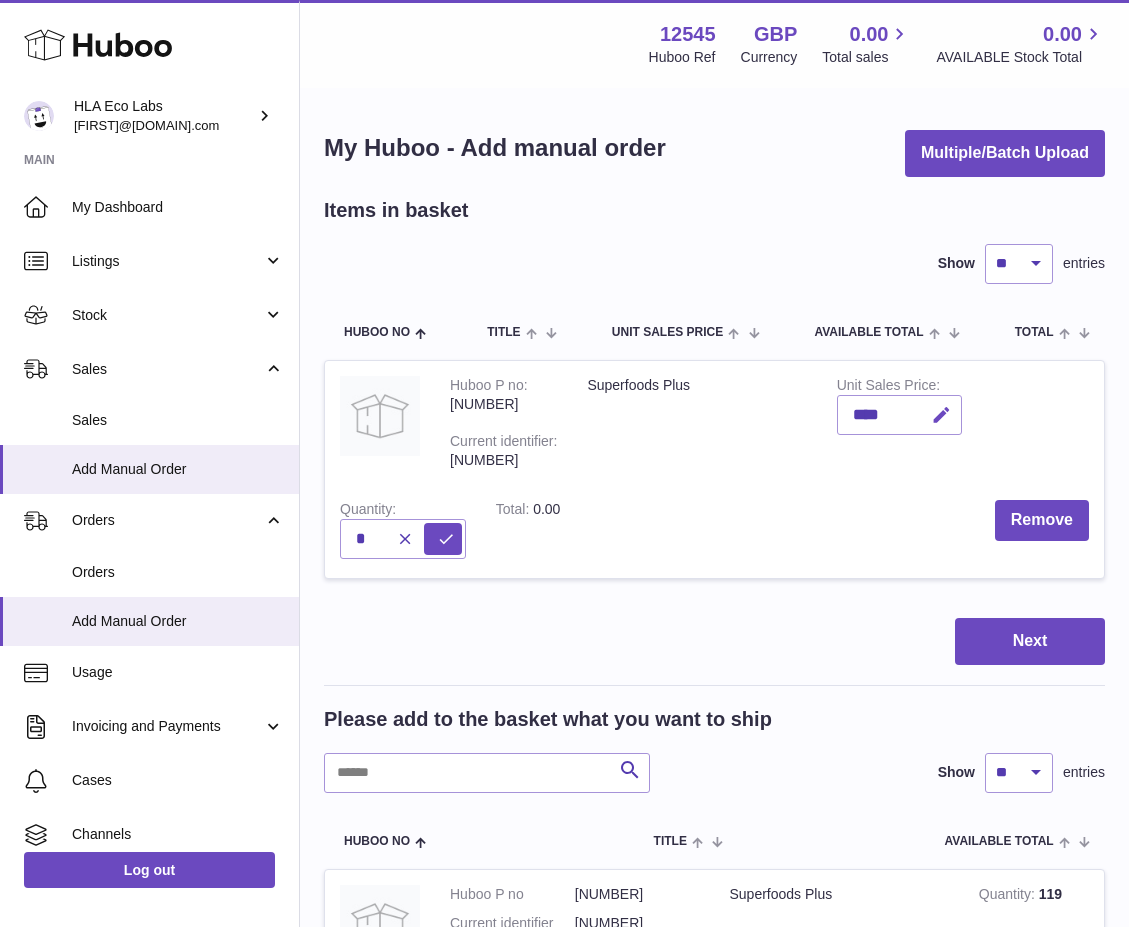 click at bounding box center (941, 415) 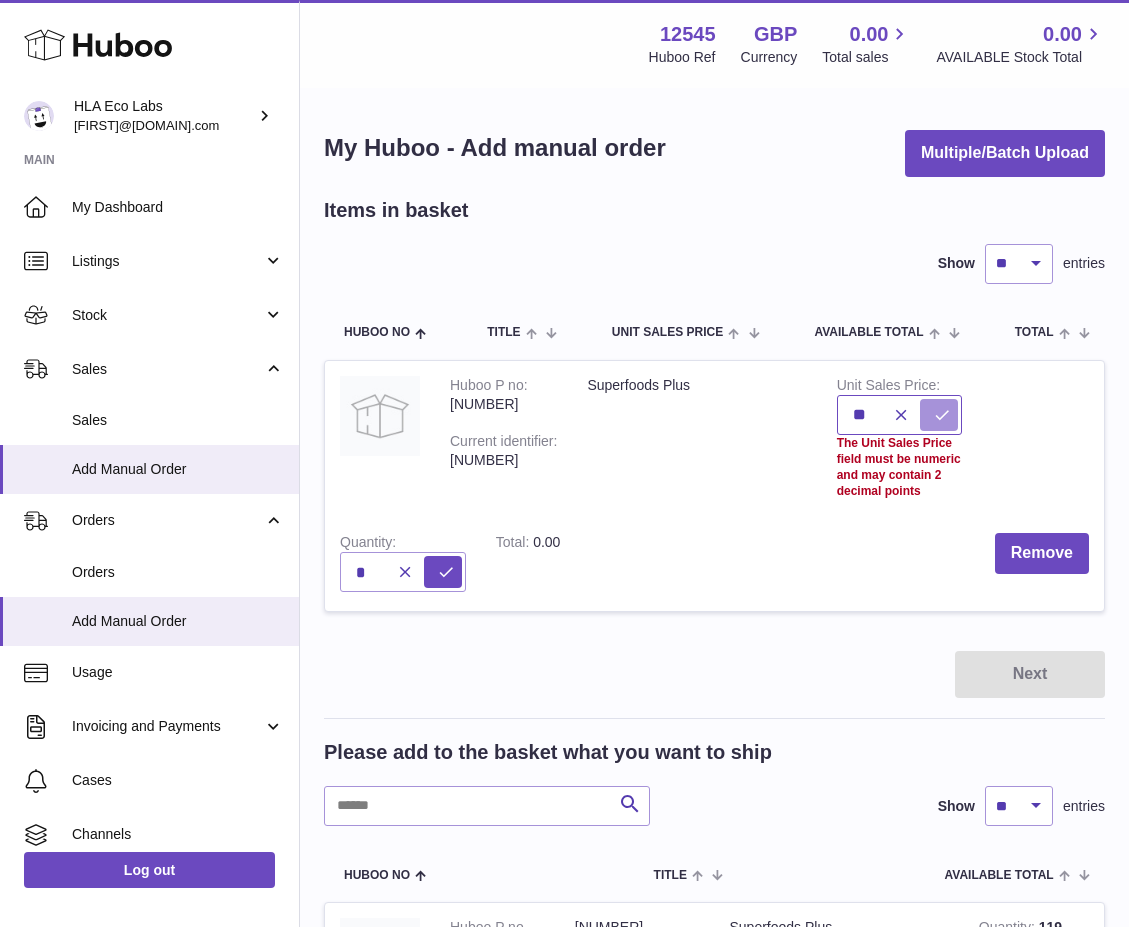 type on "*" 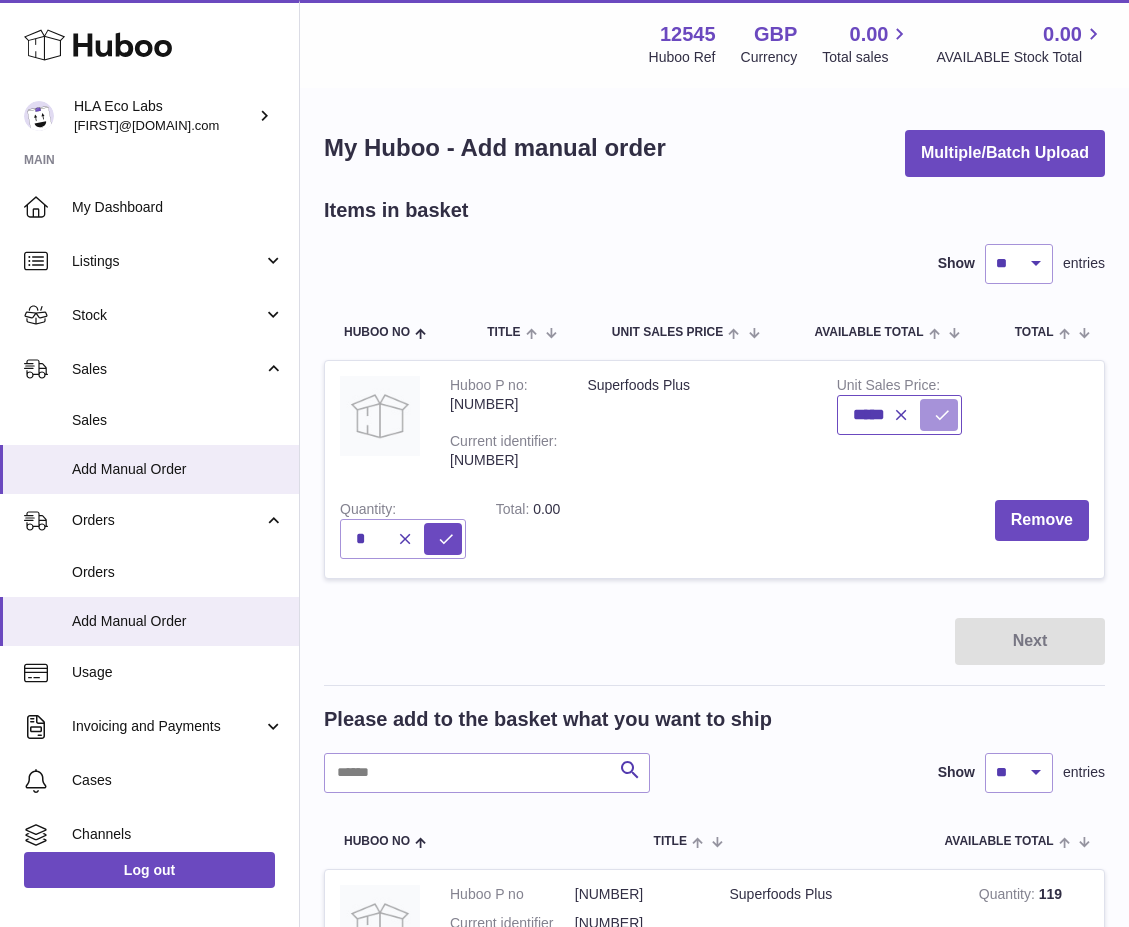 type on "*****" 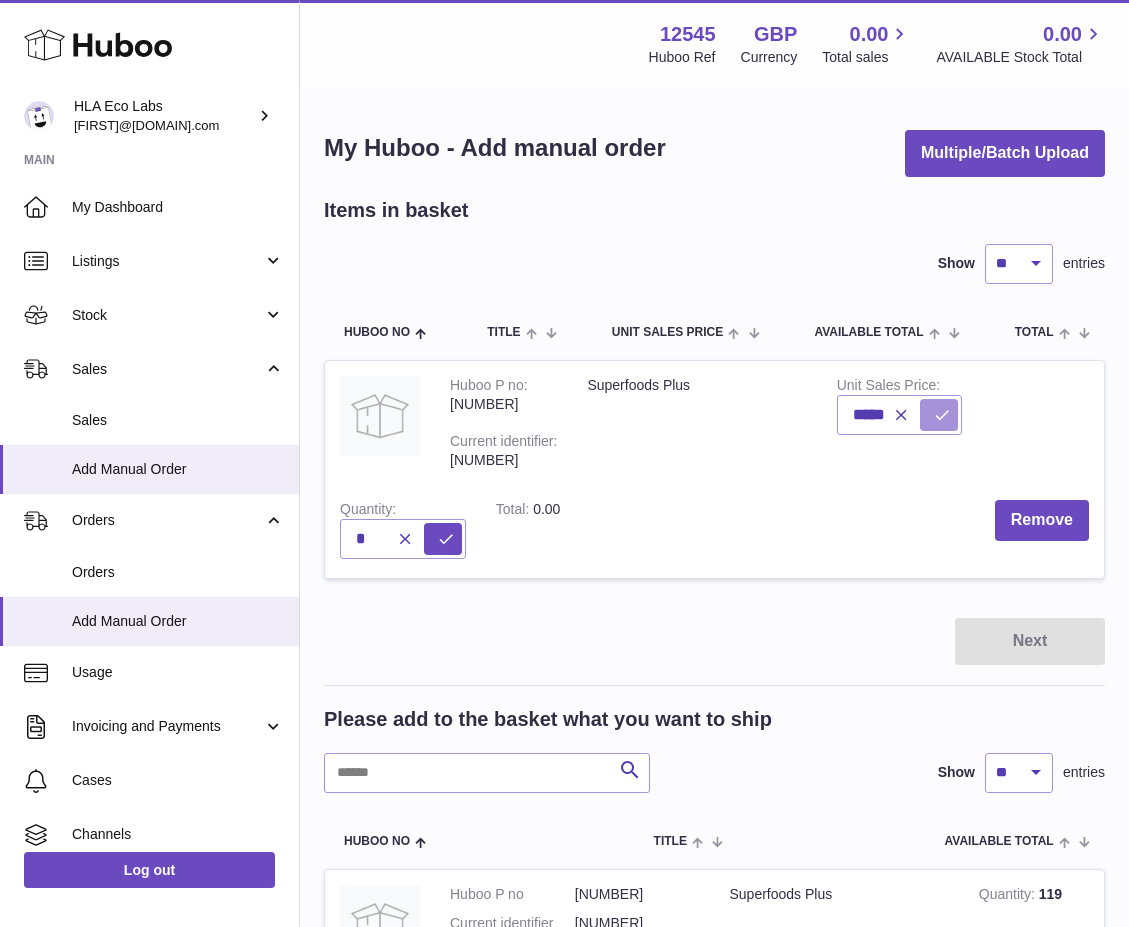 click at bounding box center [939, 415] 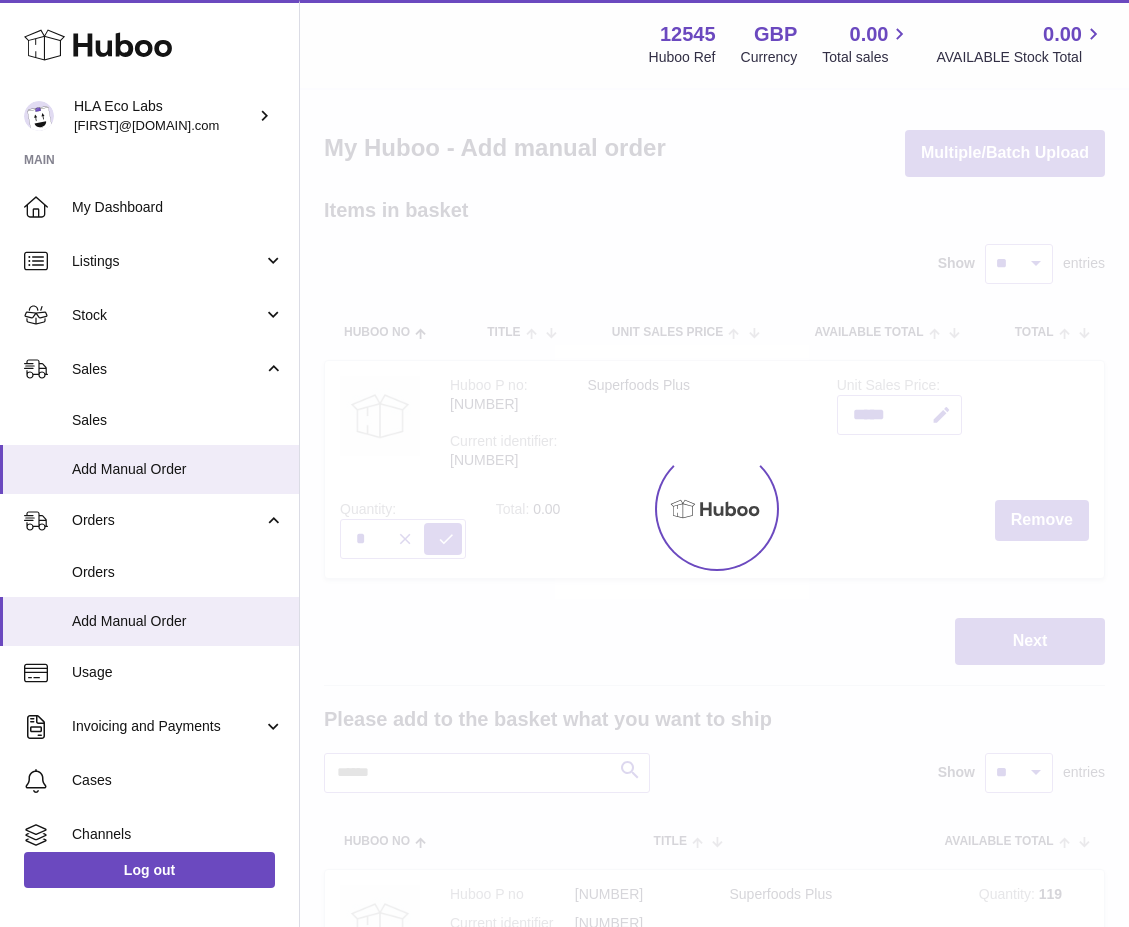 type on "*" 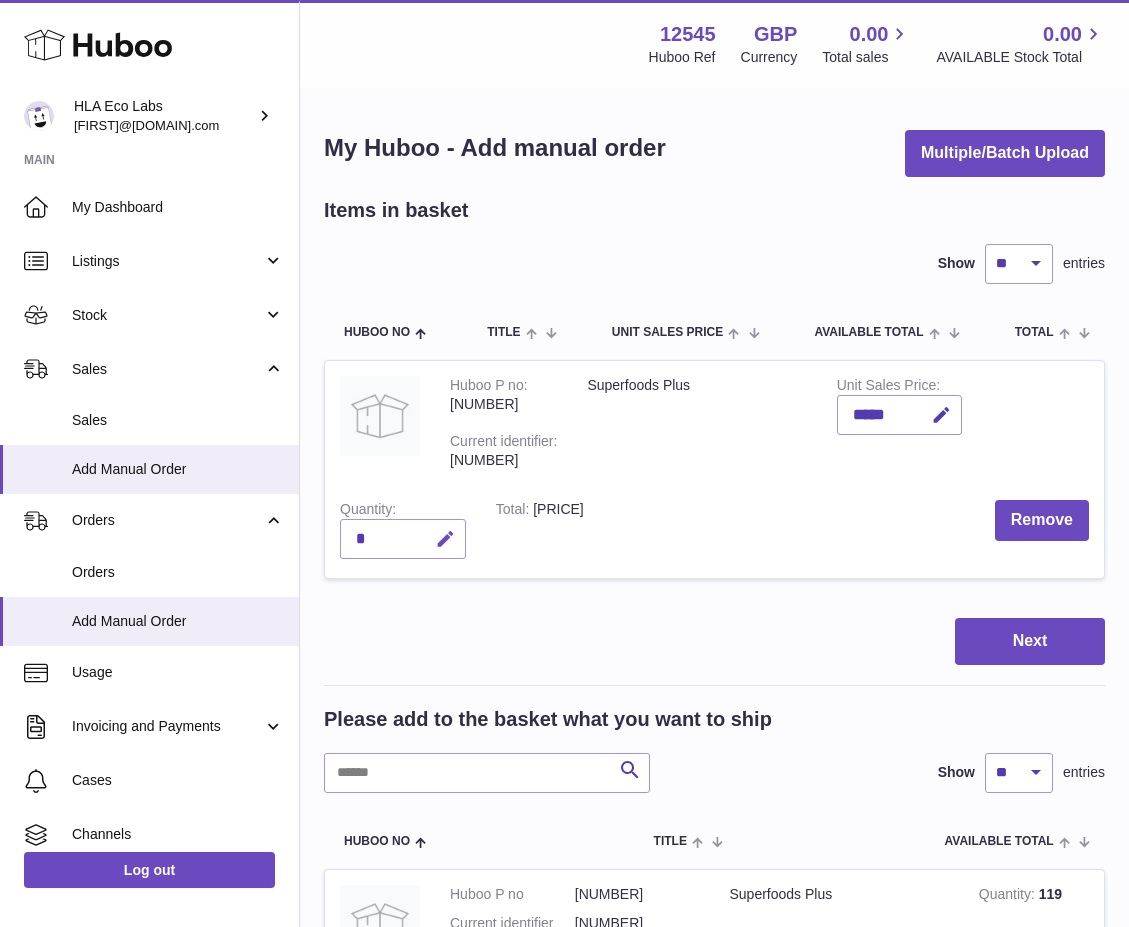 click at bounding box center [445, 539] 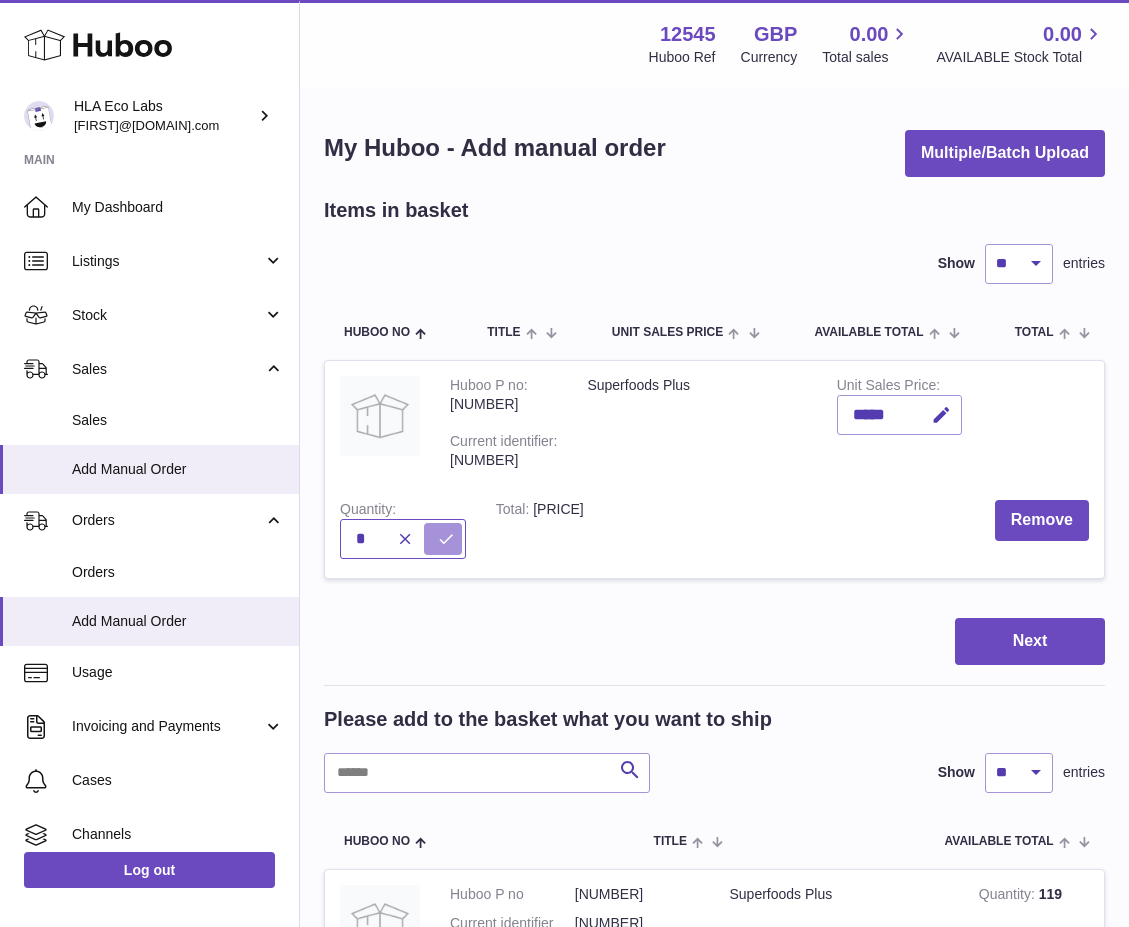 type on "*" 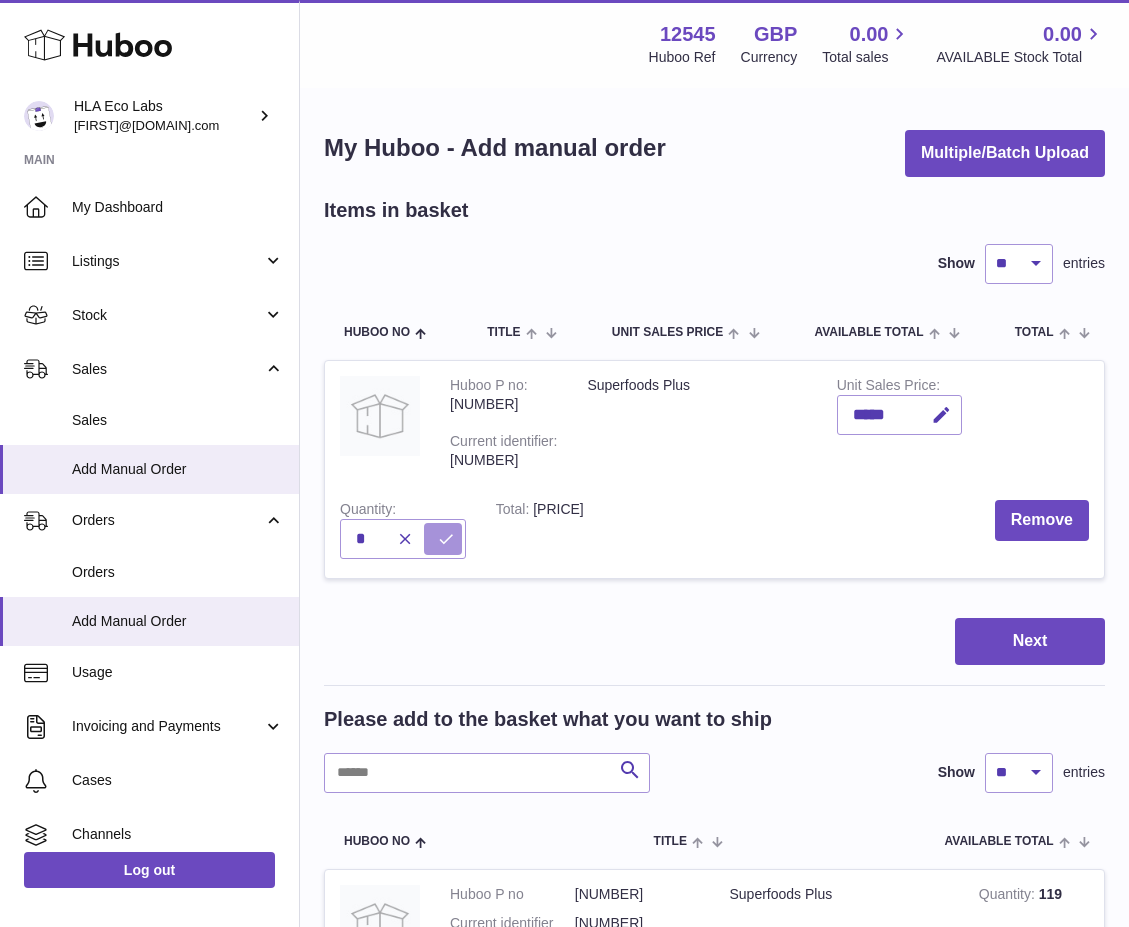 click at bounding box center [443, 539] 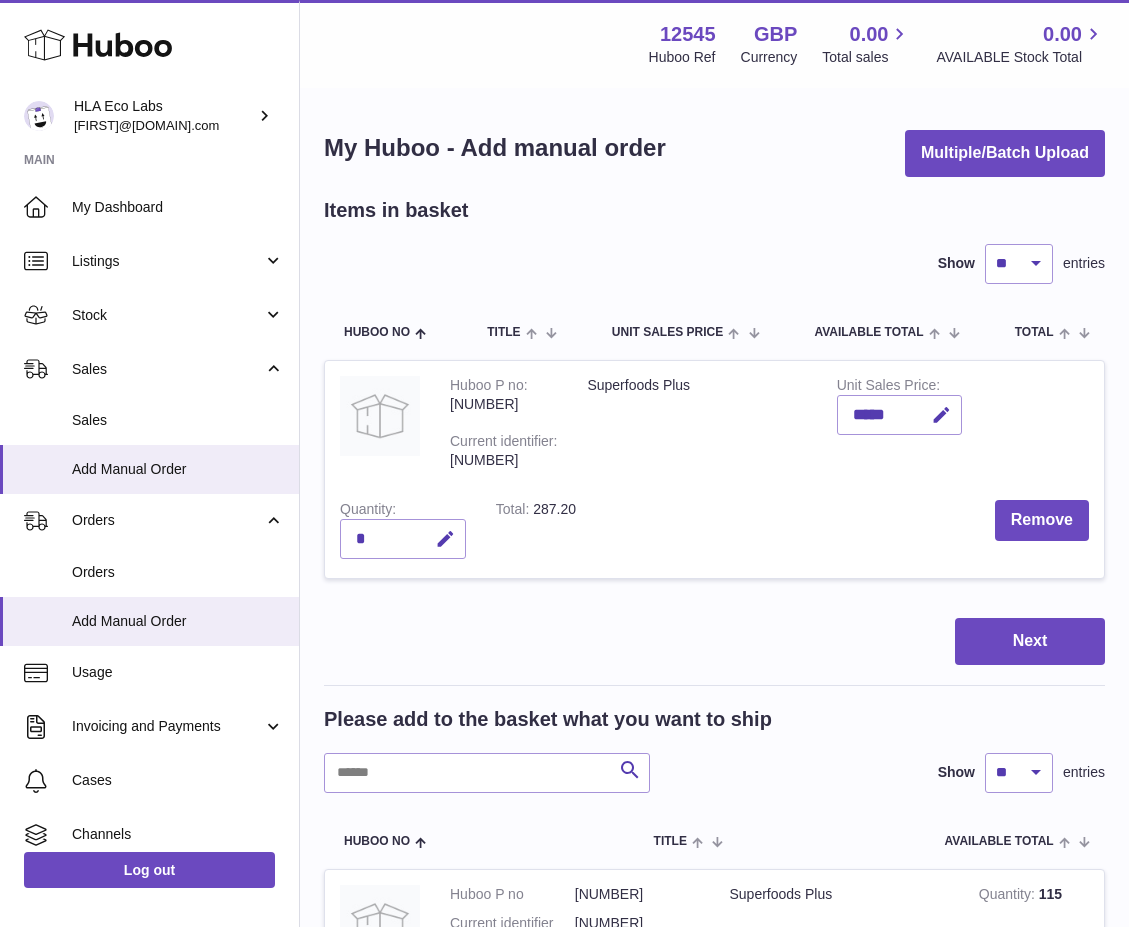 click on "Superfoods Plus" at bounding box center (696, 423) 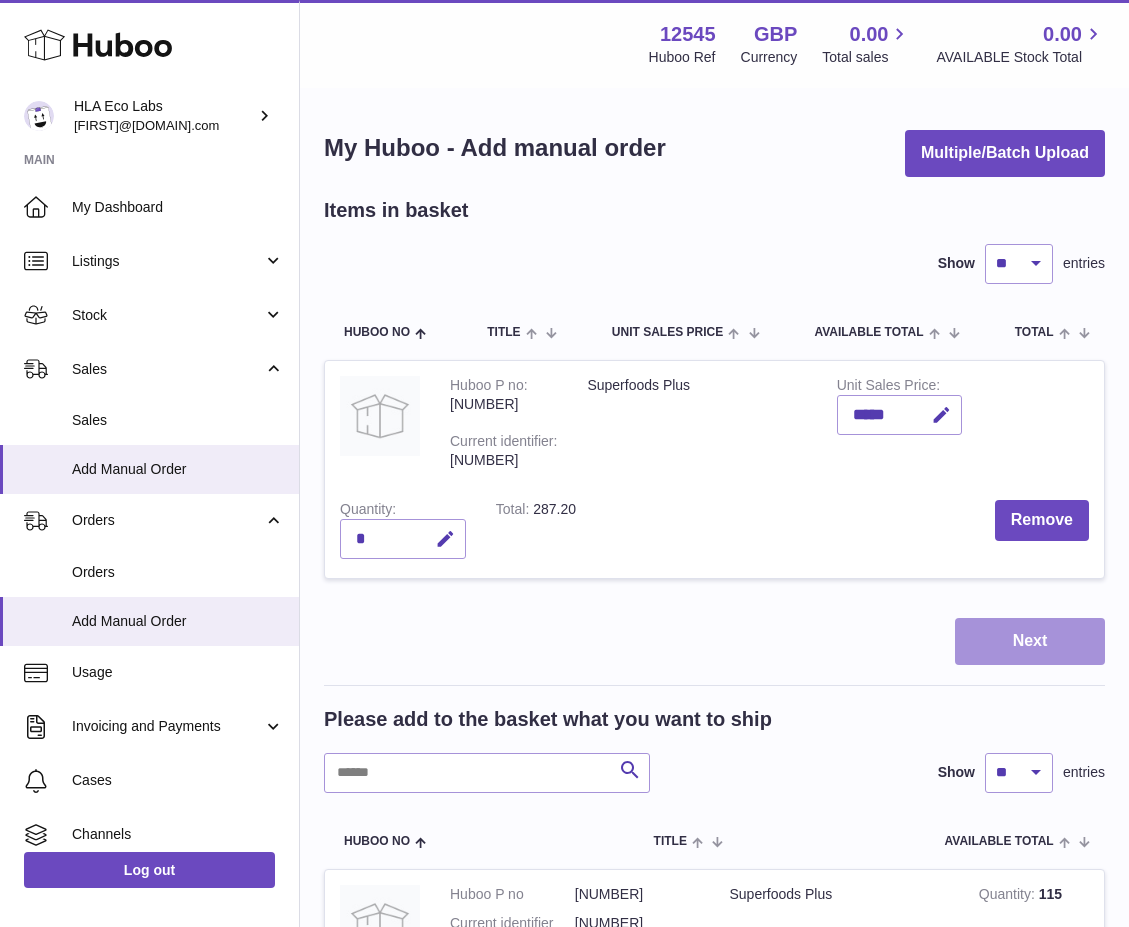 click on "Next" at bounding box center [1030, 641] 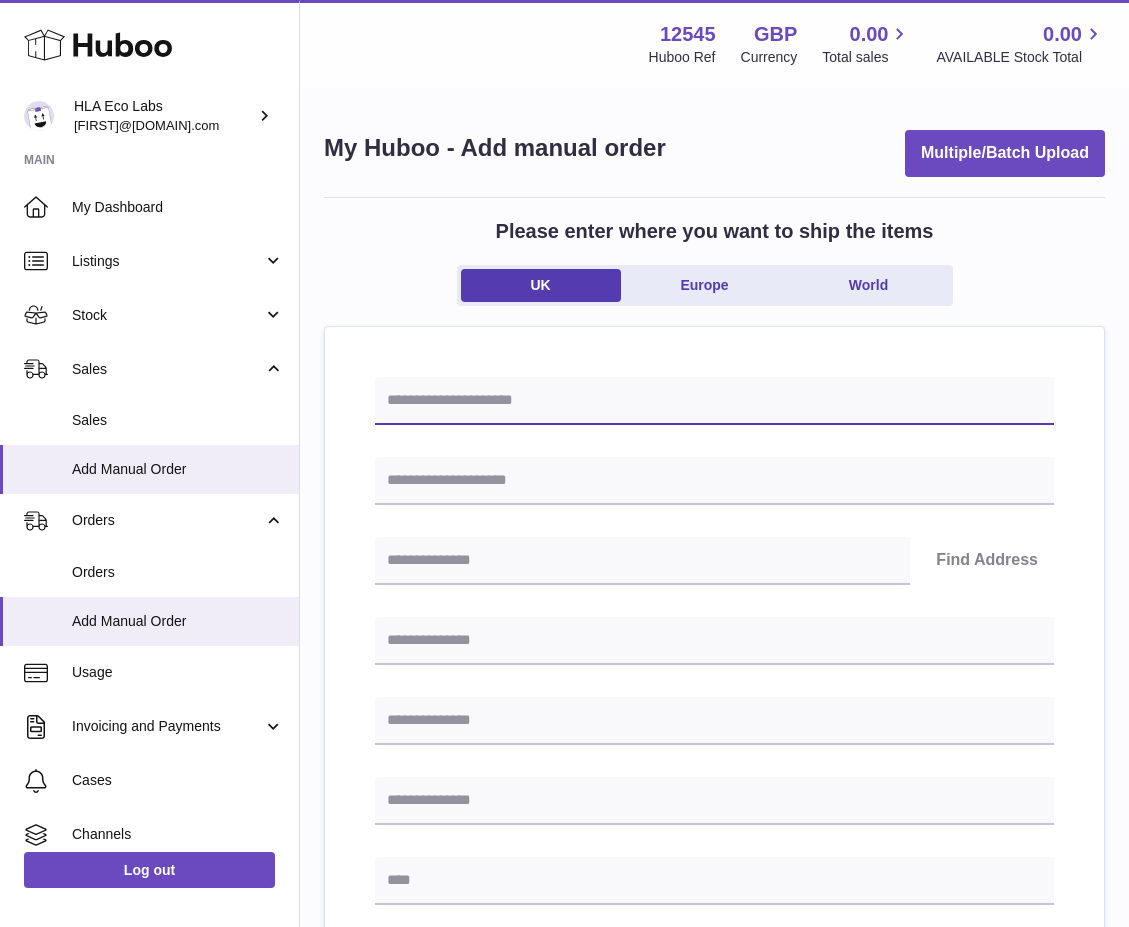click at bounding box center (714, 401) 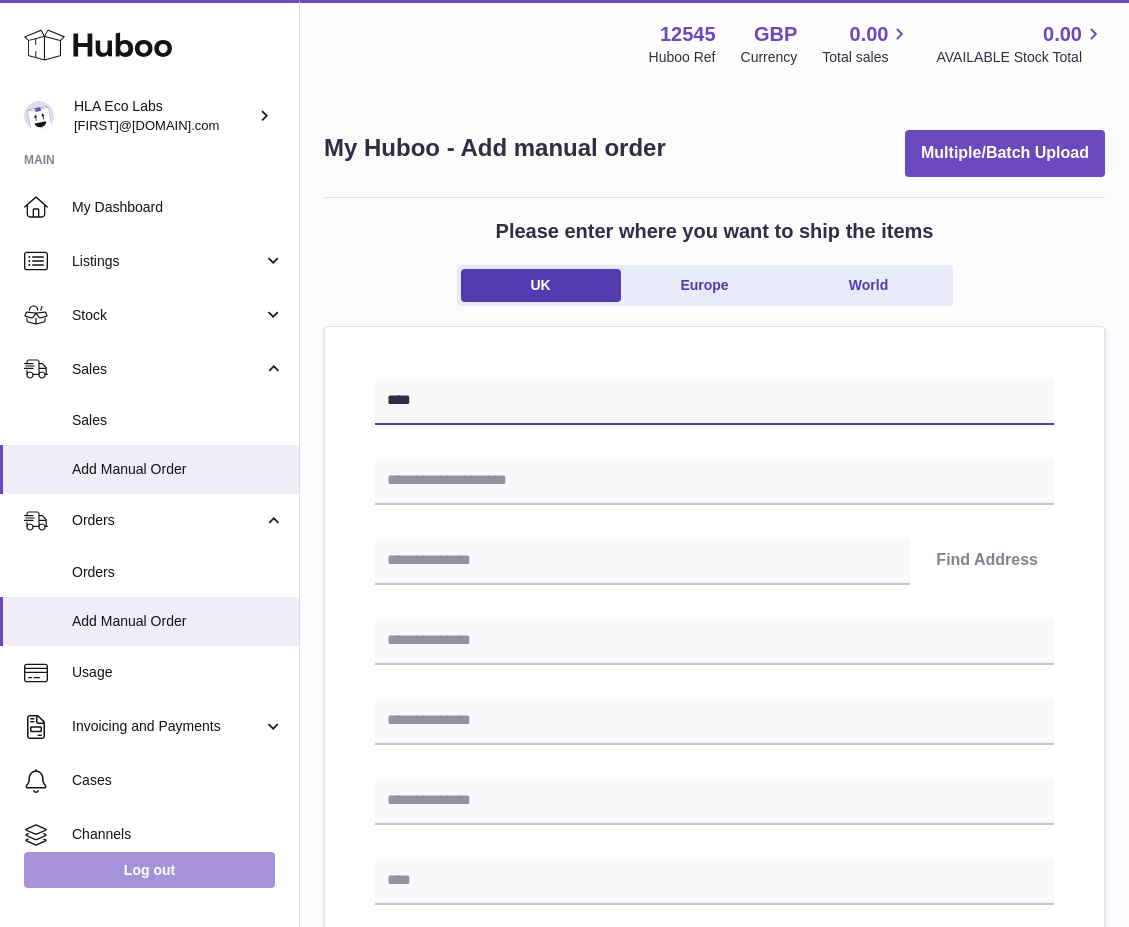 type on "****" 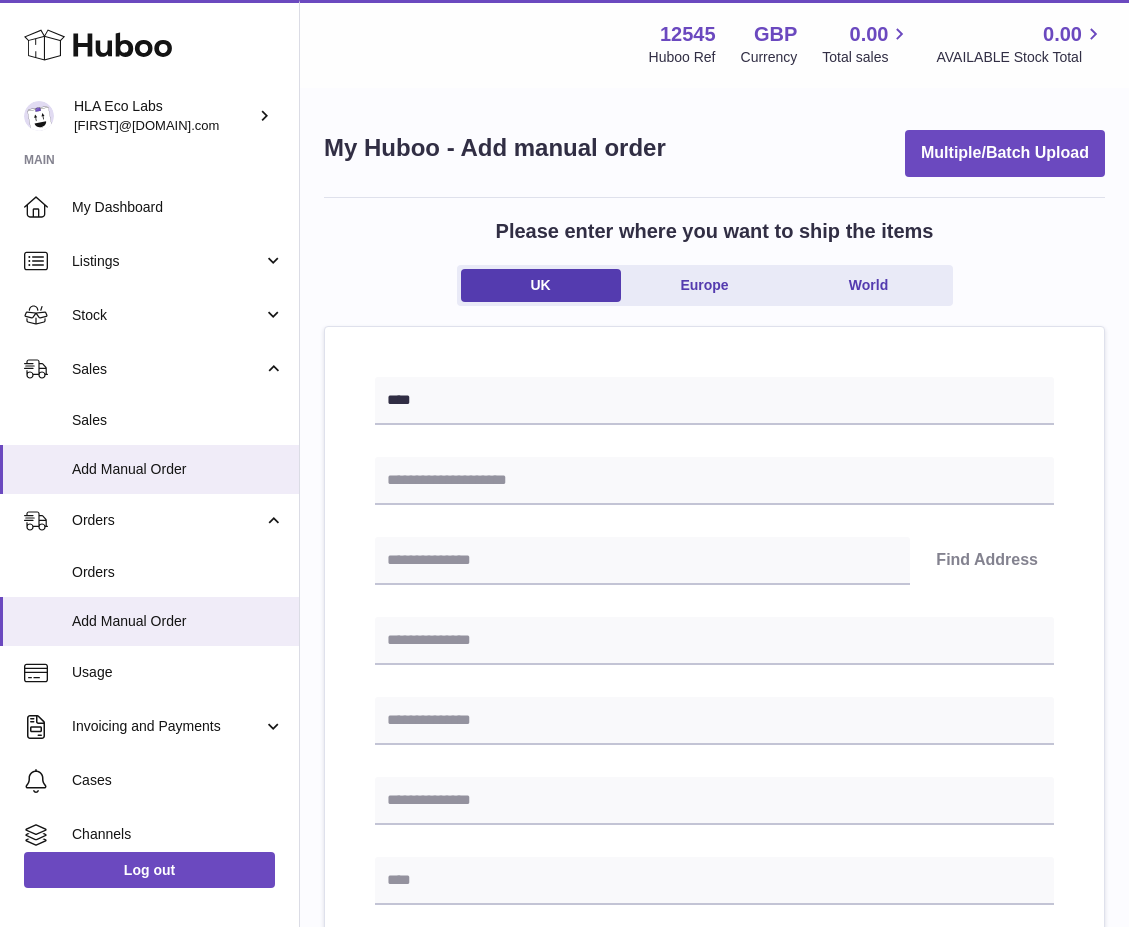 click on "****
Find Address
Please enter how you want to ship             Loading...
You require an order to be fulfilled which is going directly to another business or retailer rather than directly to a consumer. Please ensure you have contacted our customer service department for further information relating to any associated costs and (order completion) timescales, before proceeding.
Optional extra fields             Loading...       This will appear on the packing slip. e.g. 'Please contact us through Amazon'
B2C
Loading..." at bounding box center [714, 922] 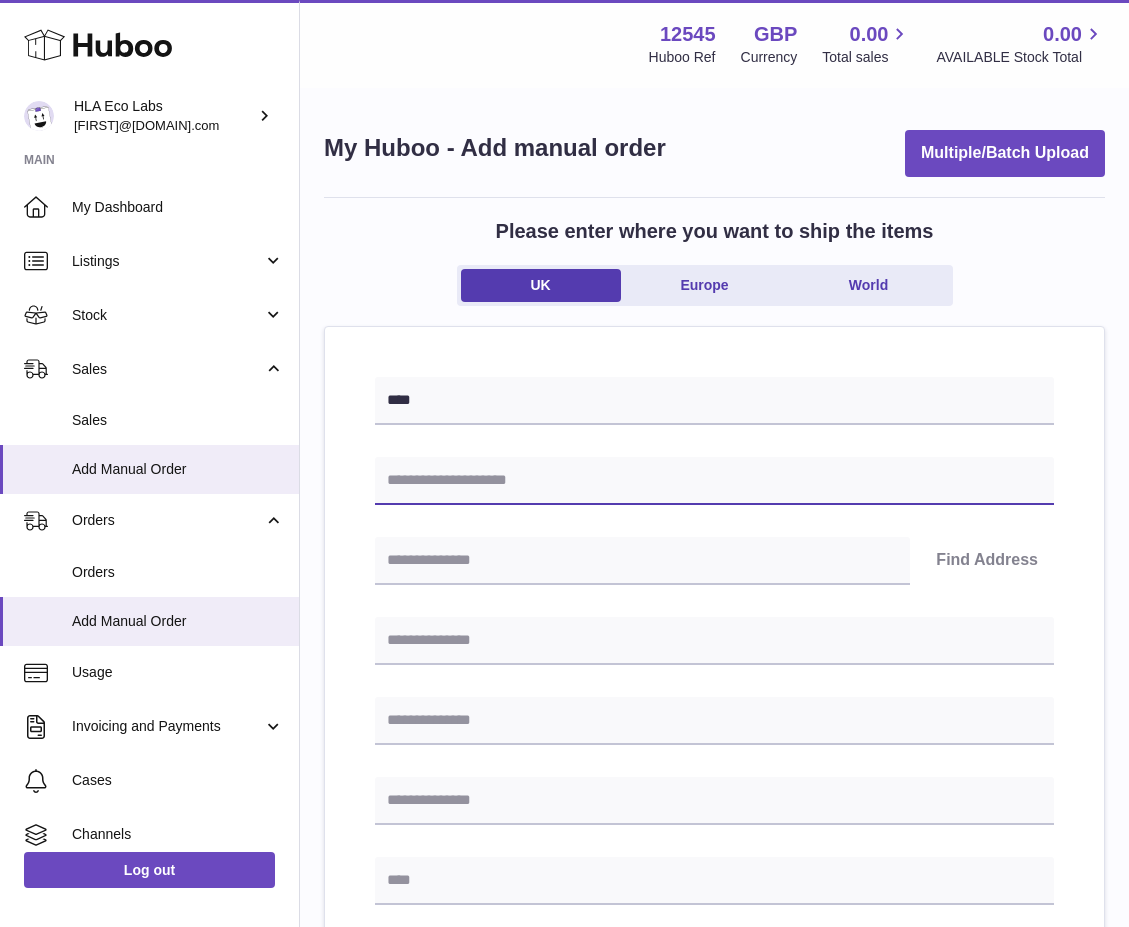 drag, startPoint x: 666, startPoint y: 473, endPoint x: 551, endPoint y: 496, distance: 117.27745 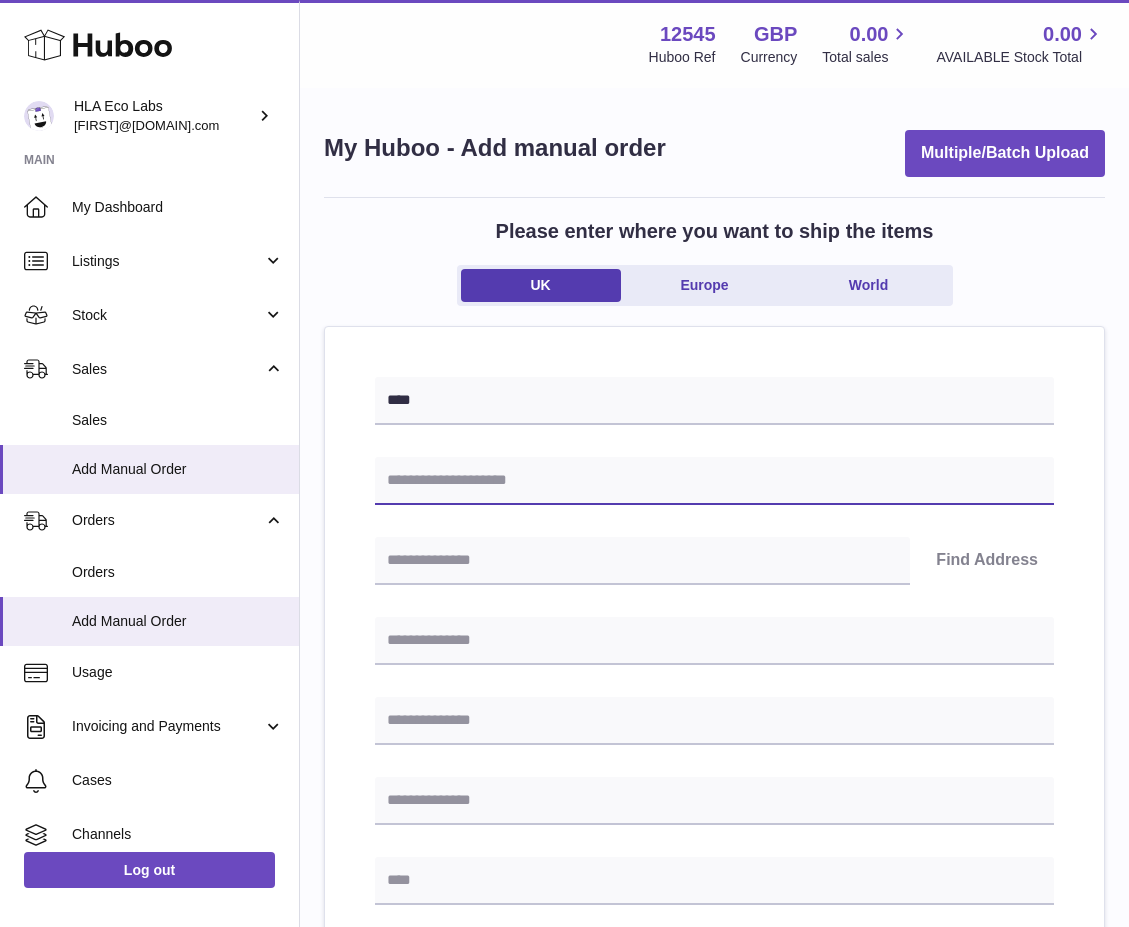 click at bounding box center [714, 481] 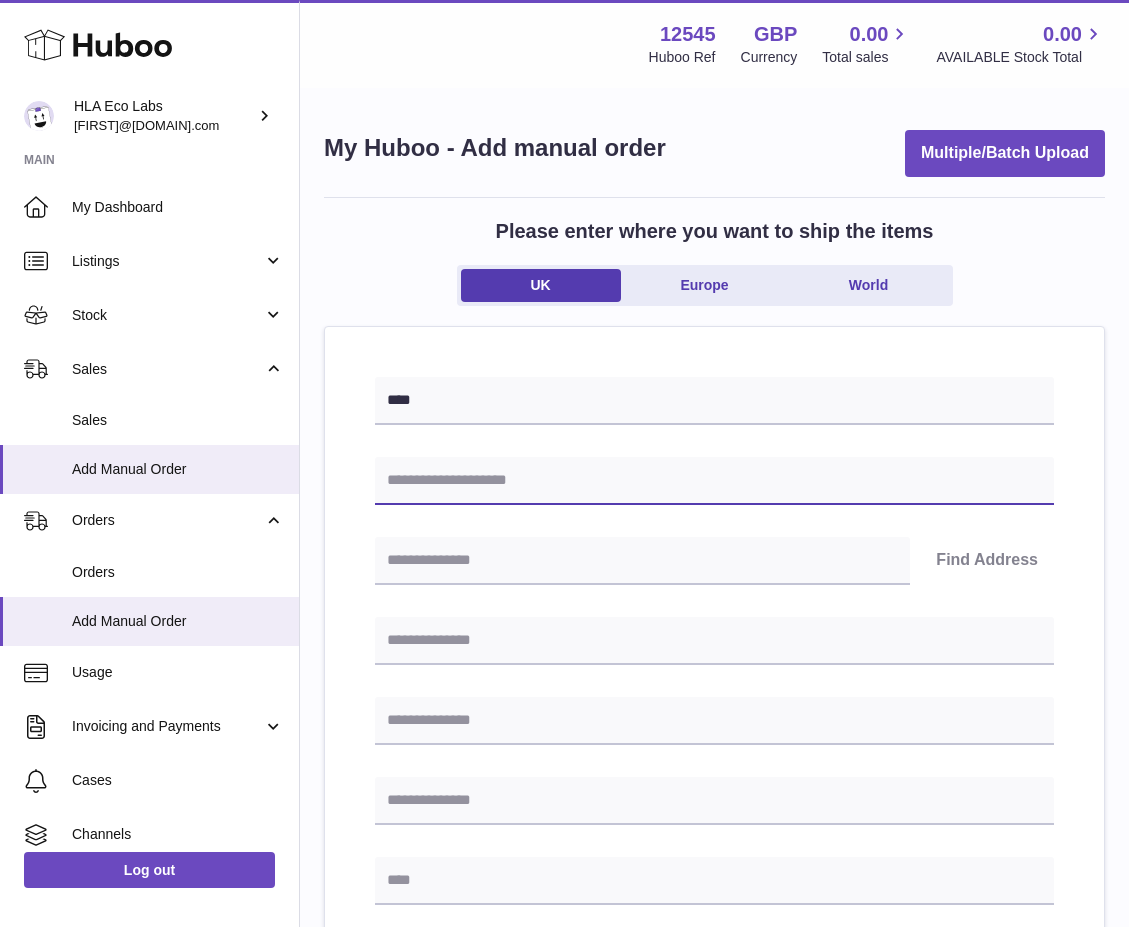 paste on "**********" 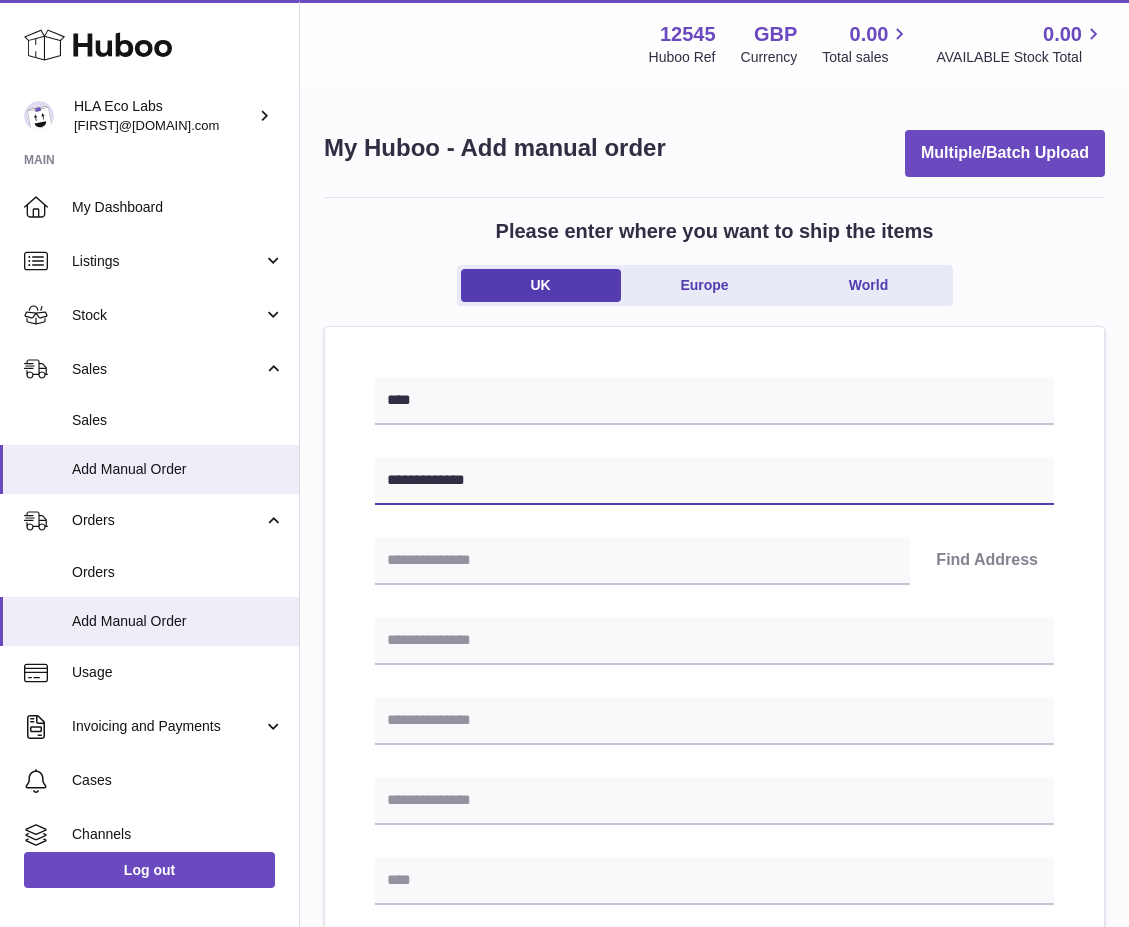 type on "**********" 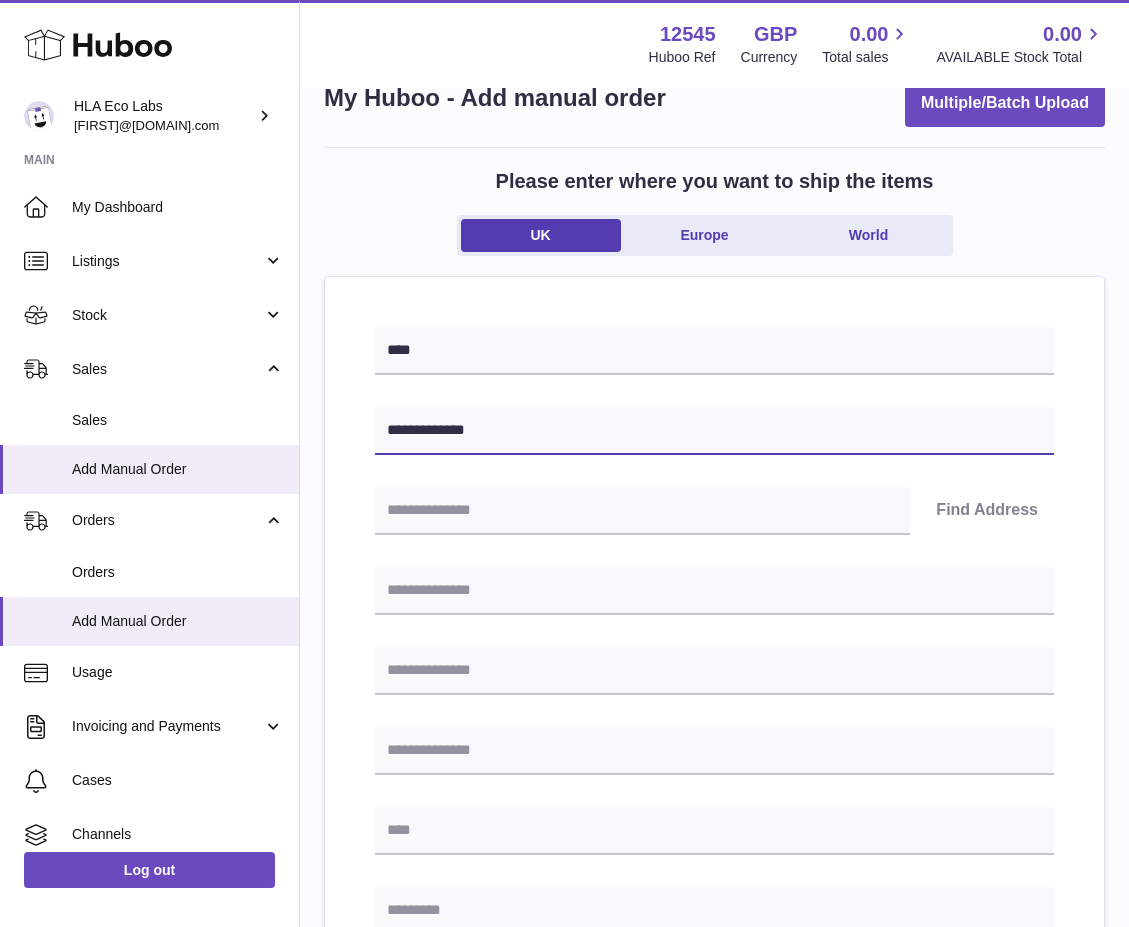 scroll, scrollTop: 100, scrollLeft: 0, axis: vertical 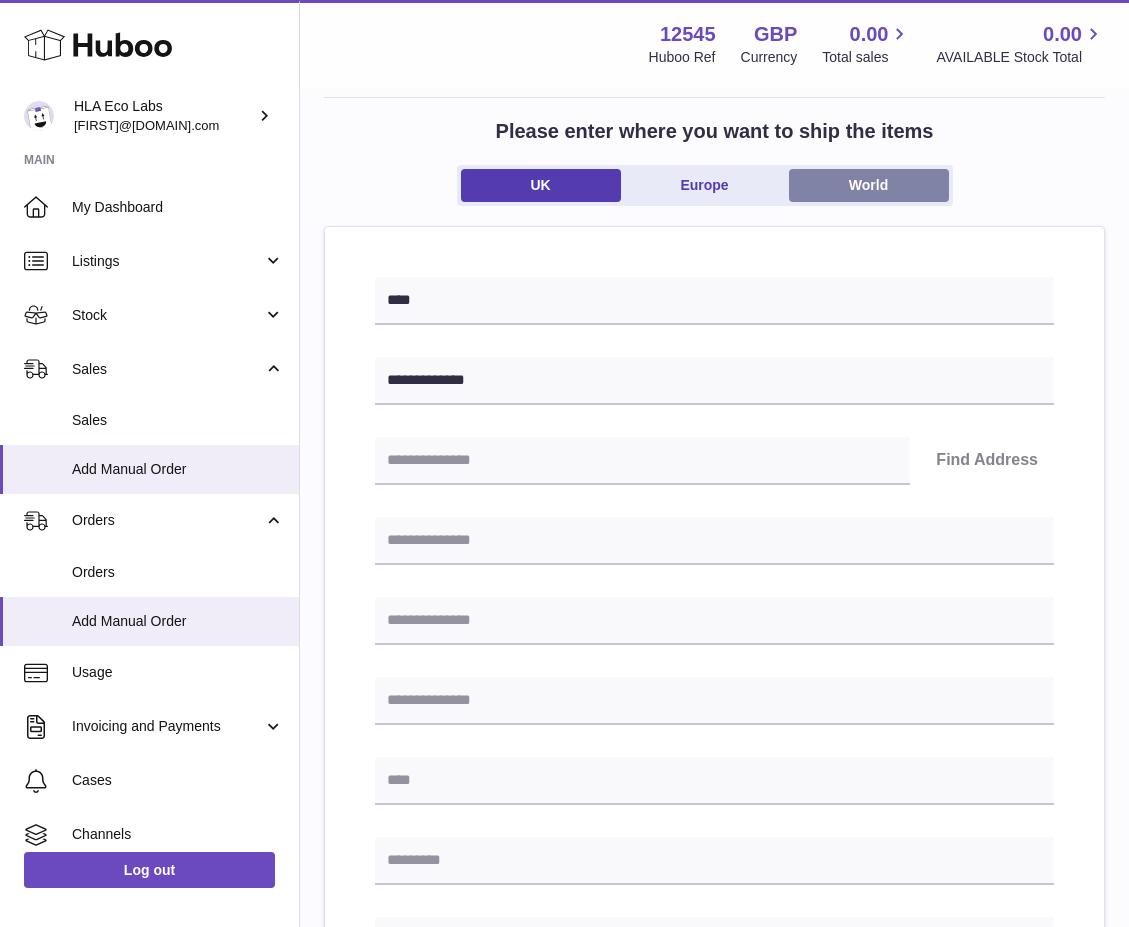 click on "World" at bounding box center (869, 185) 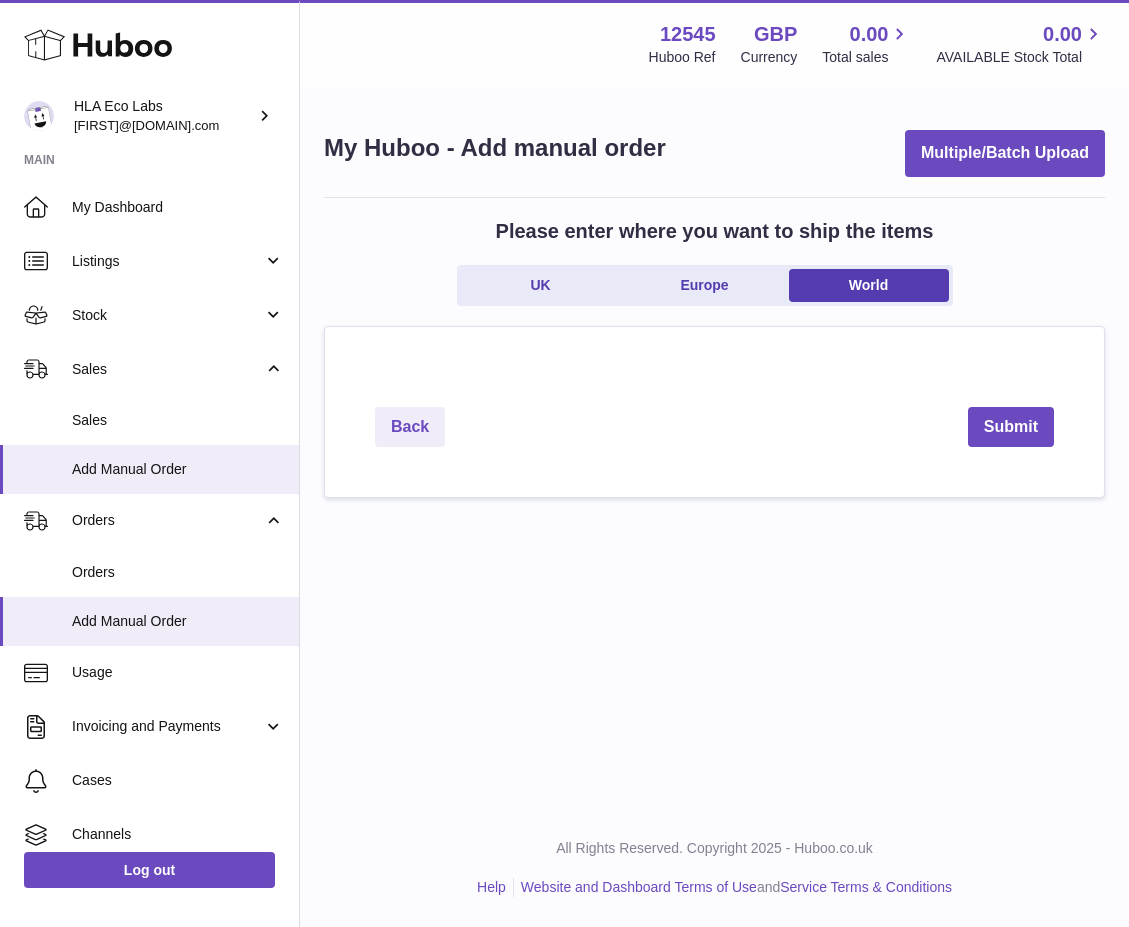 scroll, scrollTop: 0, scrollLeft: 0, axis: both 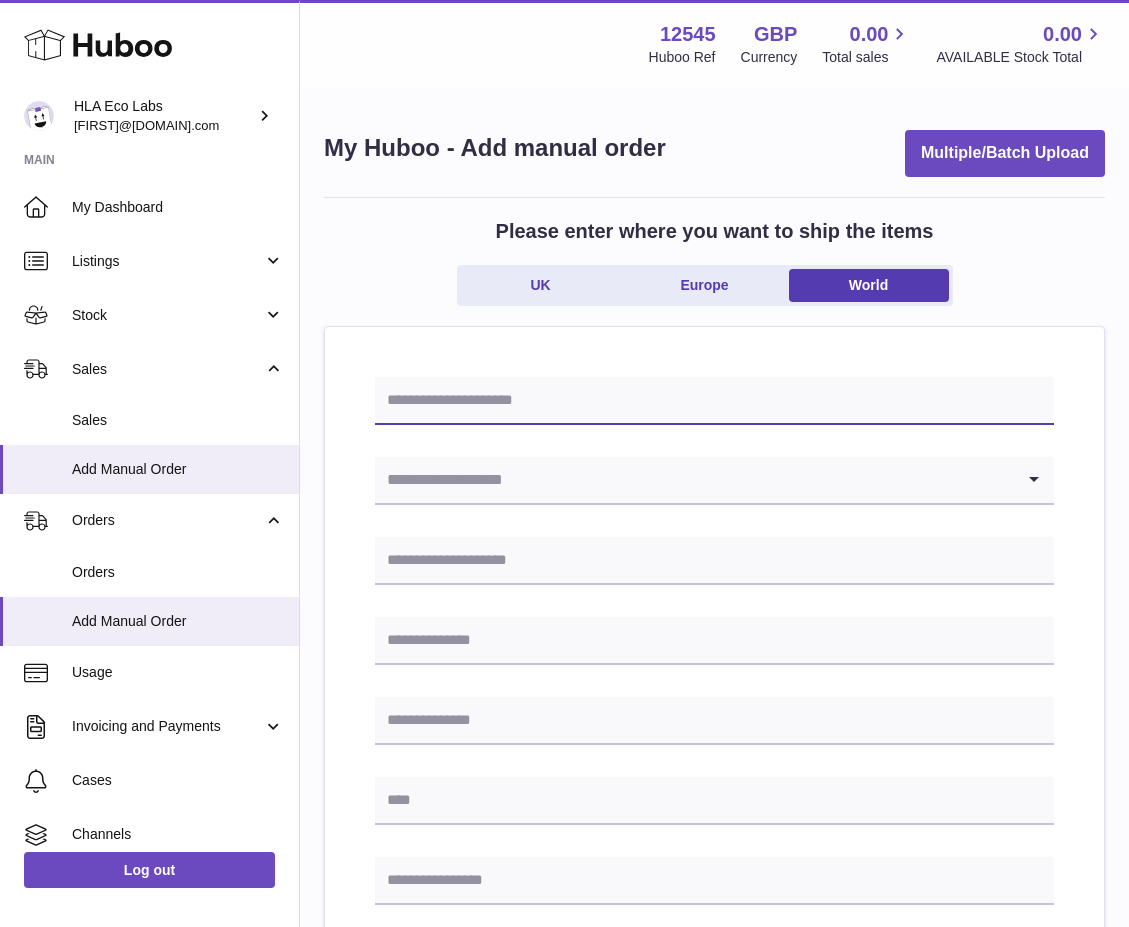 click at bounding box center (714, 401) 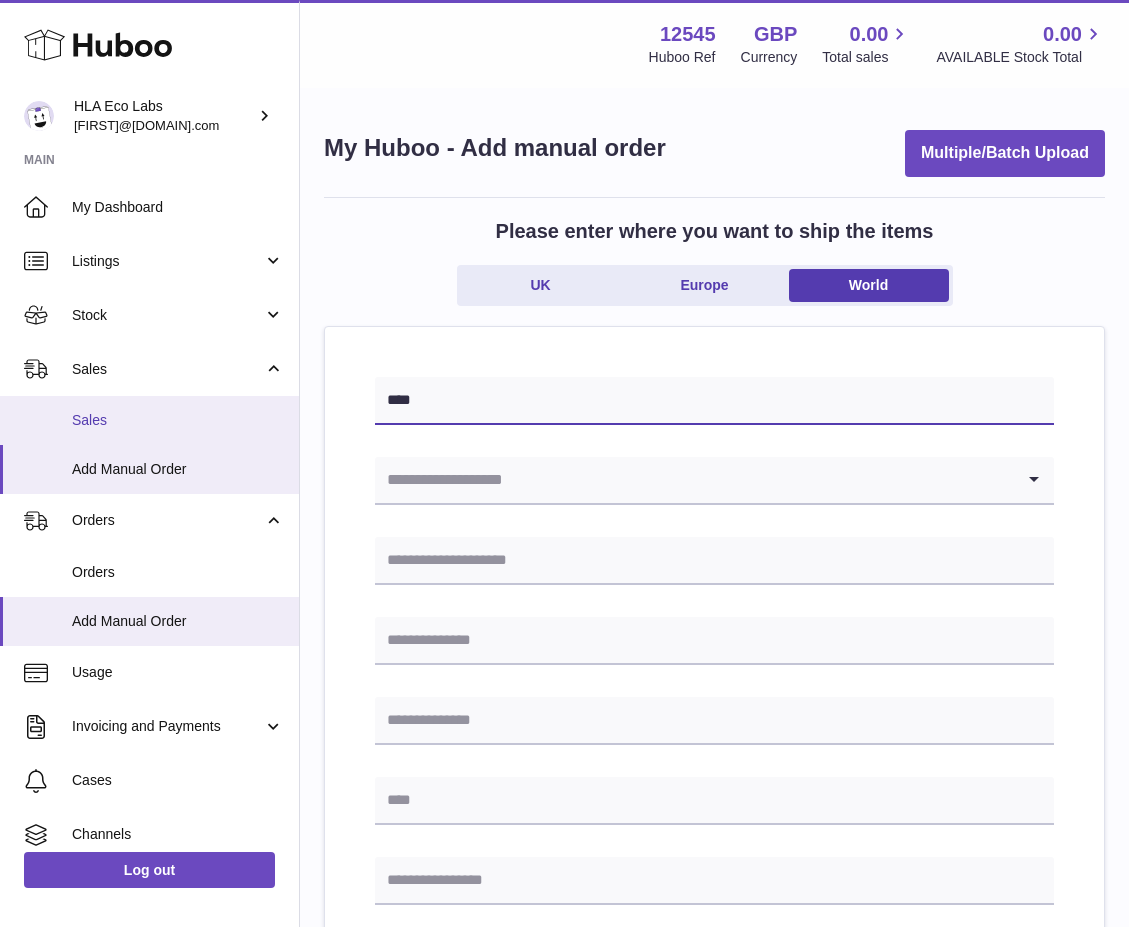 type on "****" 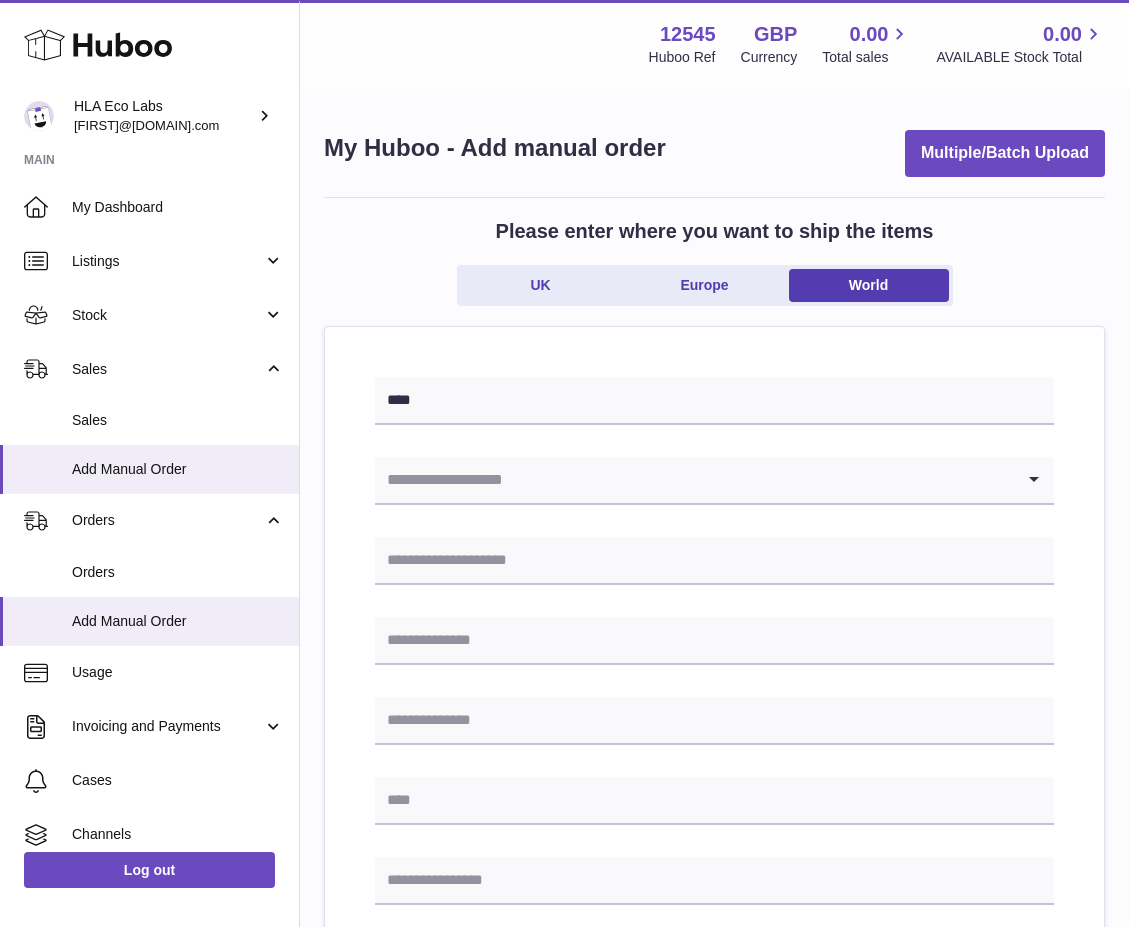 click on "****
Loading...
Please enter how you want to ship             Loading...
You require an order to be fulfilled which is going directly to another business or retailer rather than directly to a consumer. Please ensure you have contacted our customer service department for further information relating to any associated costs and (order completion) timescales, before proceeding.
Optional extra fields             Loading...       This will appear on the packing slip. e.g. 'Please contact us through Amazon'
B2C
Loading..." at bounding box center (714, 948) 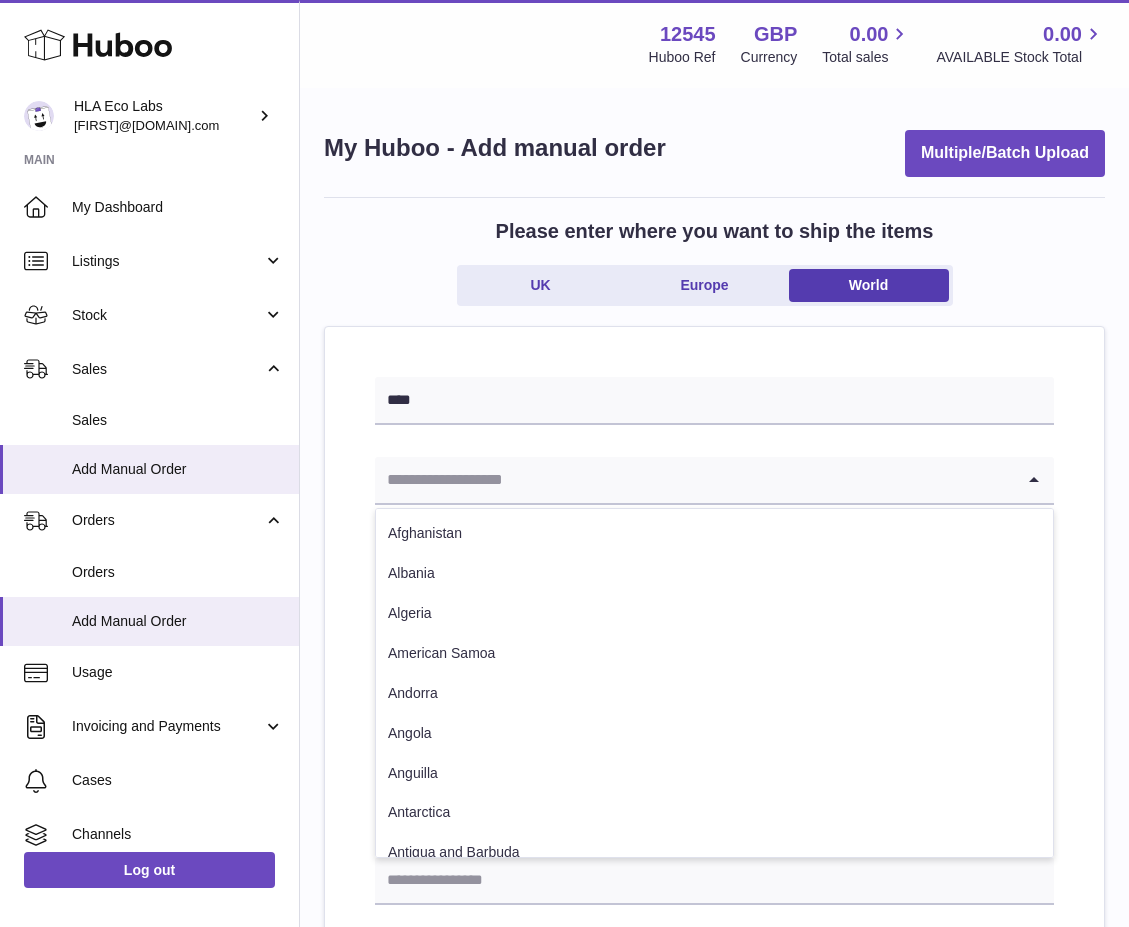 click at bounding box center [694, 480] 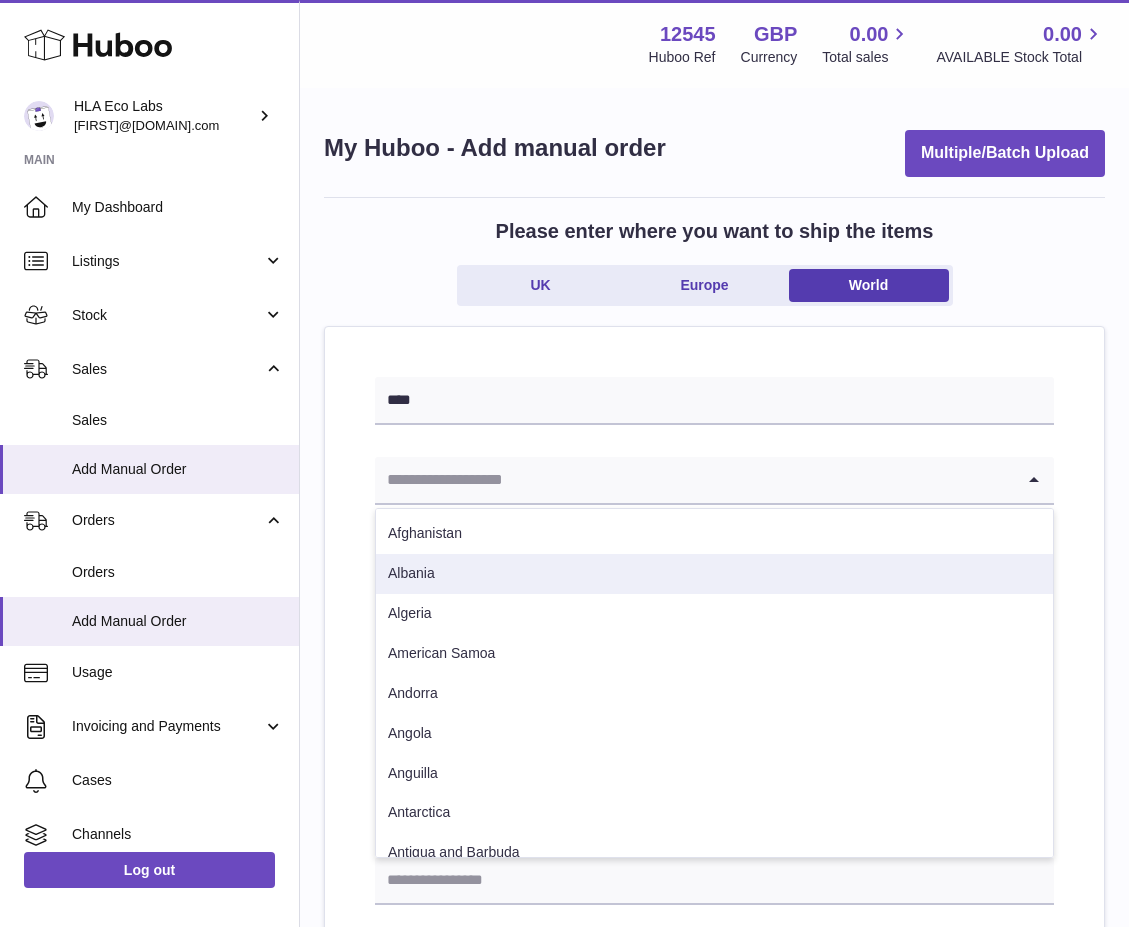 click on "****
Loading...
Afghanistan
Albania
Algeria
American Samoa
Andorra
Angola
Anguilla
Antarctica
Antigua and Barbuda
Argentina
Armenia
Aruba
Australia
Azerbaijan
Bahamas
Bahrain
Bangladesh
Barbados
Belarus
Belize
Benin
Bermuda
Bhutan
Bolivia
Bonaire, Sint Eustatius and Saba
Bosnia and Herzegovina
Botswana
Bouvet Island
Brazil
British Indian Ocean Territory
Chad" at bounding box center (714, 983) 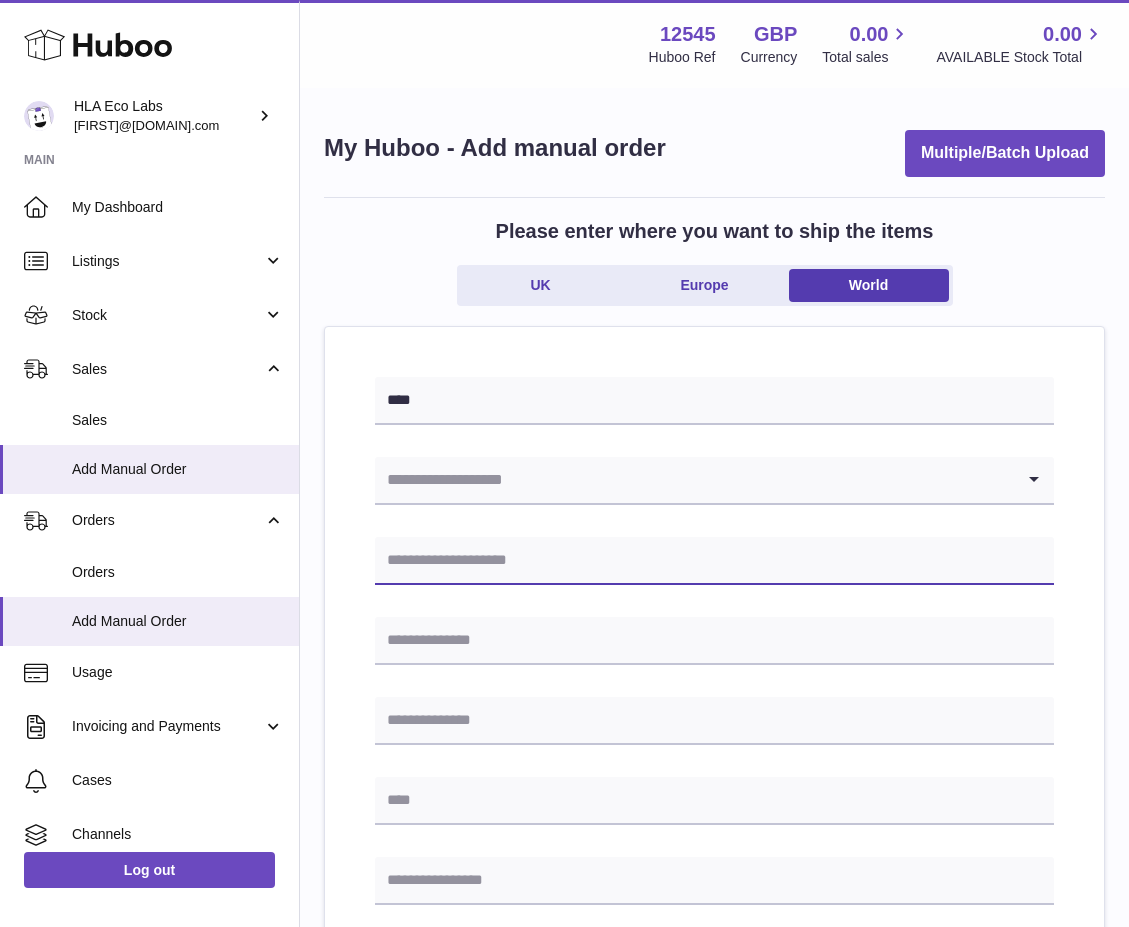 click at bounding box center [714, 561] 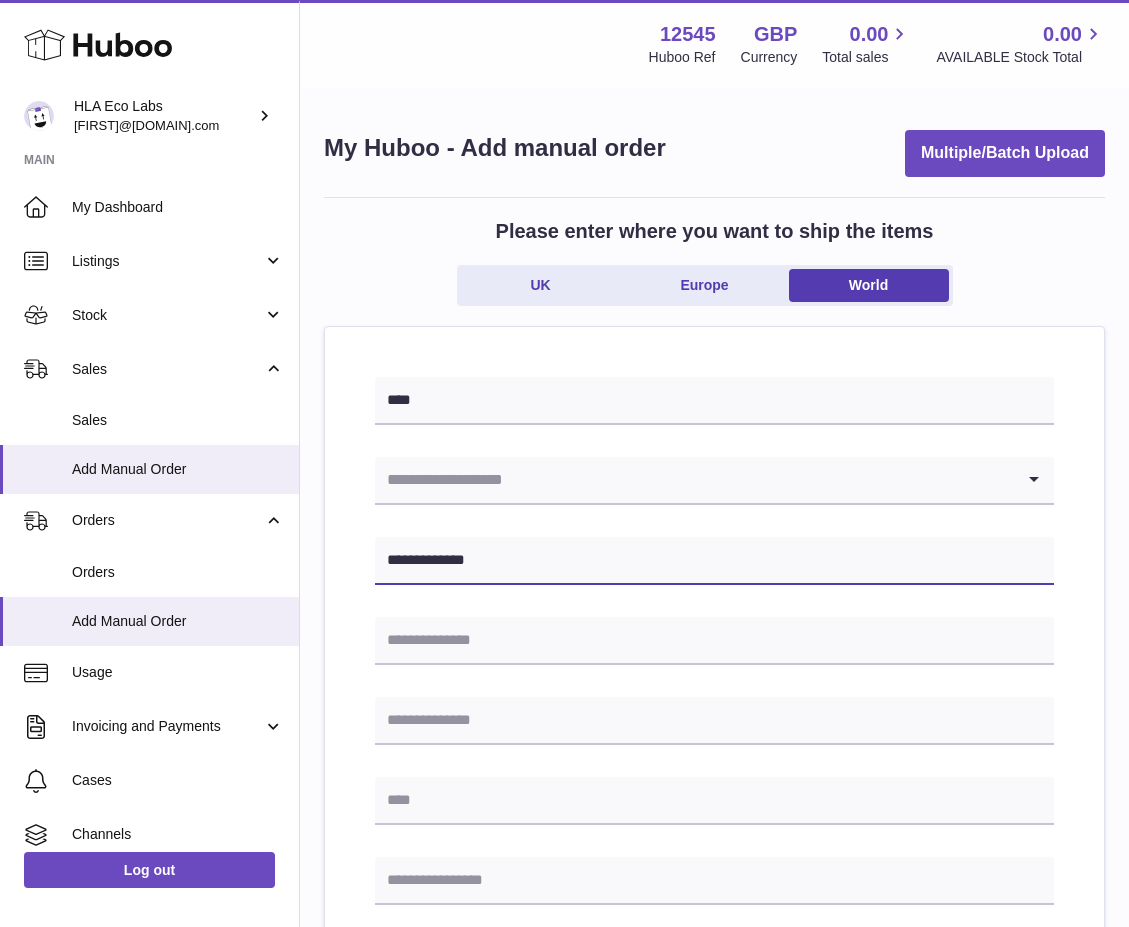 type on "**********" 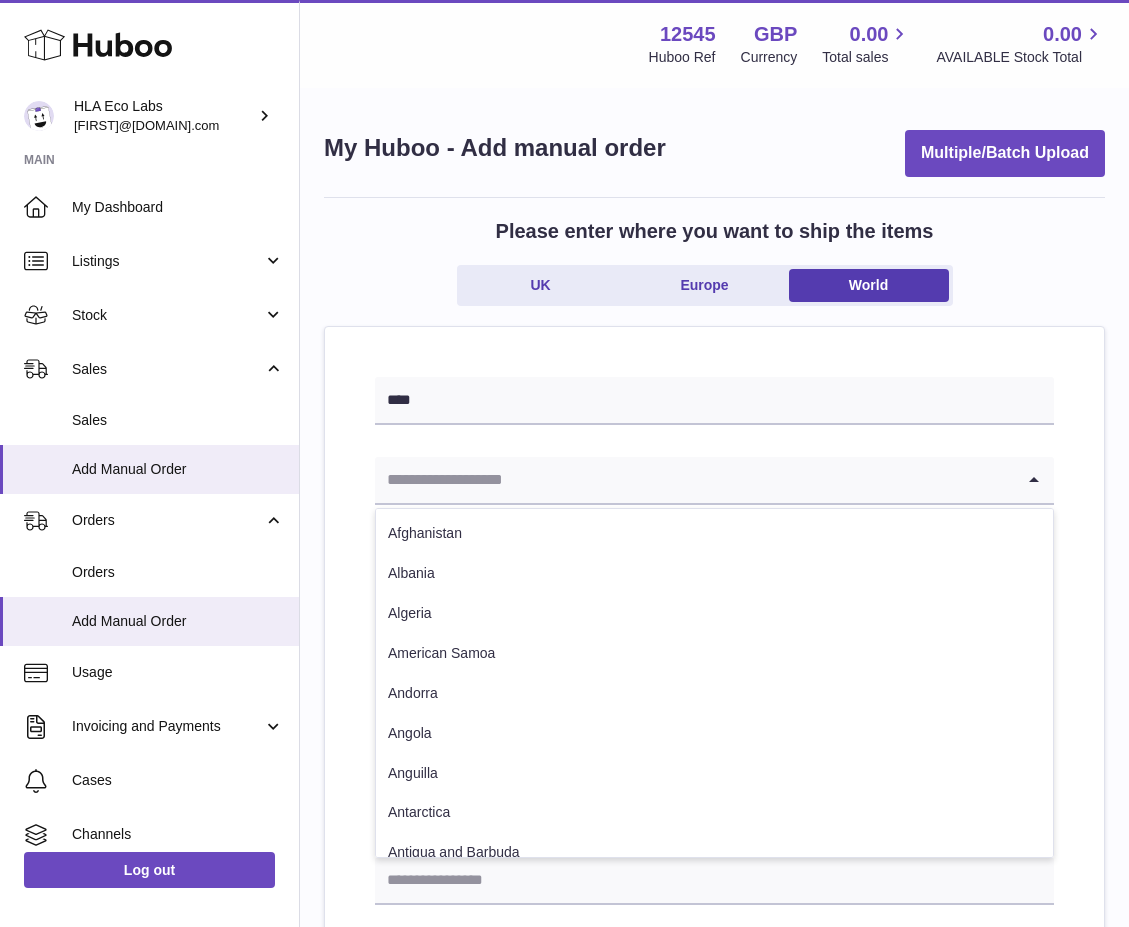 click at bounding box center (694, 480) 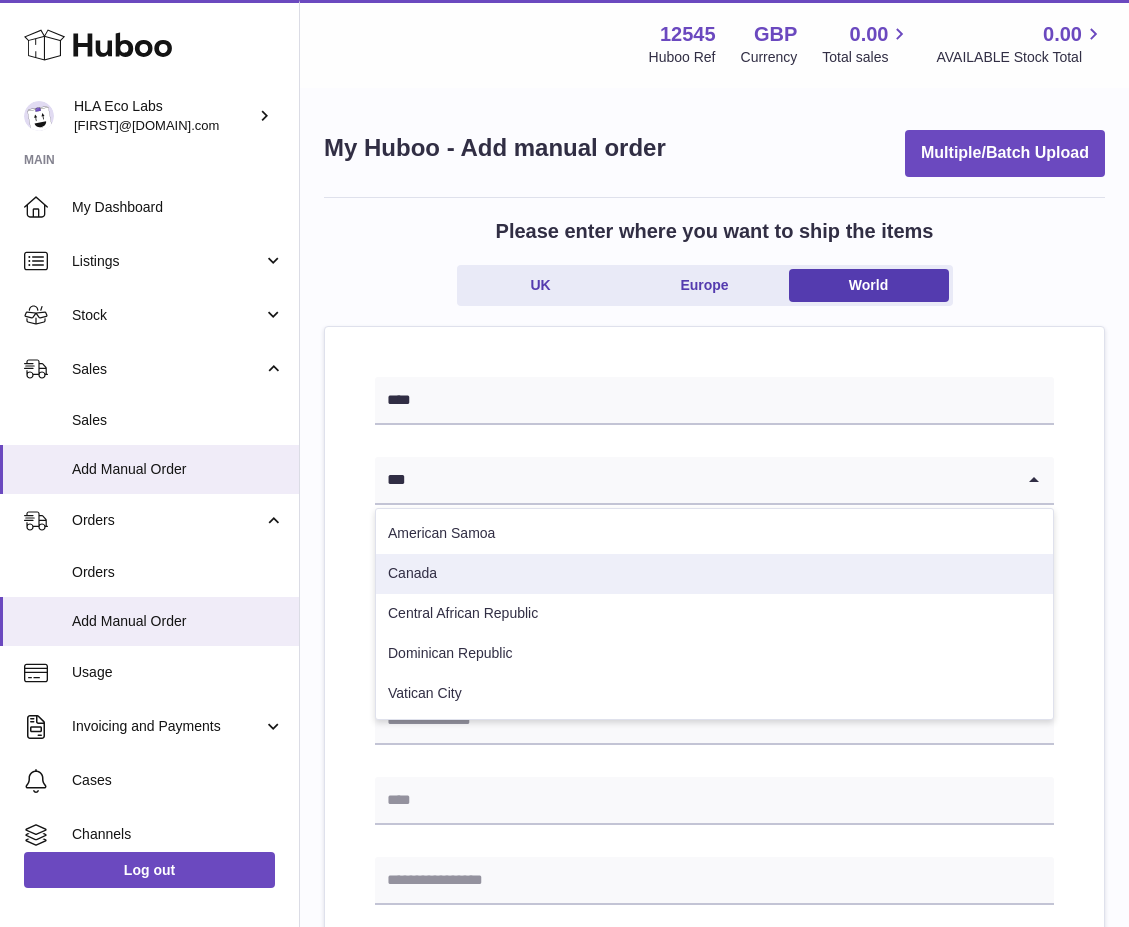 click on "Canada" at bounding box center (714, 574) 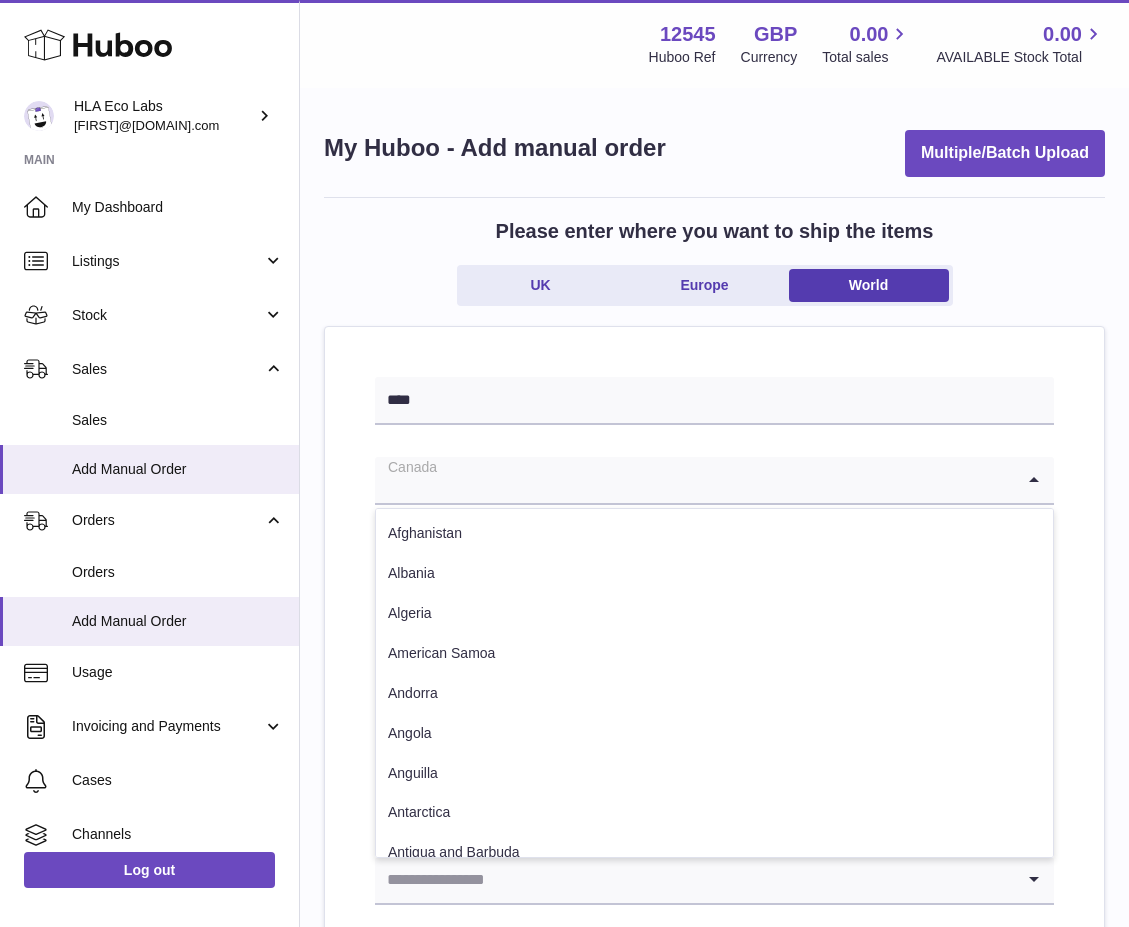 drag, startPoint x: 531, startPoint y: 499, endPoint x: 423, endPoint y: 648, distance: 184.02446 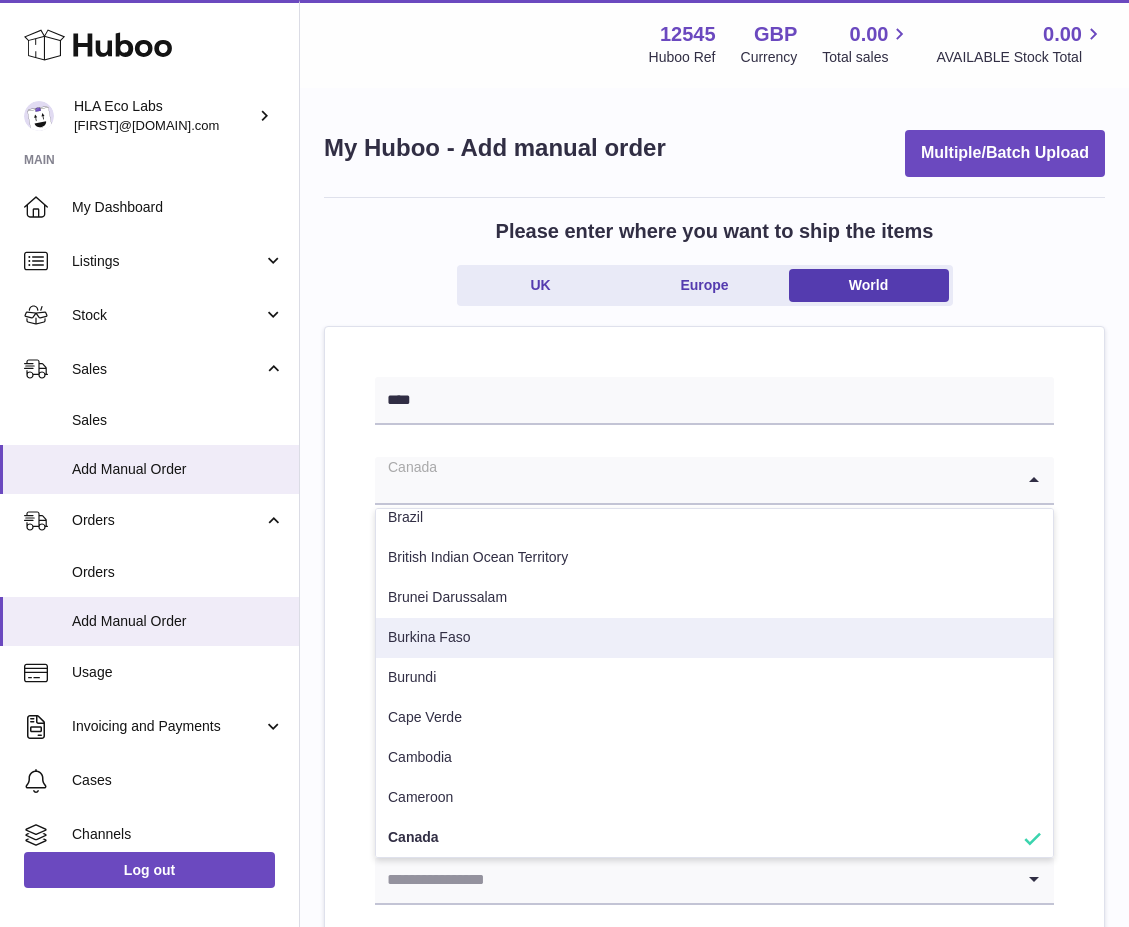click on "****
Canada
Loading...
Afghanistan
Albania
Algeria
American Samoa
Andorra
Angola
Anguilla
Antarctica
Antigua and Barbuda
Argentina
Armenia
Aruba
Australia
Azerbaijan
Bahamas
Bahrain
Bangladesh
Barbados
Belarus
Belize
Benin
Bermuda
Bhutan
Bolivia
Bonaire, Sint Eustatius and Saba
Bosnia and Herzegovina
Botswana
Bouvet Island
Brazil
Brunei Darussalam" at bounding box center [714, 983] 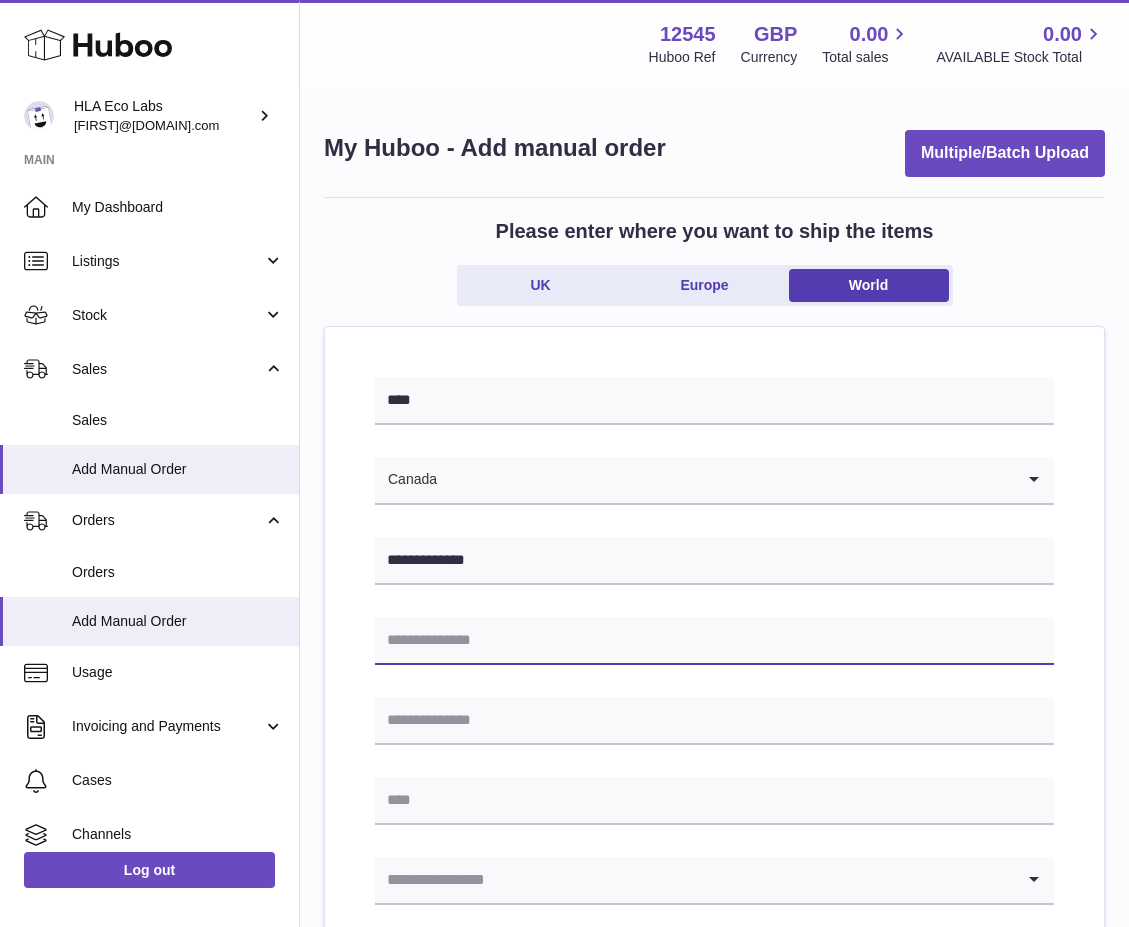 click at bounding box center [714, 641] 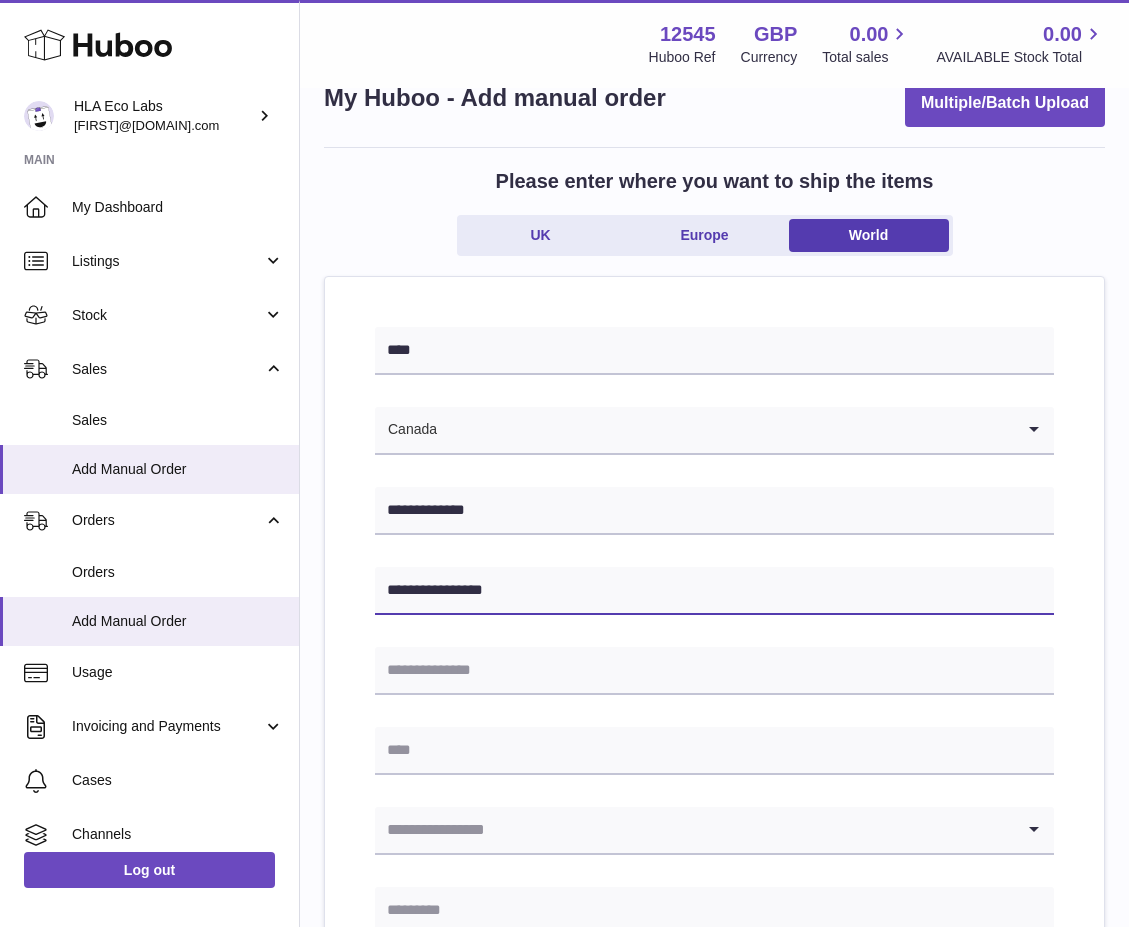 scroll, scrollTop: 100, scrollLeft: 0, axis: vertical 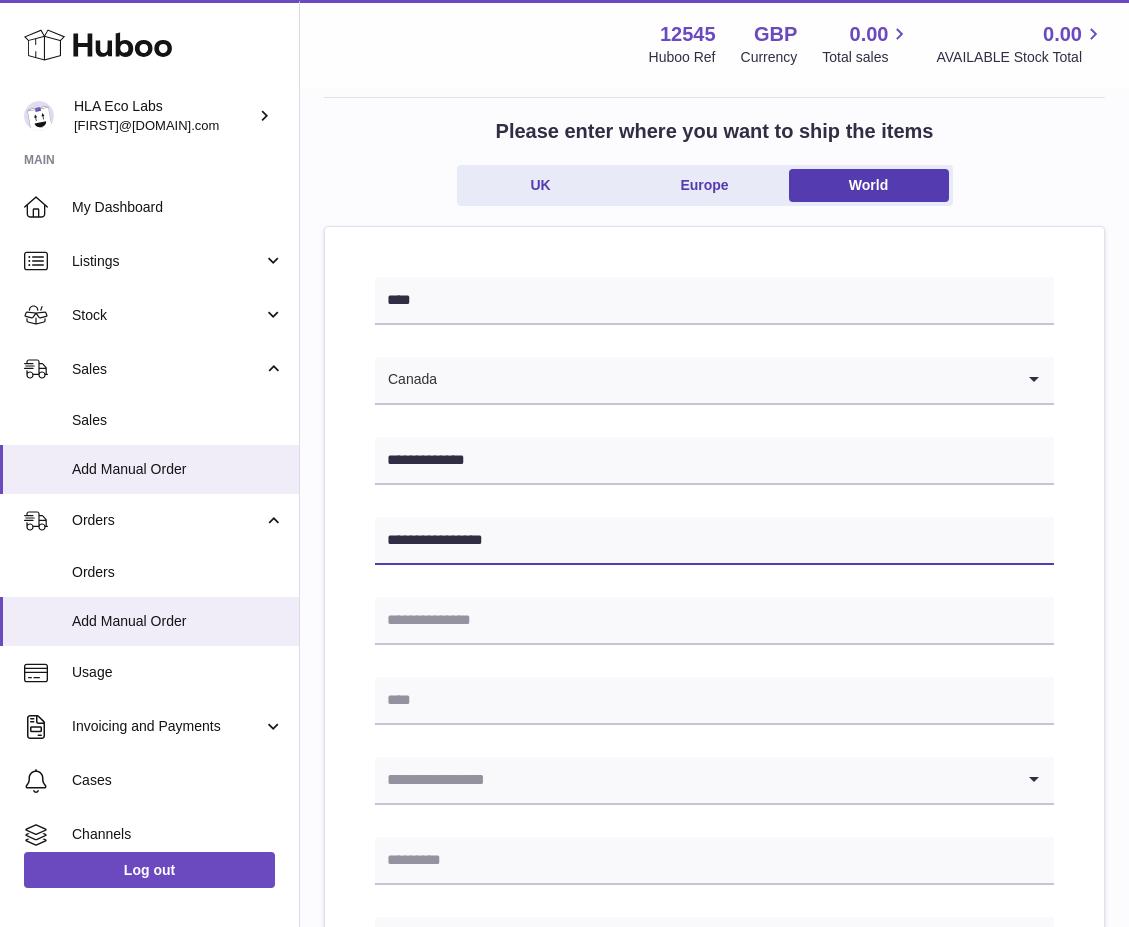 type on "**********" 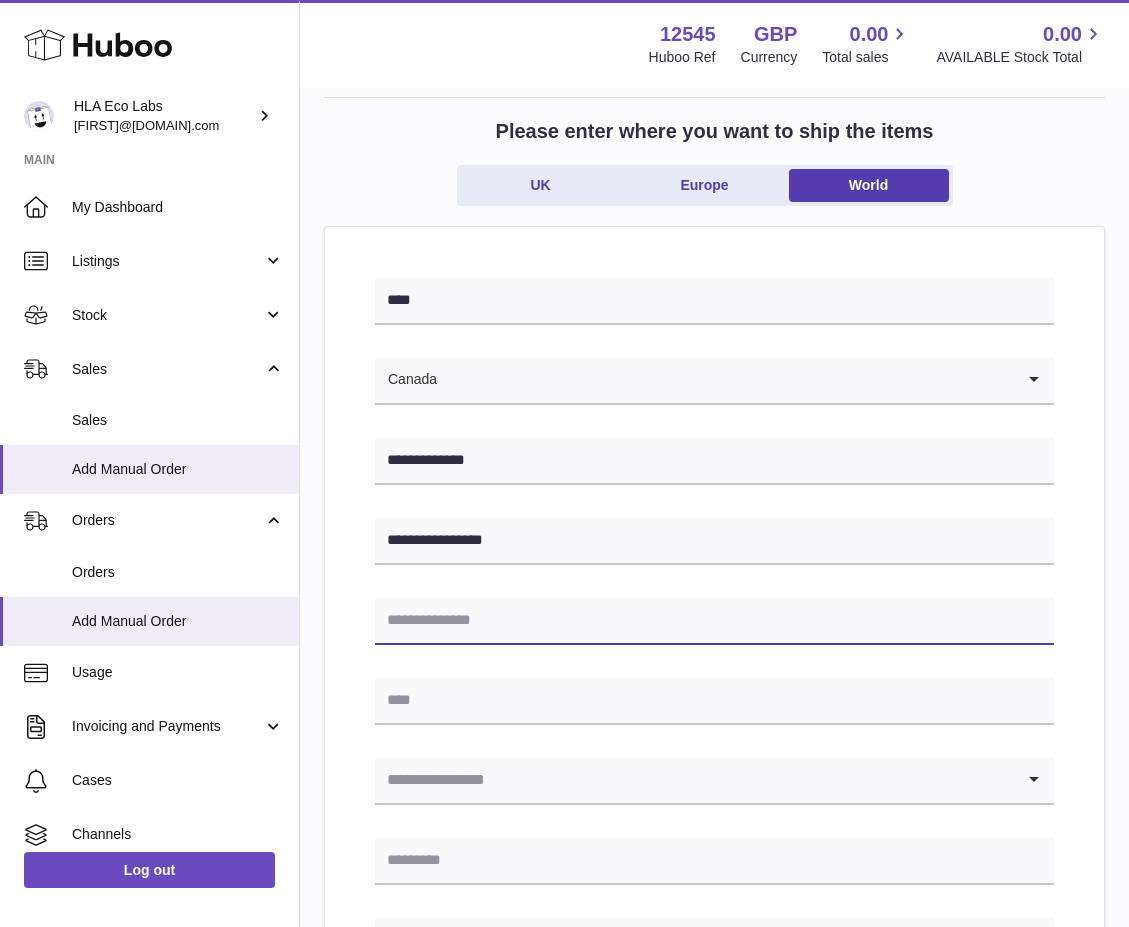 click at bounding box center (714, 621) 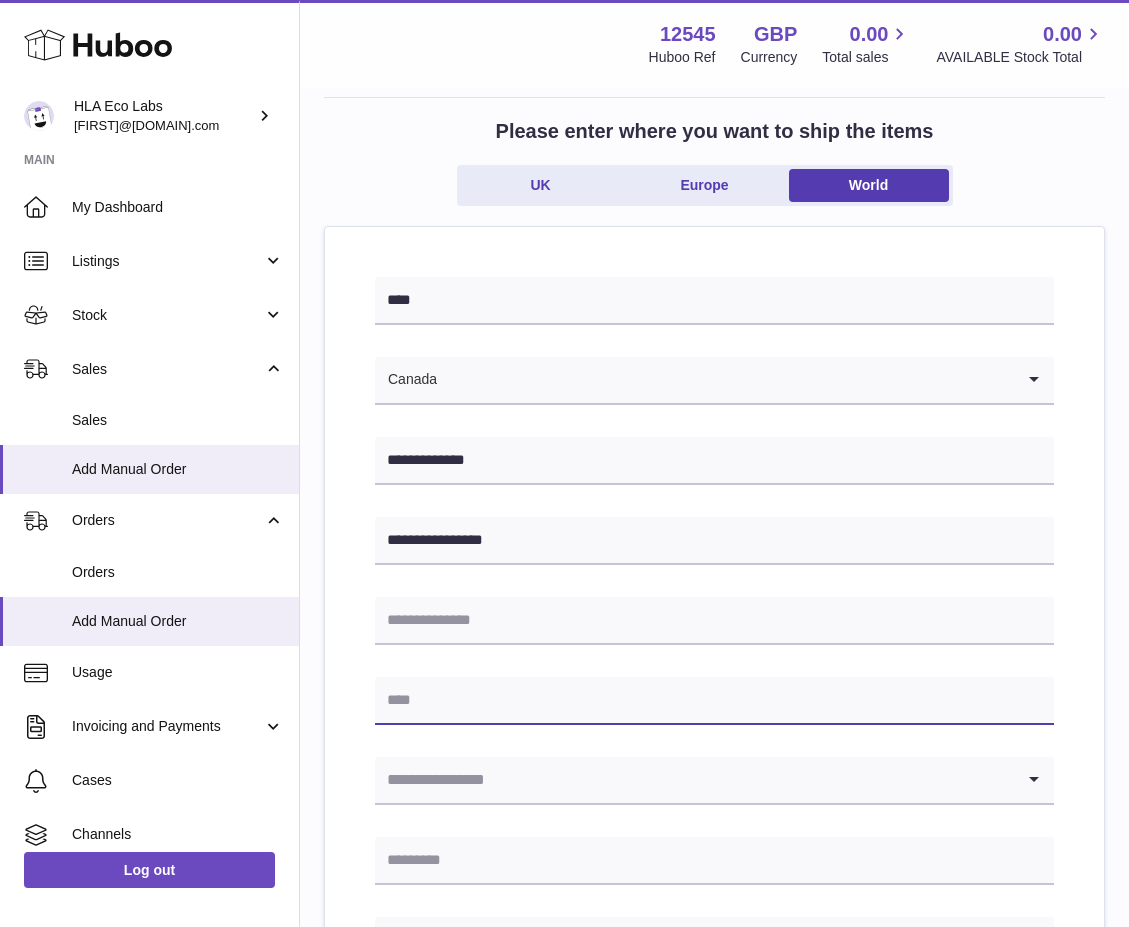 click at bounding box center (714, 701) 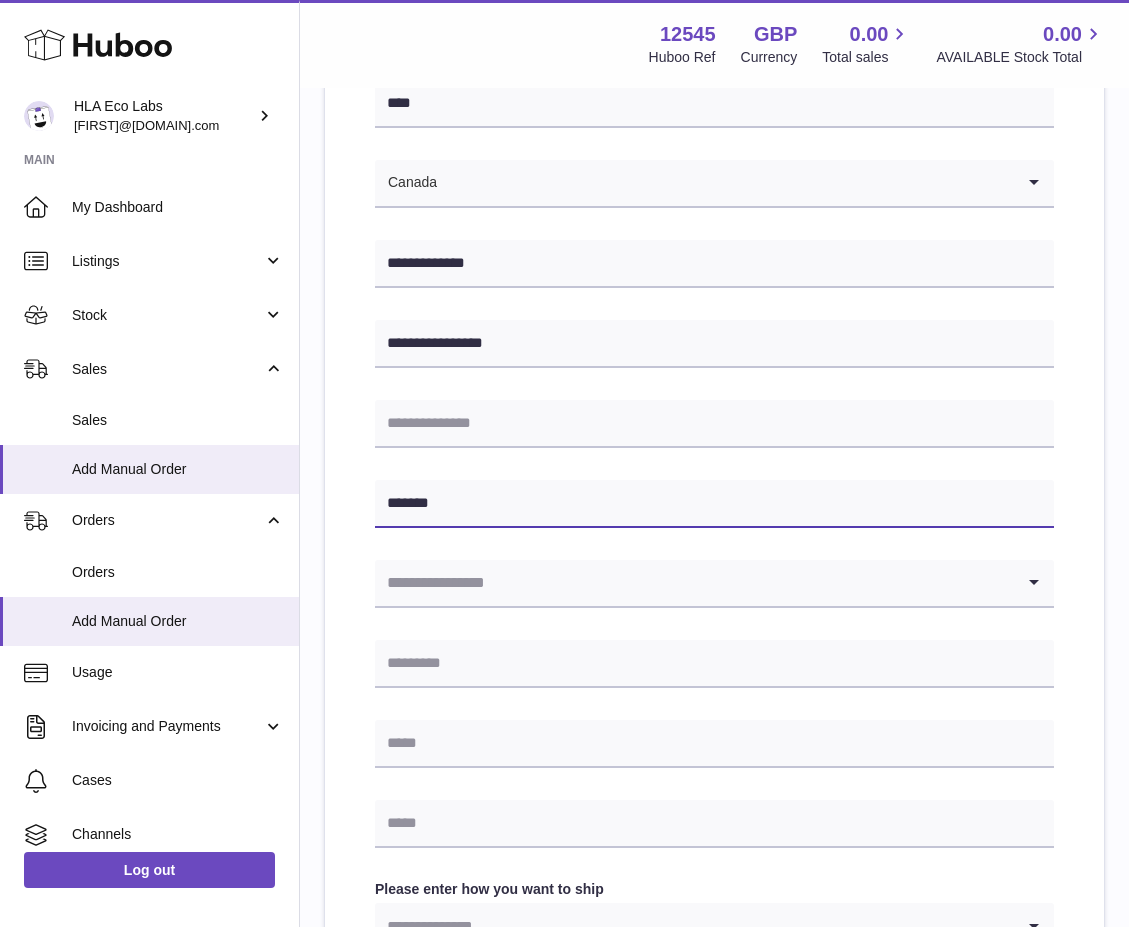 scroll, scrollTop: 300, scrollLeft: 0, axis: vertical 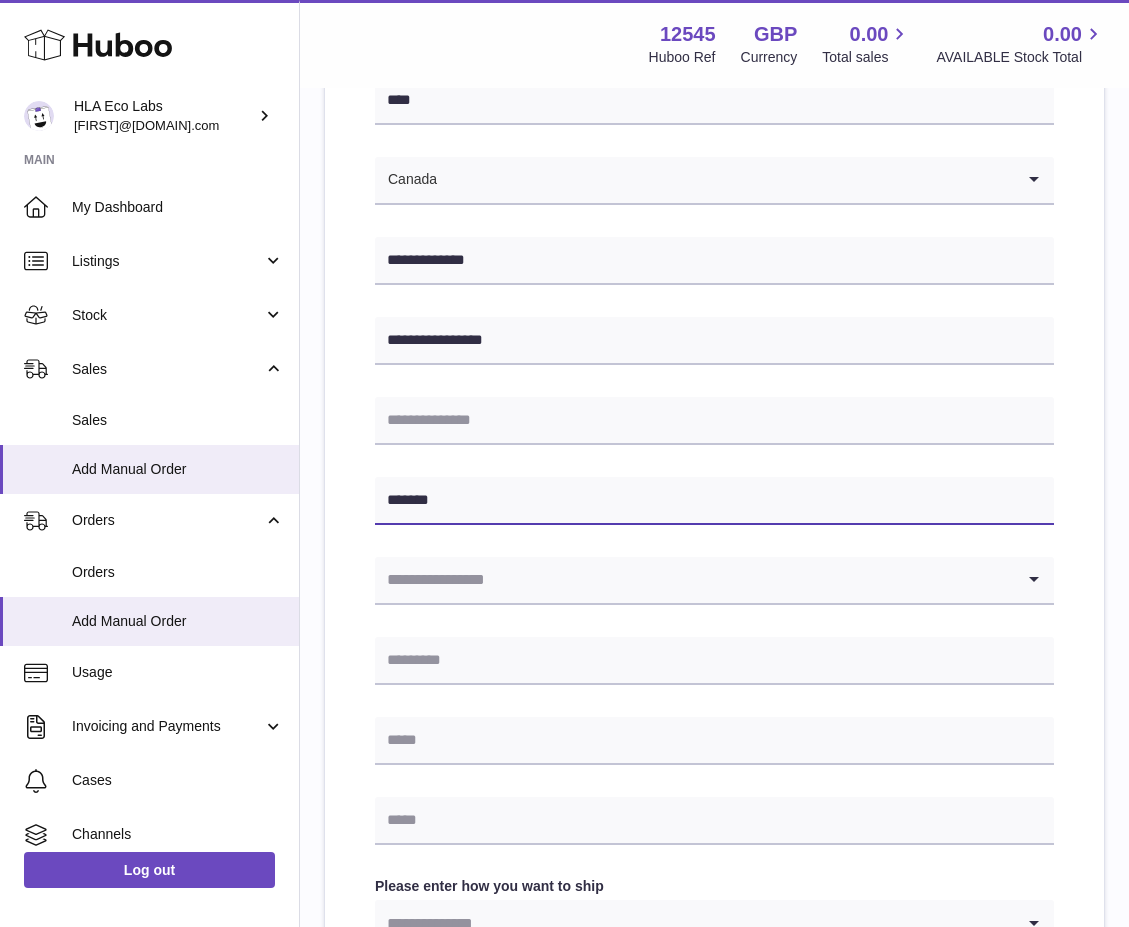type on "*******" 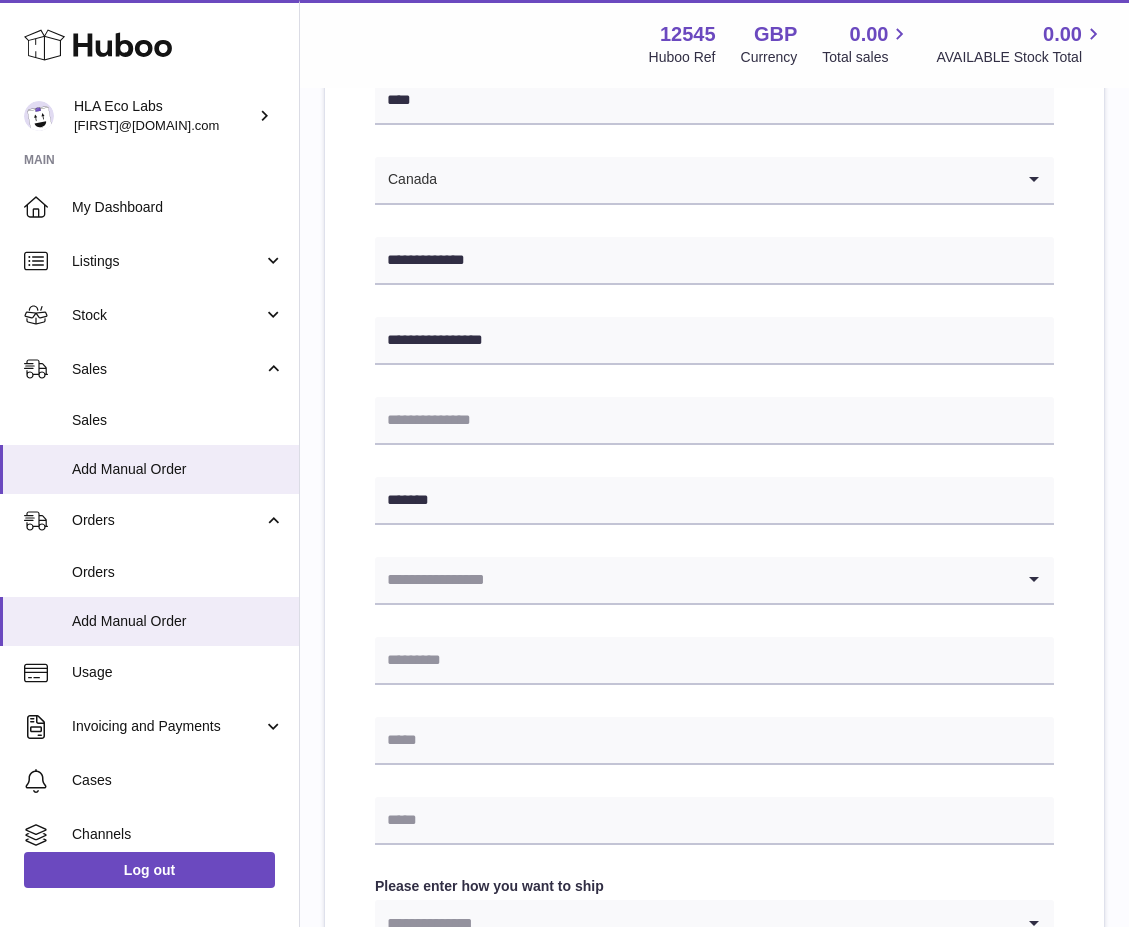 click at bounding box center (694, 580) 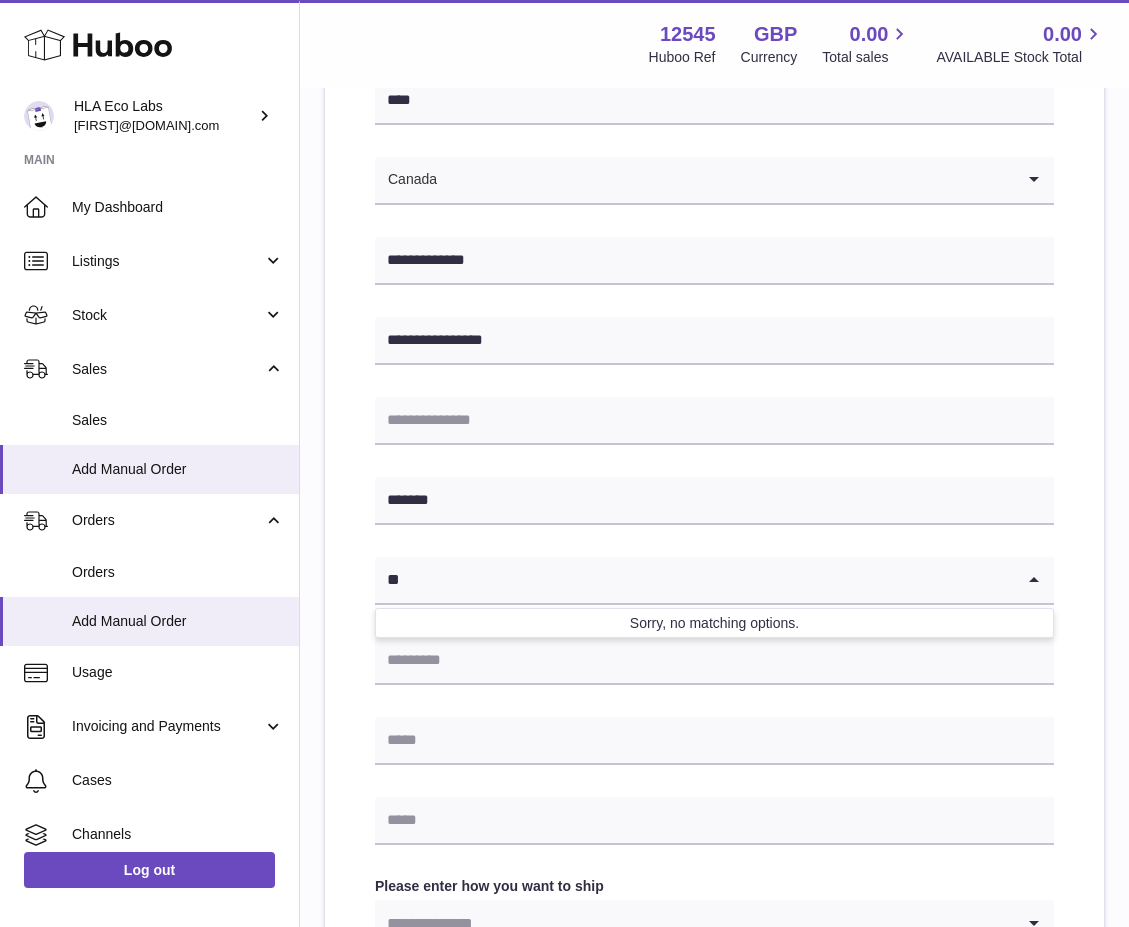 type on "*" 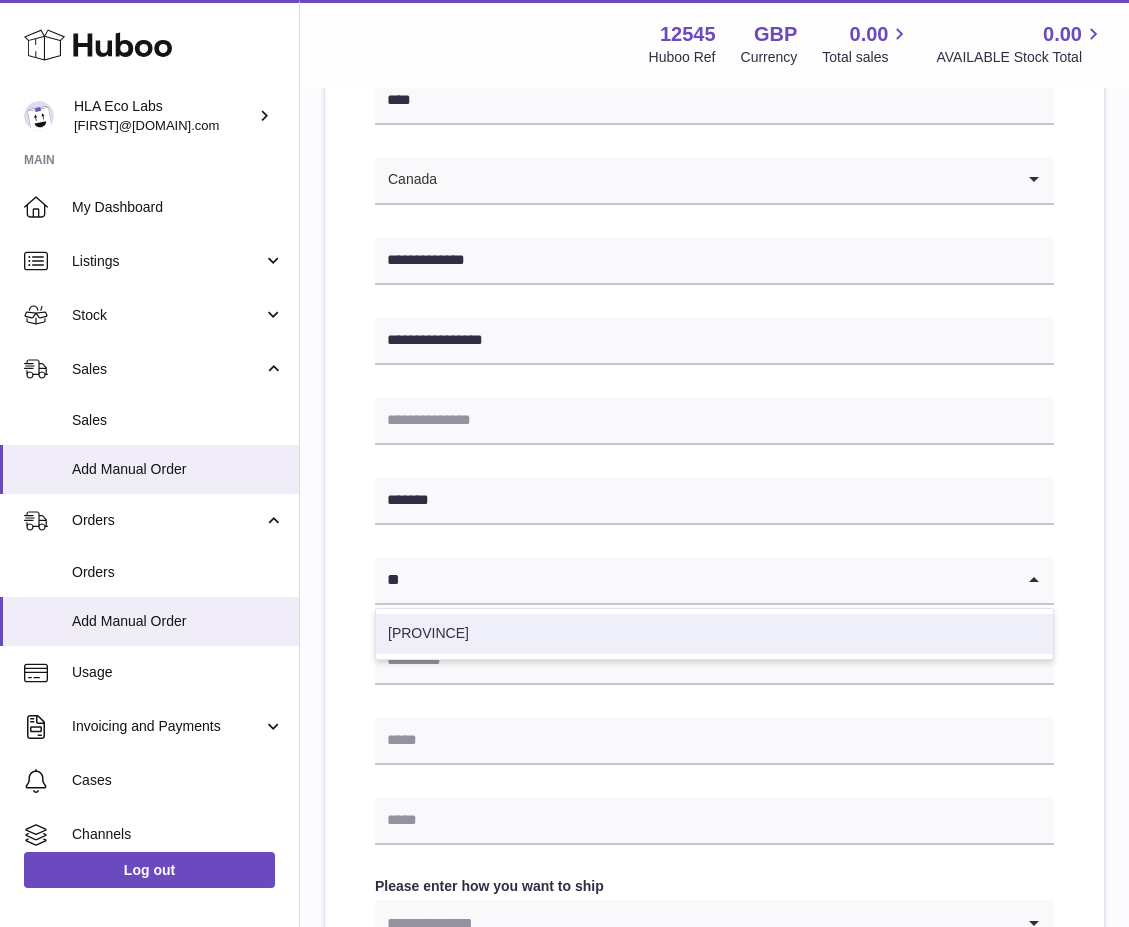 click on "Alberta" at bounding box center (714, 634) 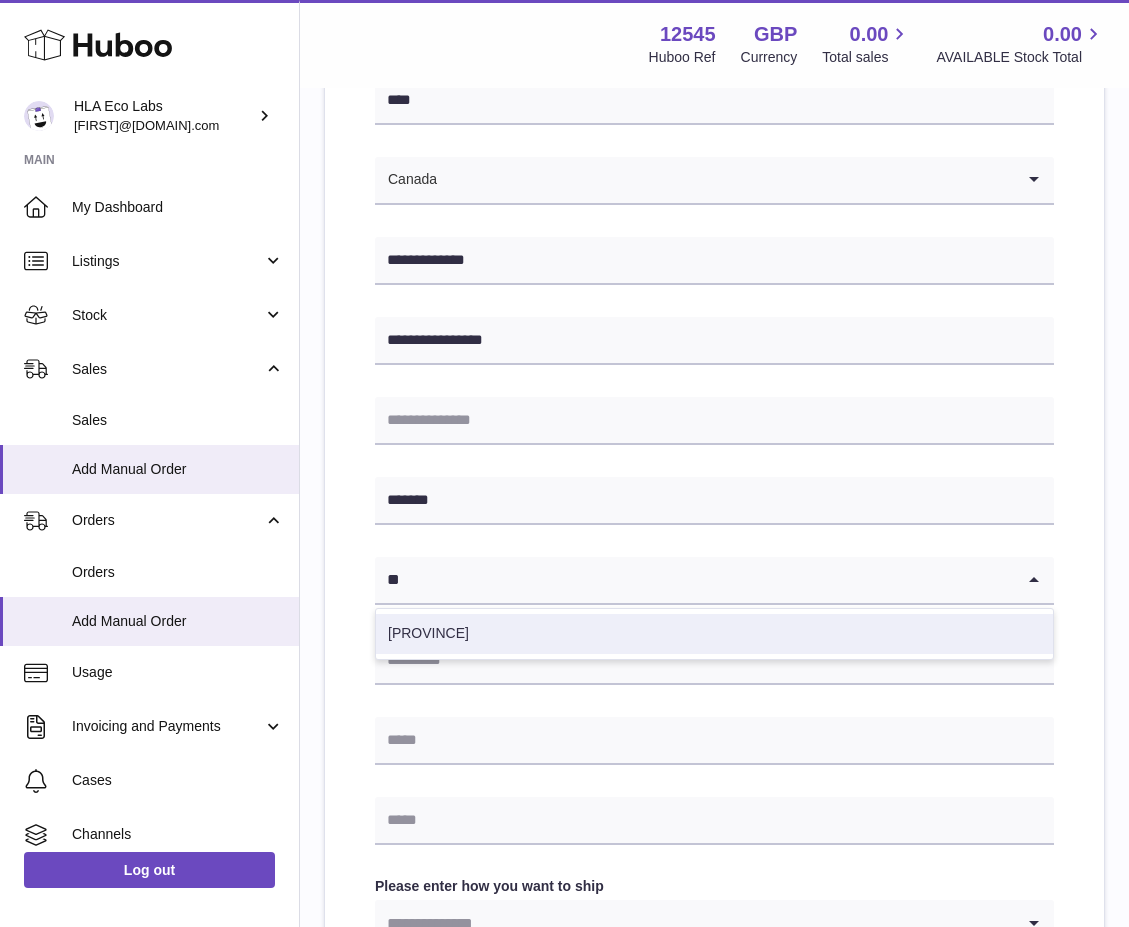 type on "**" 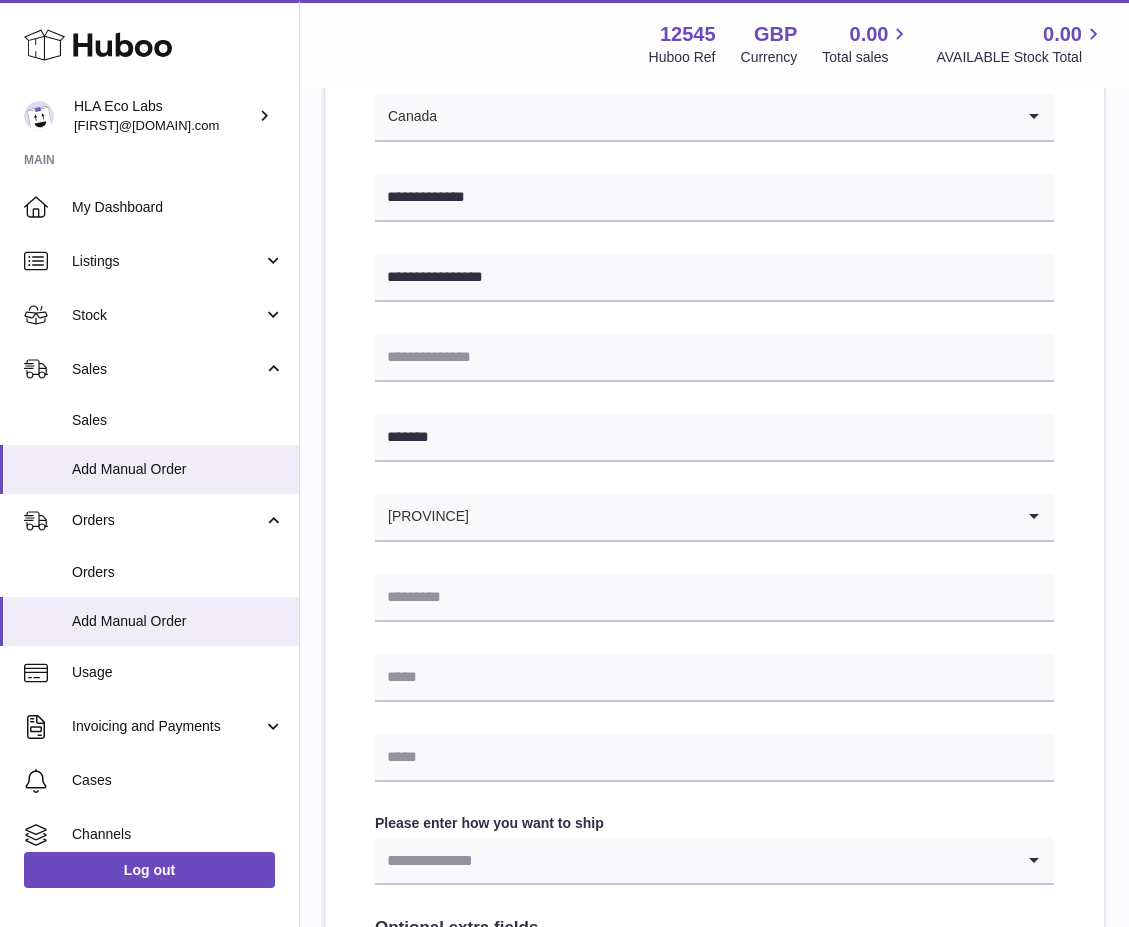 scroll, scrollTop: 400, scrollLeft: 0, axis: vertical 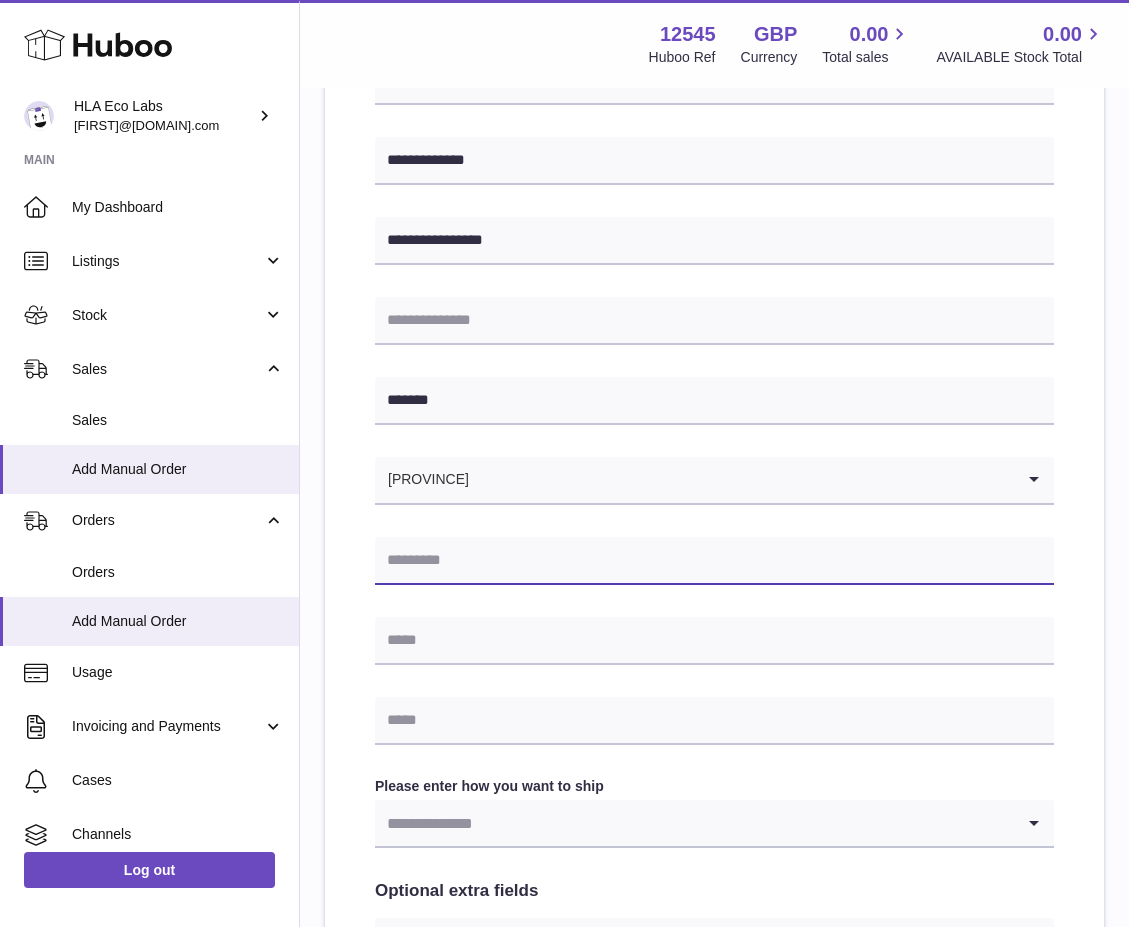 click at bounding box center [714, 561] 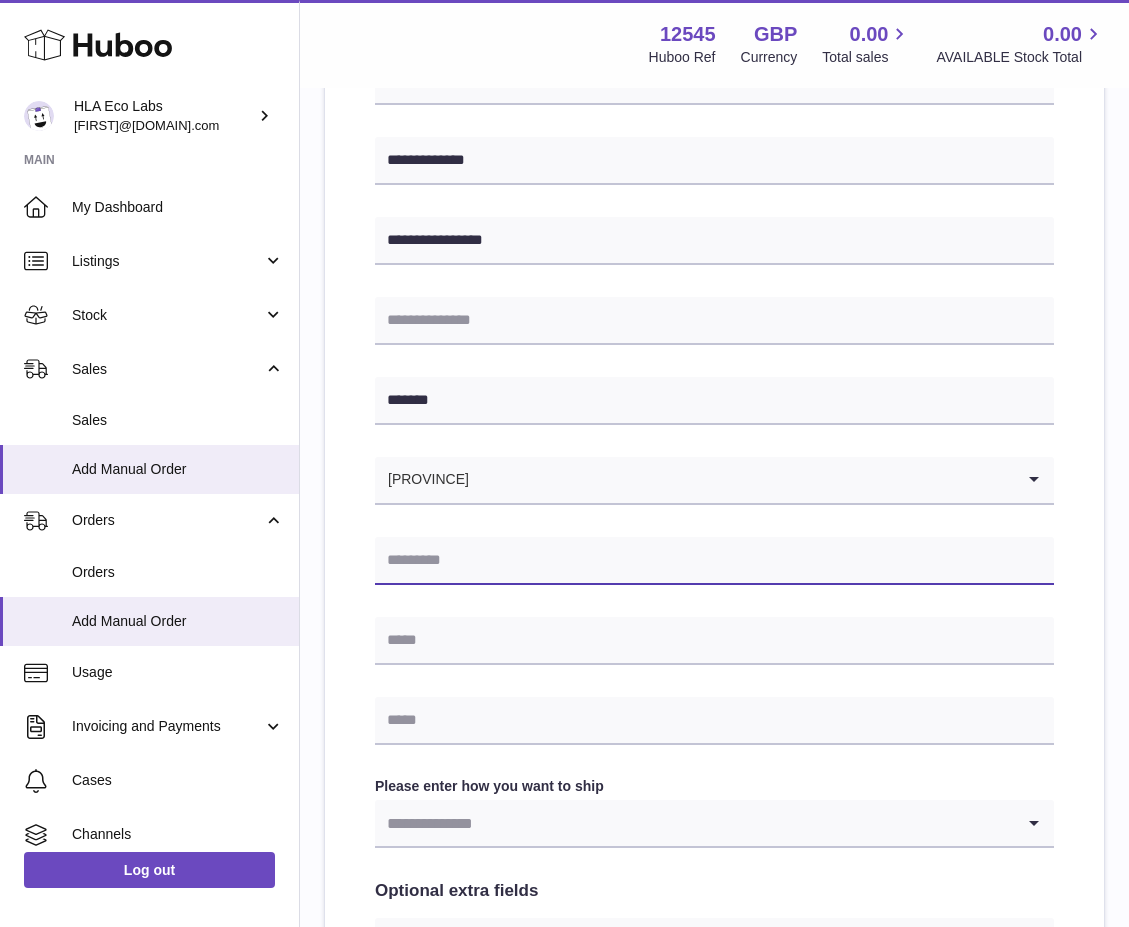 paste on "*********" 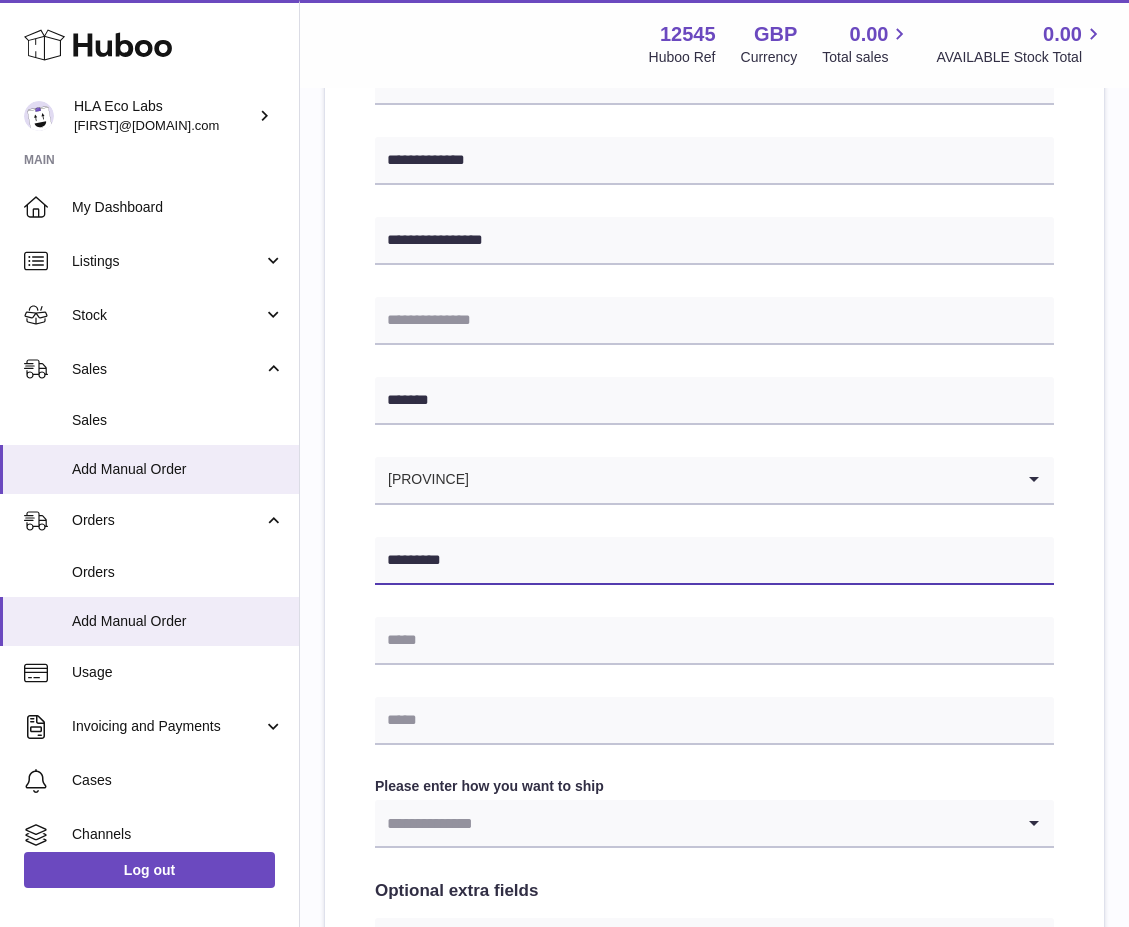 type on "*********" 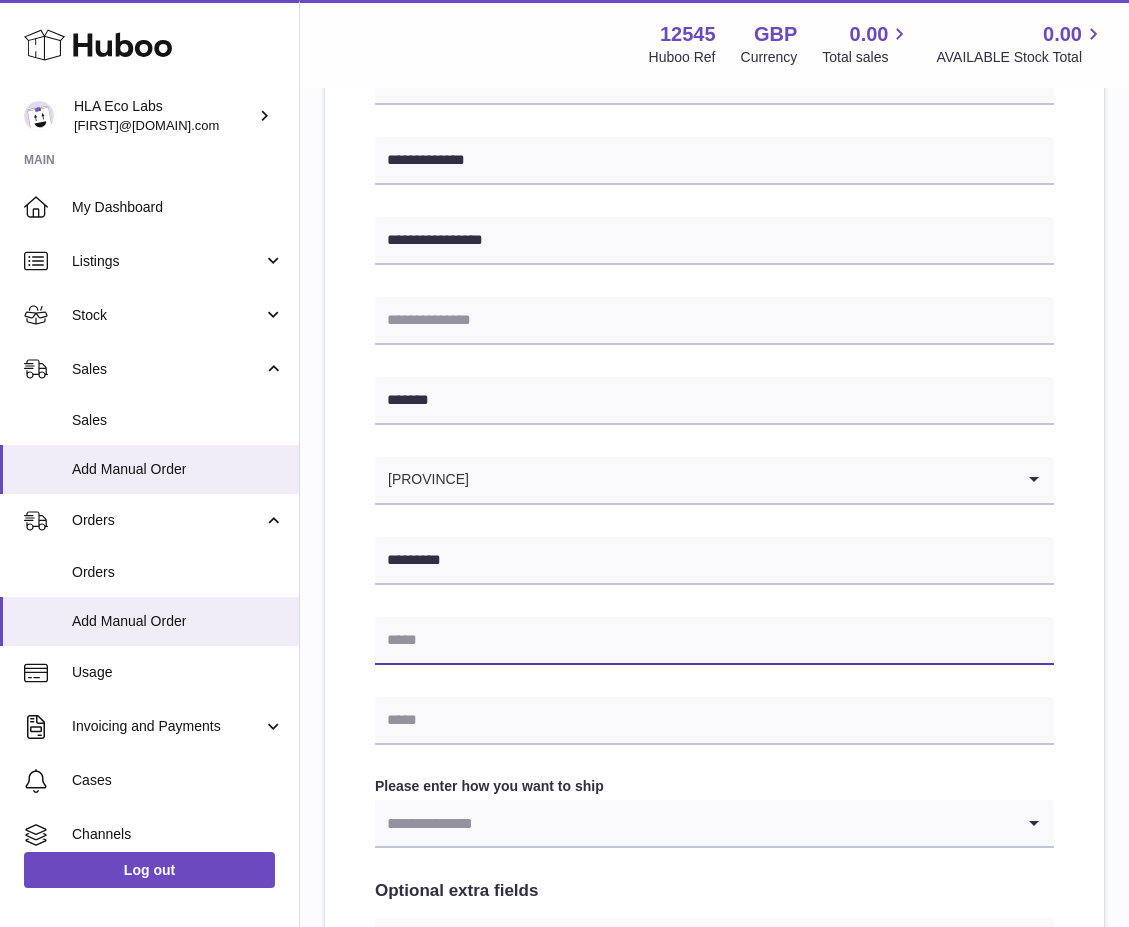 click at bounding box center (714, 641) 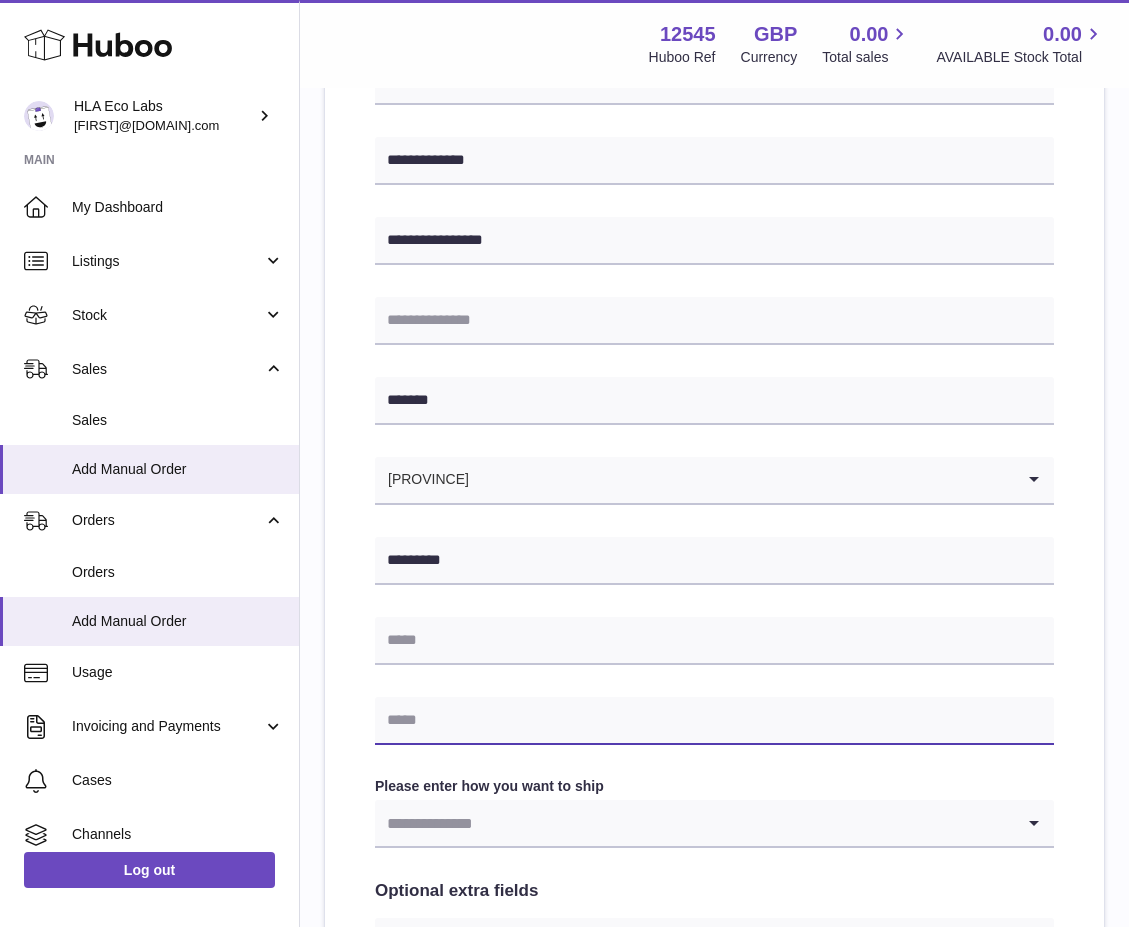 click at bounding box center [714, 721] 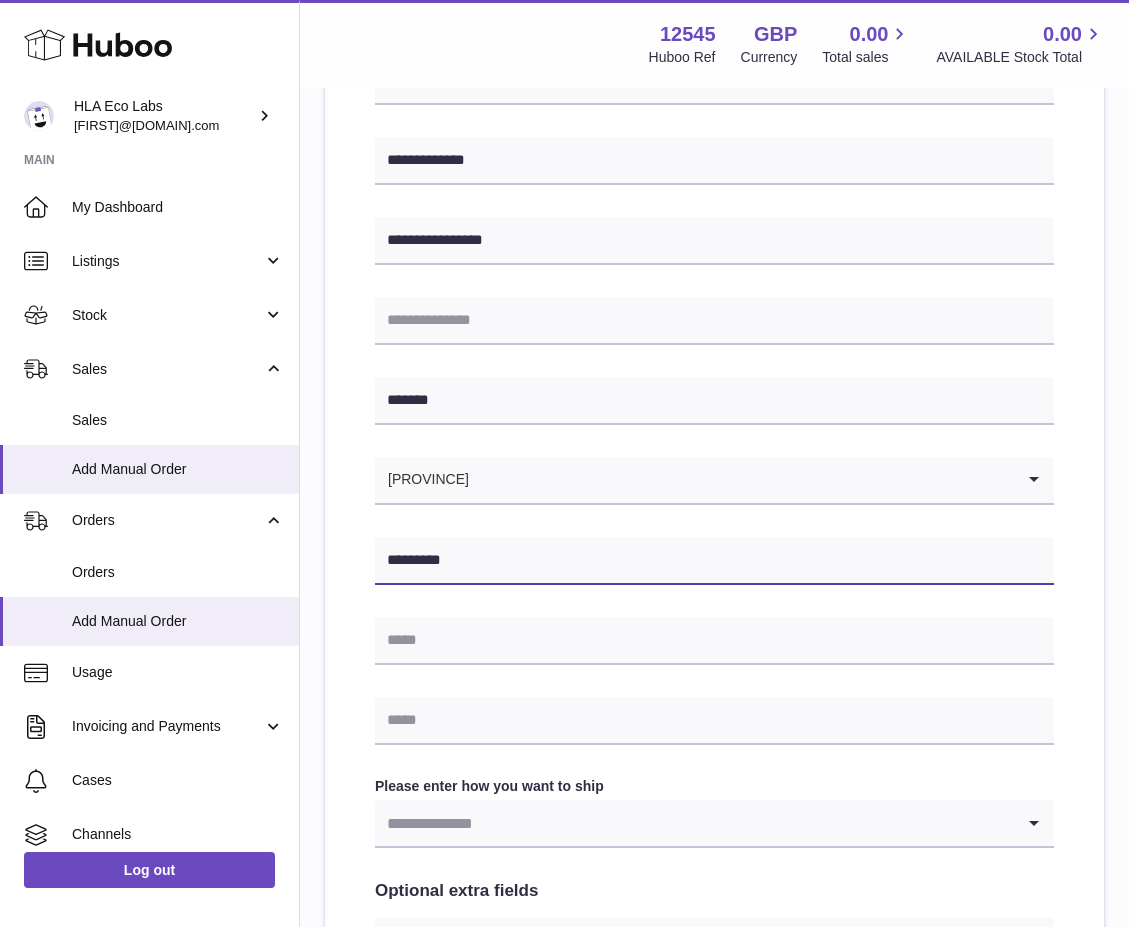 click on "*********" at bounding box center [714, 561] 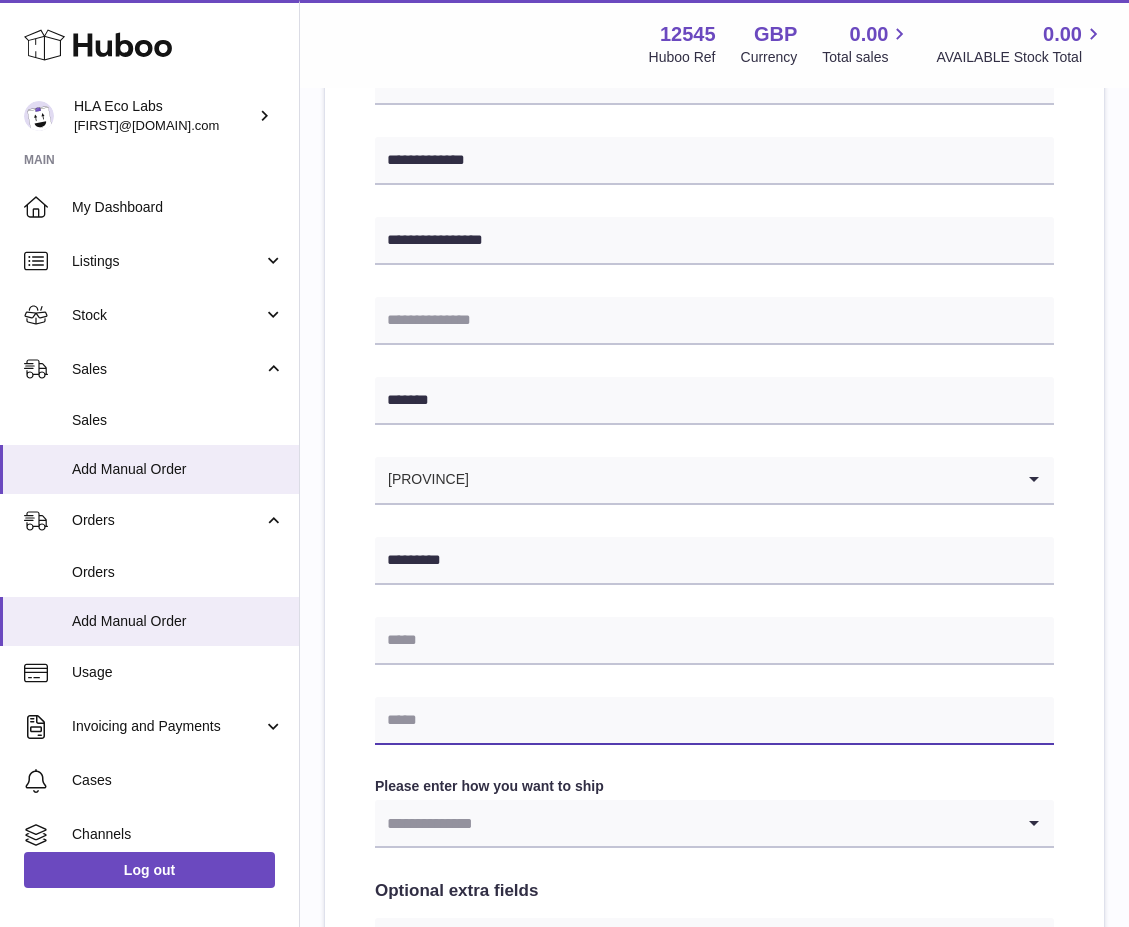 click at bounding box center (714, 721) 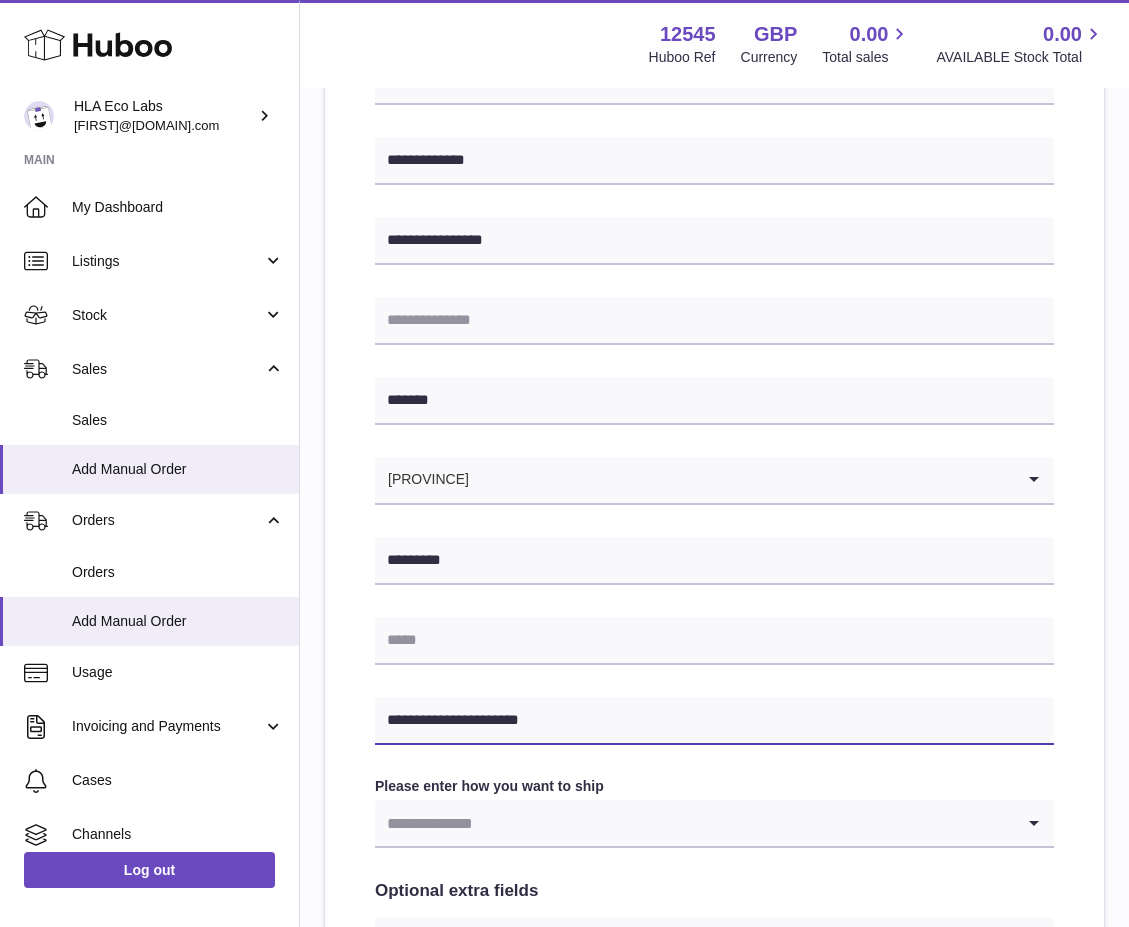 type on "**********" 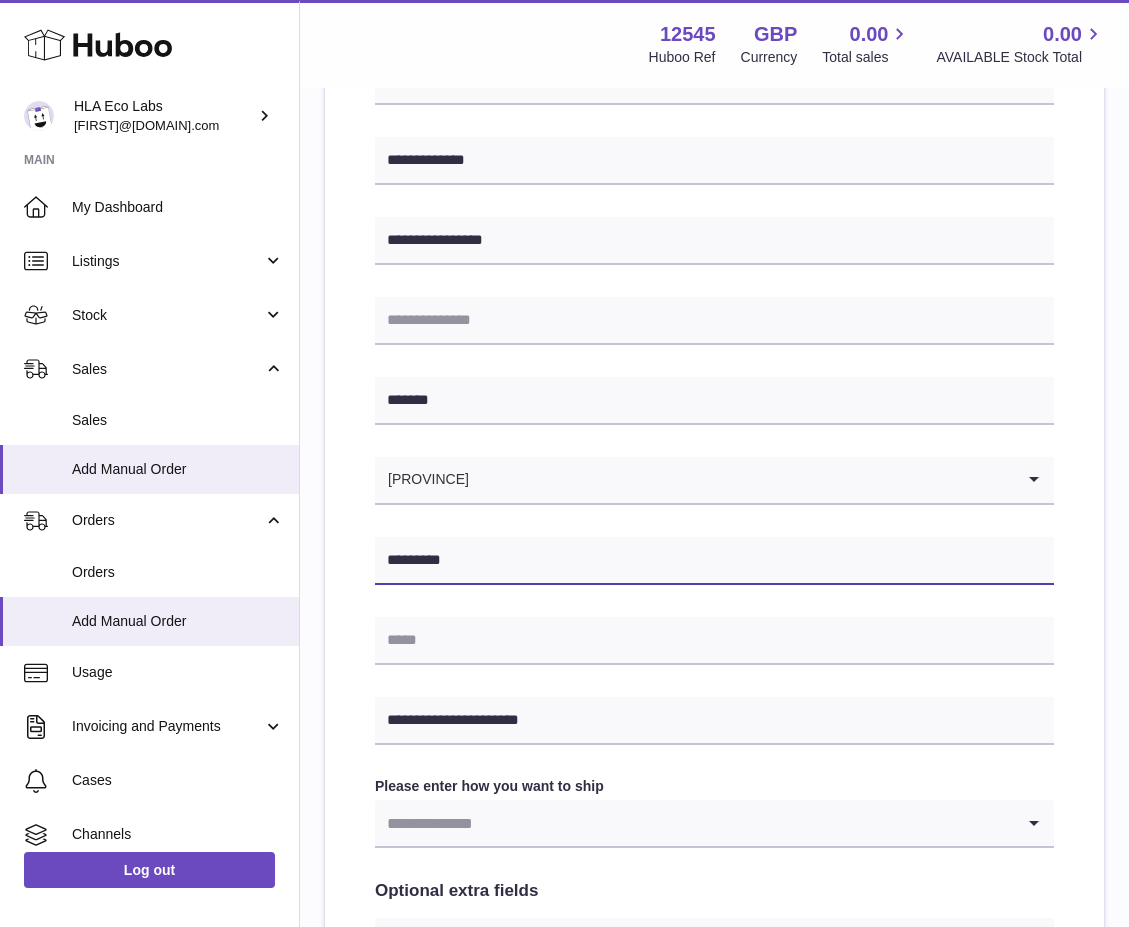 drag, startPoint x: 467, startPoint y: 562, endPoint x: 359, endPoint y: 579, distance: 109.32977 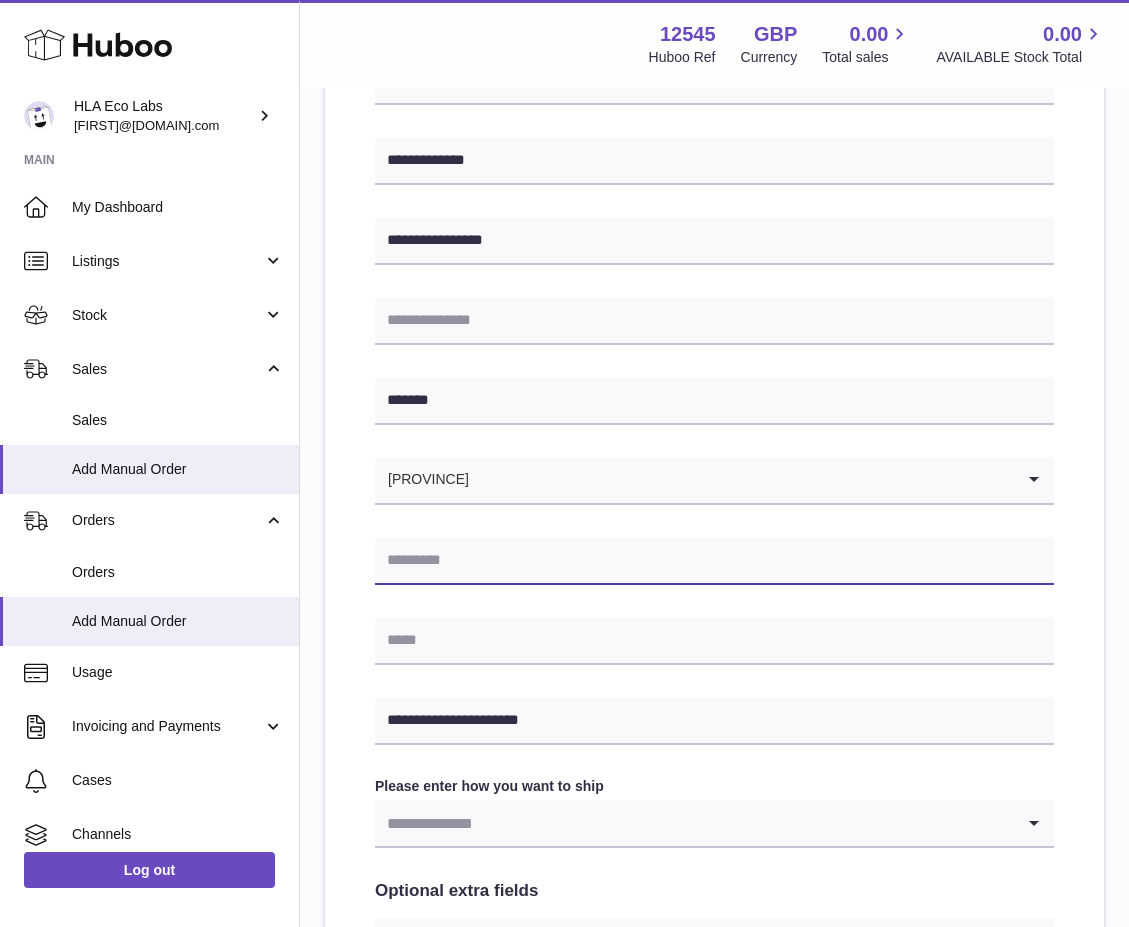 type 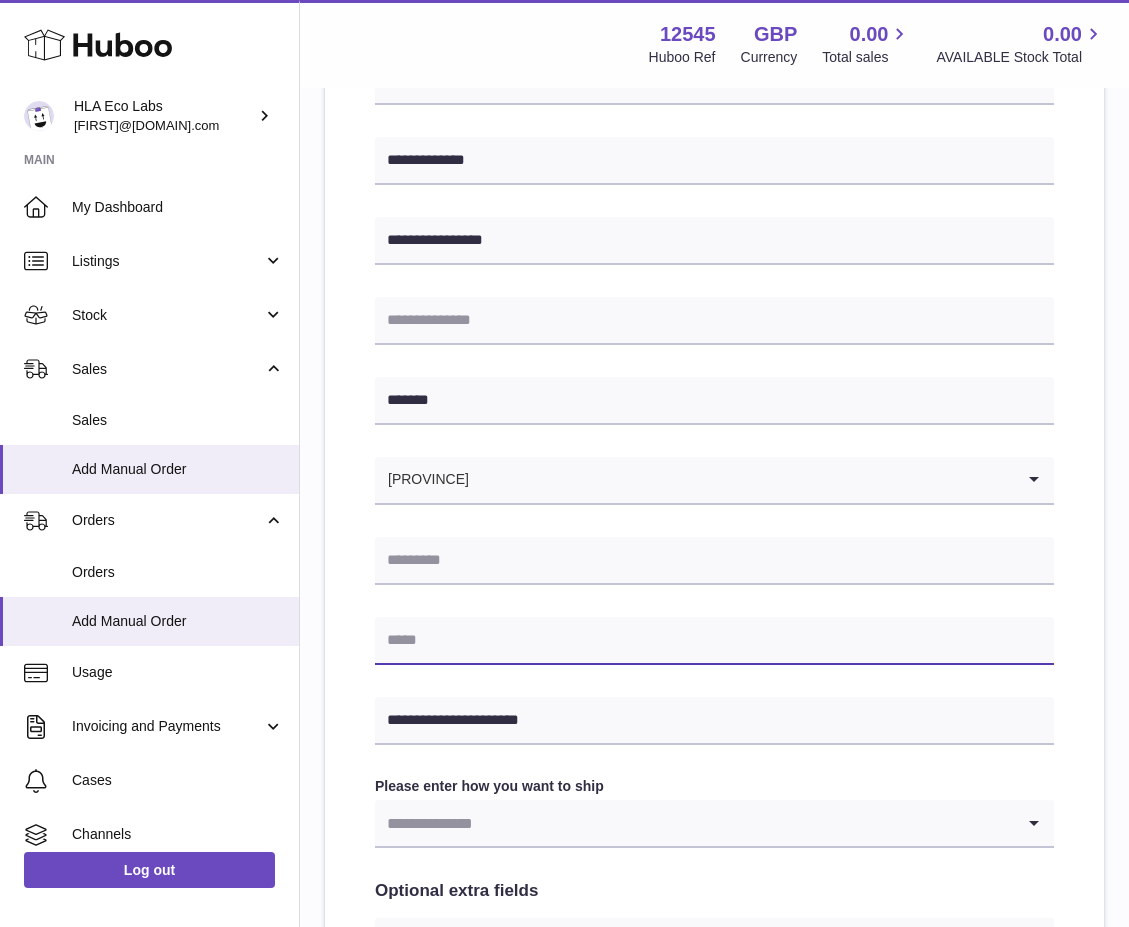click at bounding box center (714, 641) 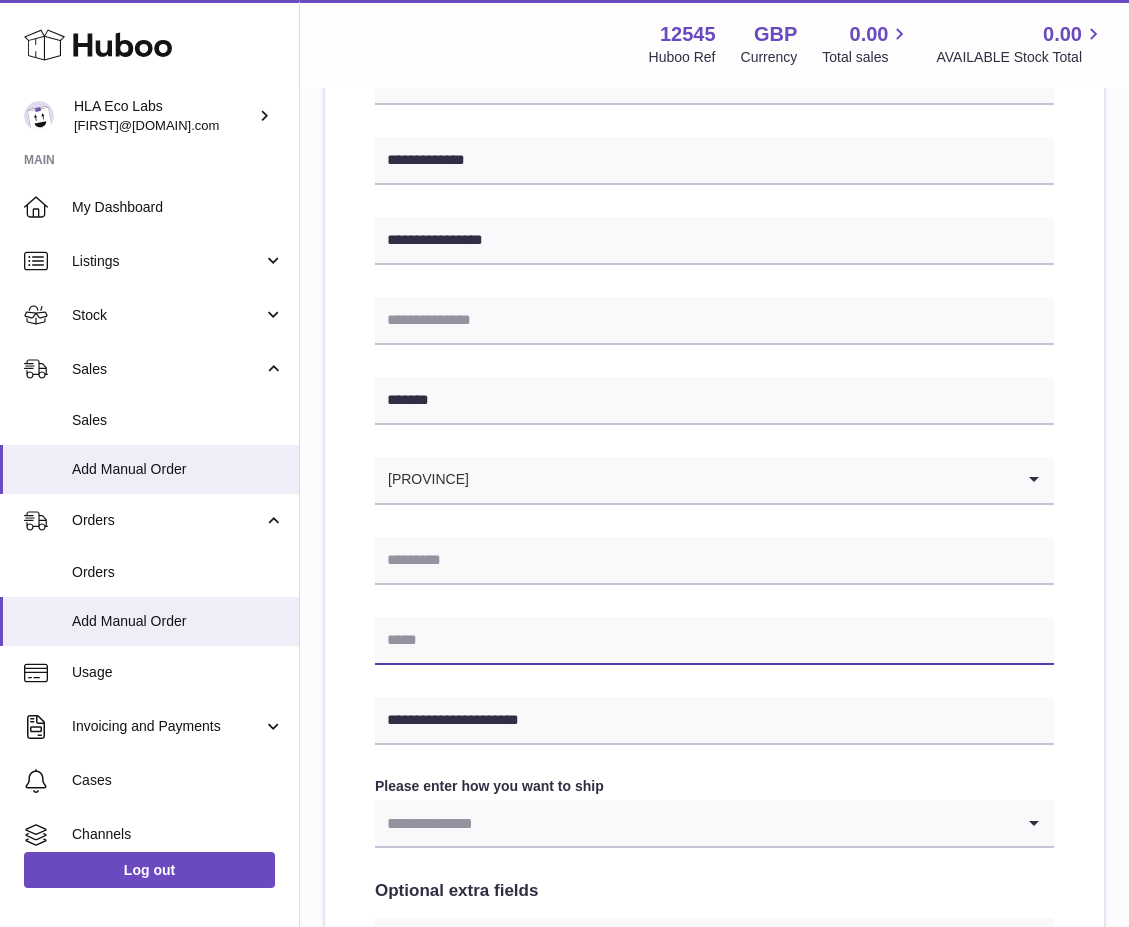 paste on "*********" 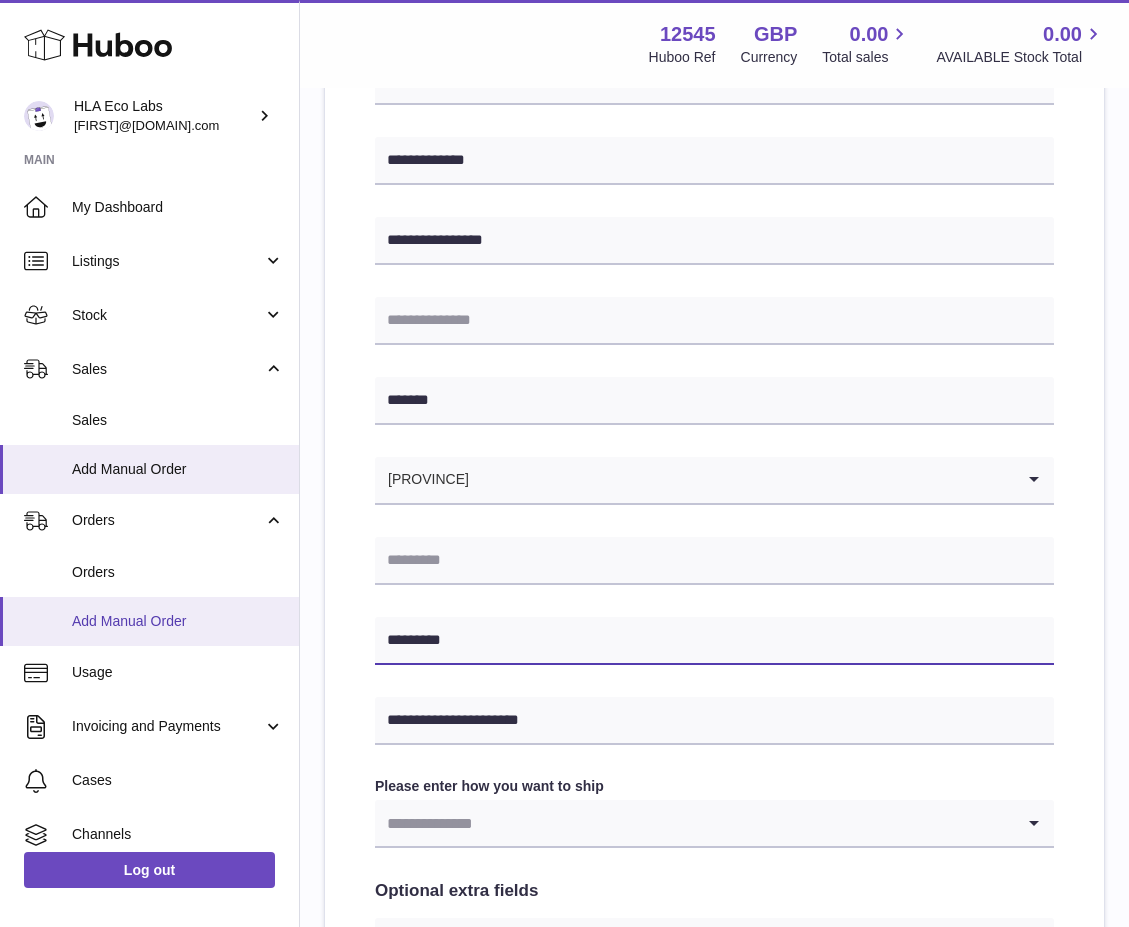 type on "*********" 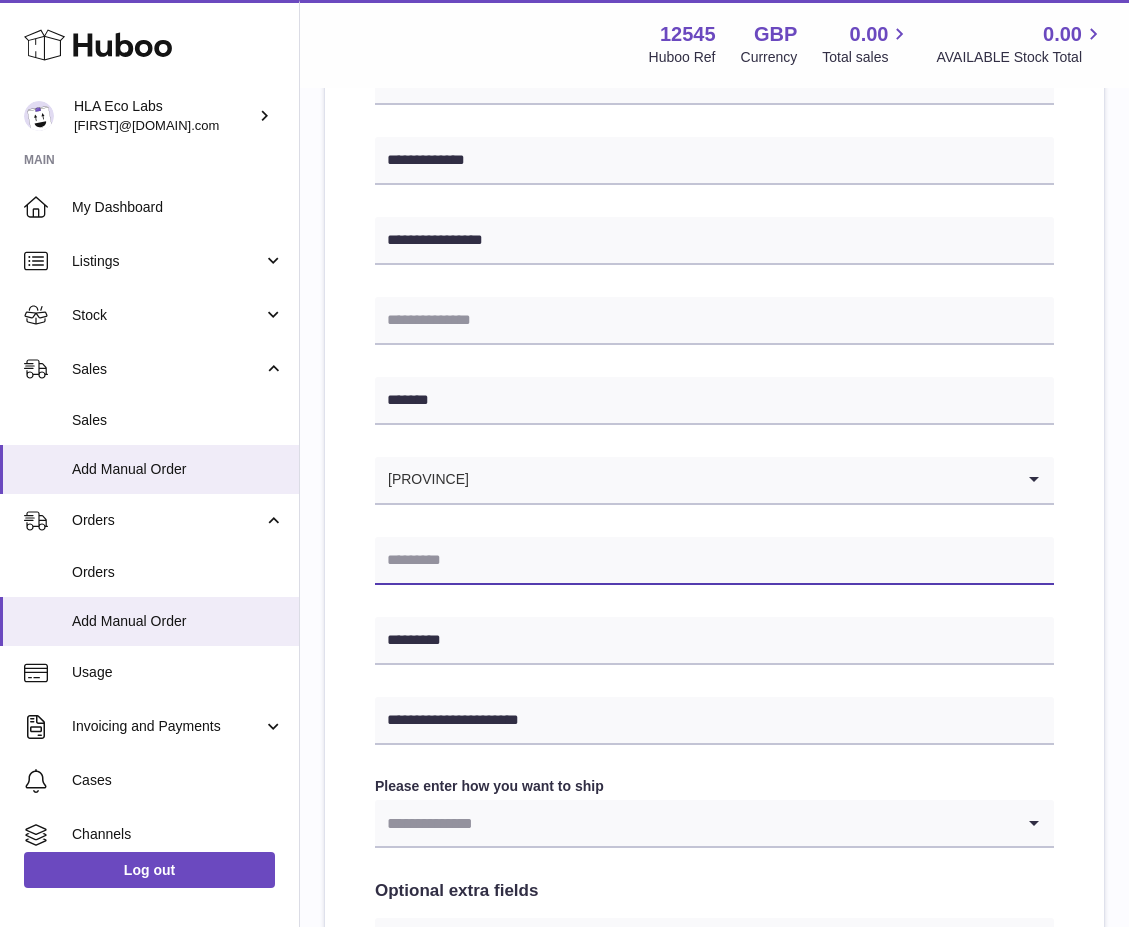 click at bounding box center (714, 561) 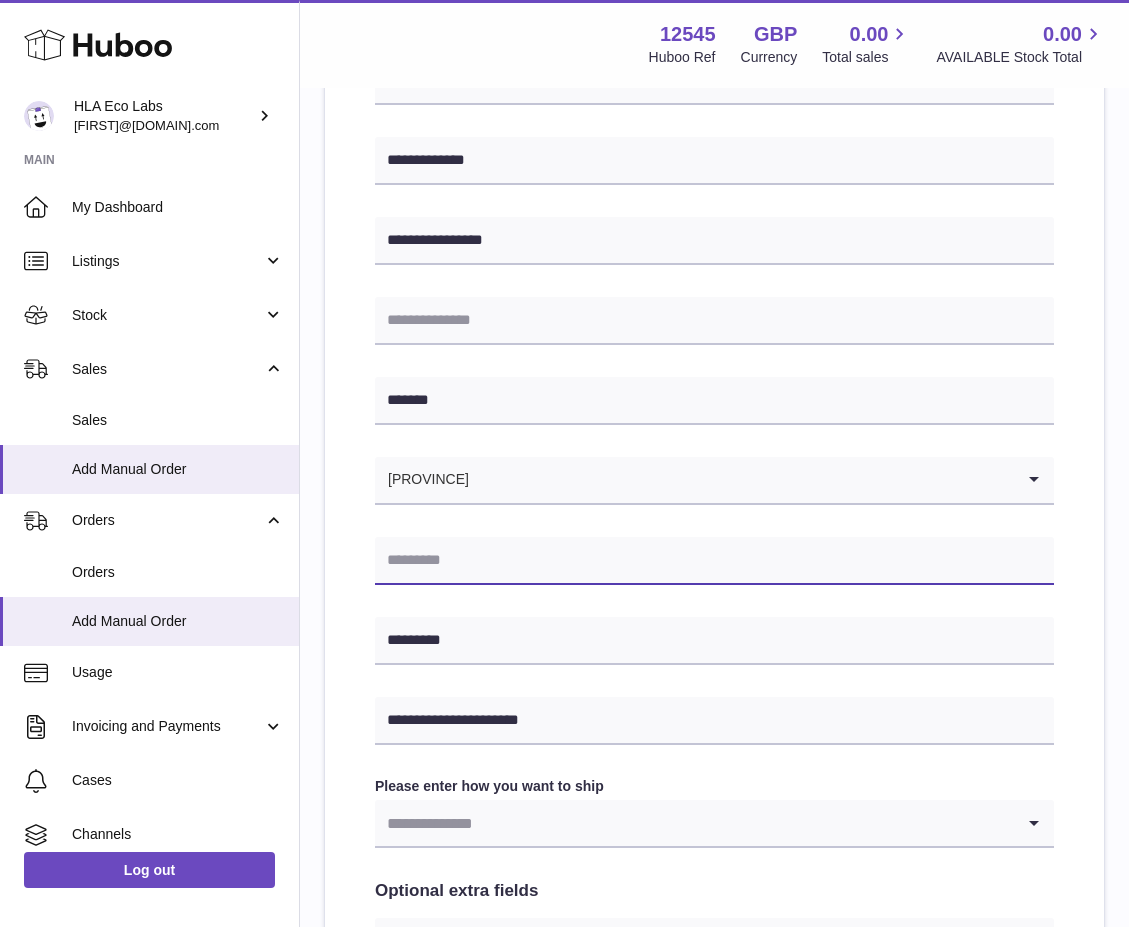 paste on "*******" 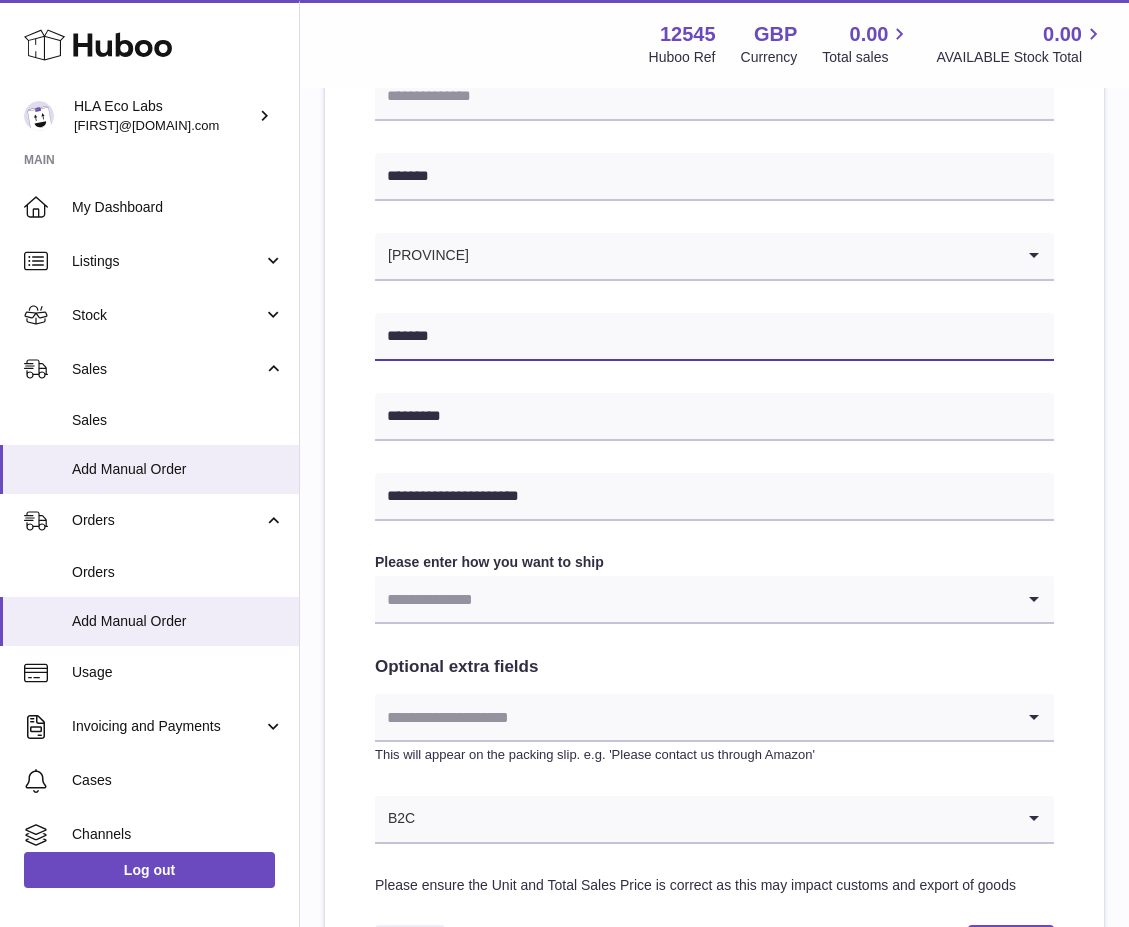 scroll, scrollTop: 800, scrollLeft: 0, axis: vertical 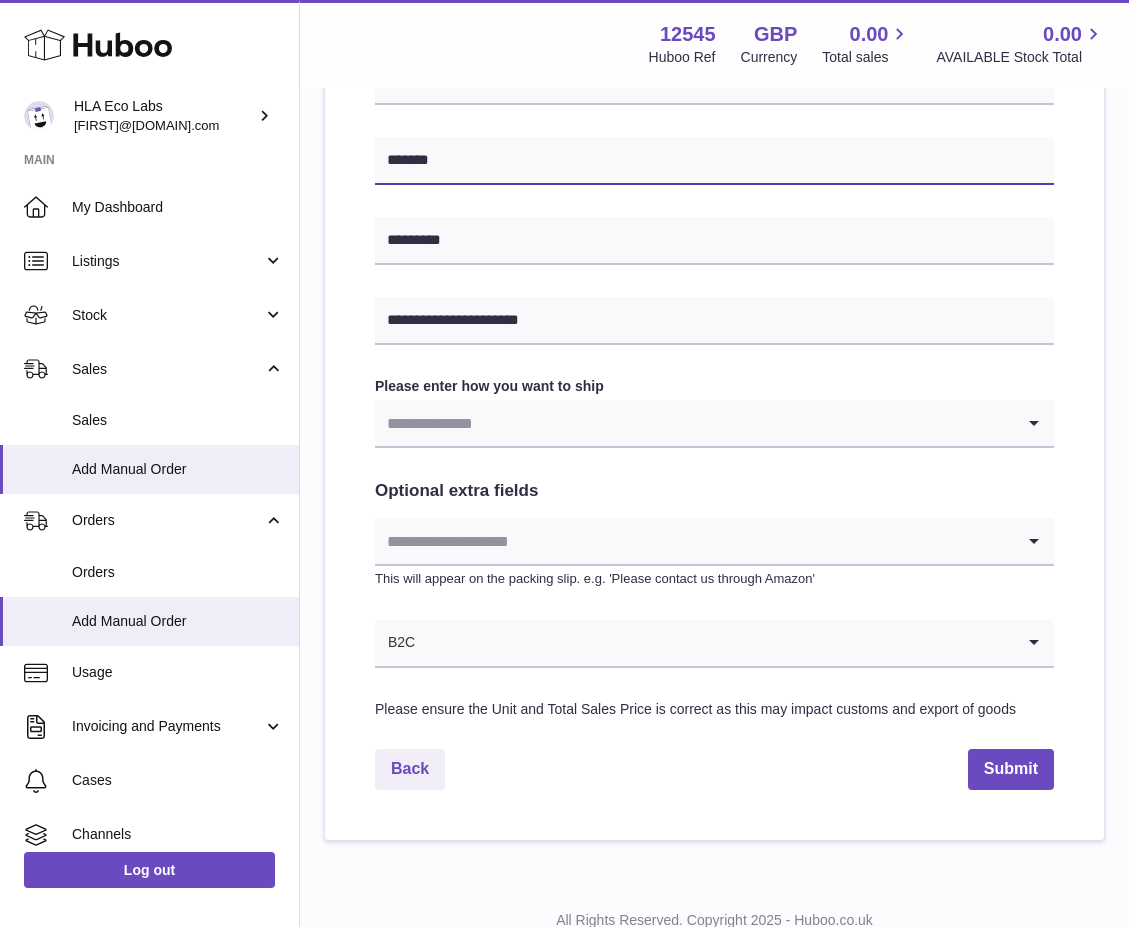 type on "*******" 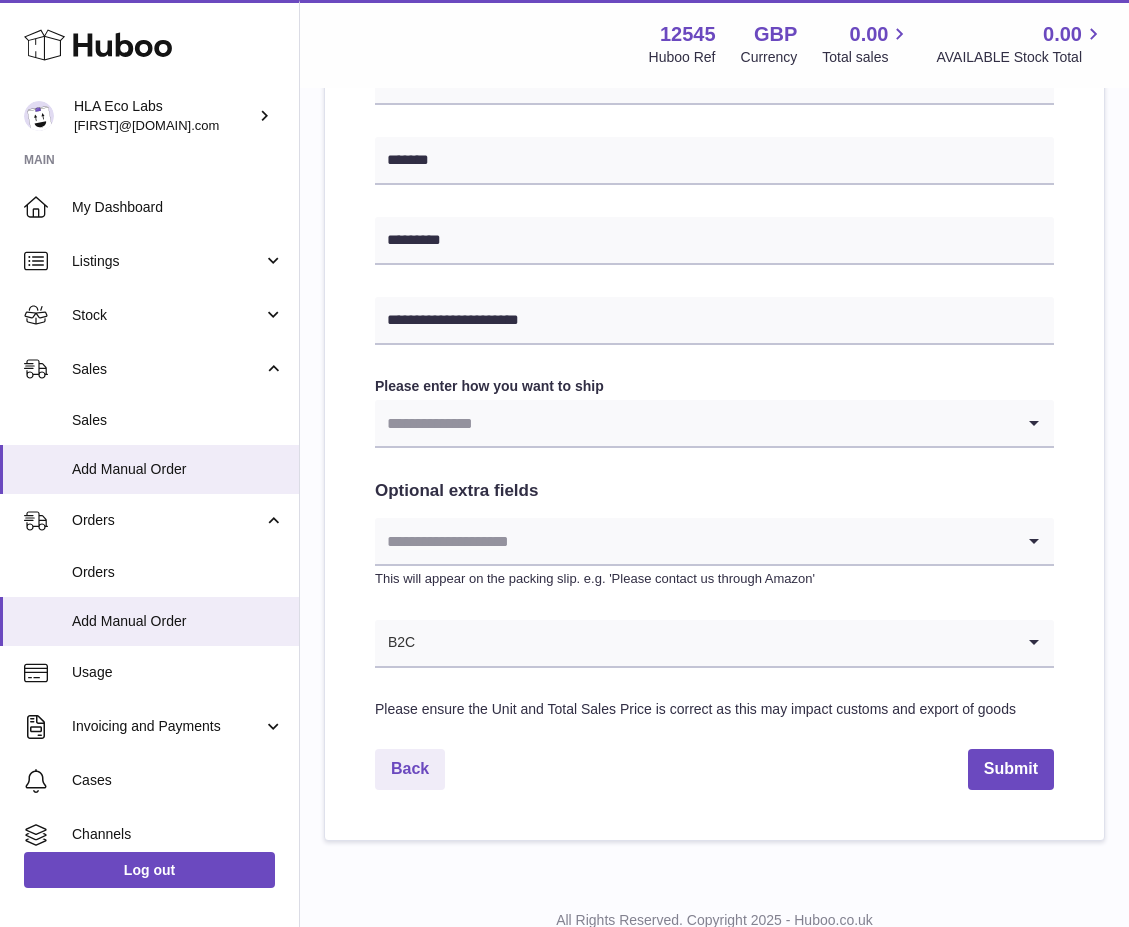 click at bounding box center [694, 423] 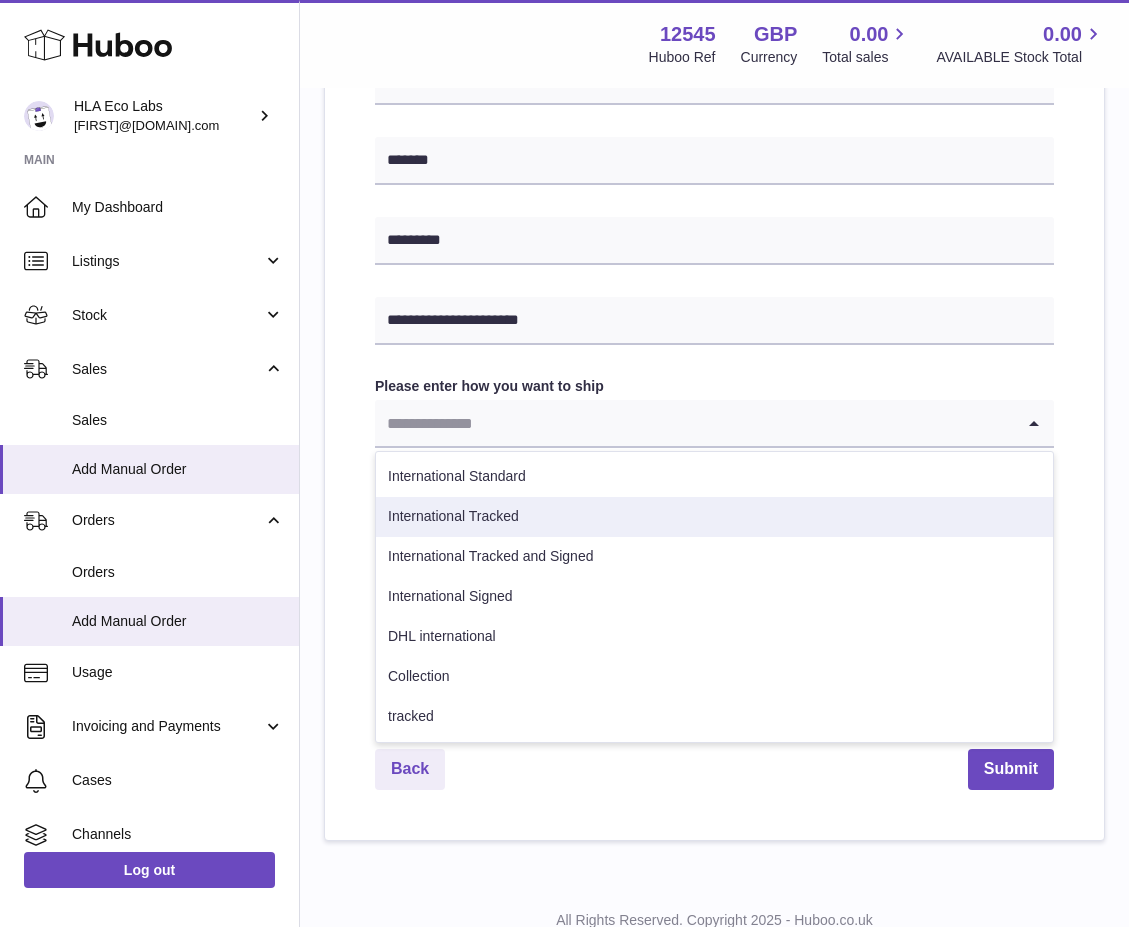click on "International Tracked" at bounding box center [714, 517] 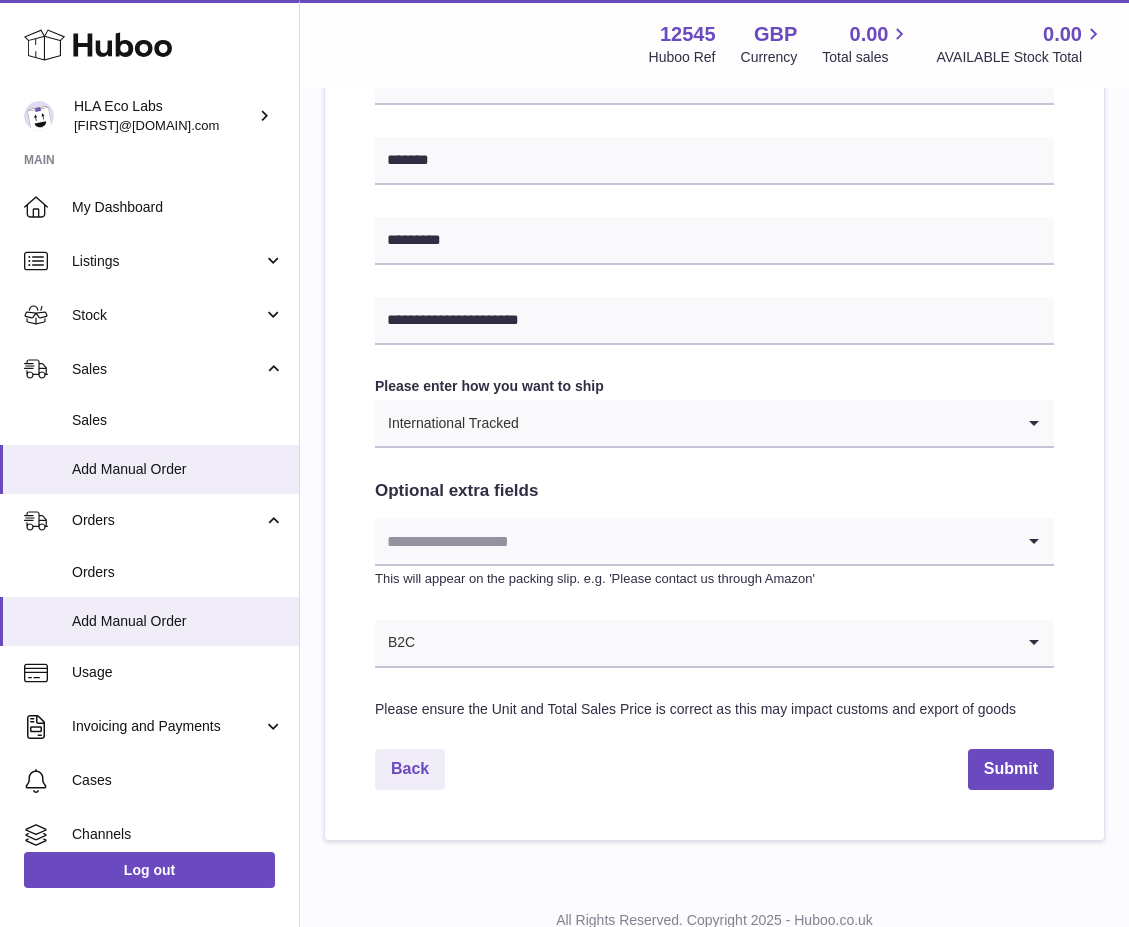 click at bounding box center [694, 541] 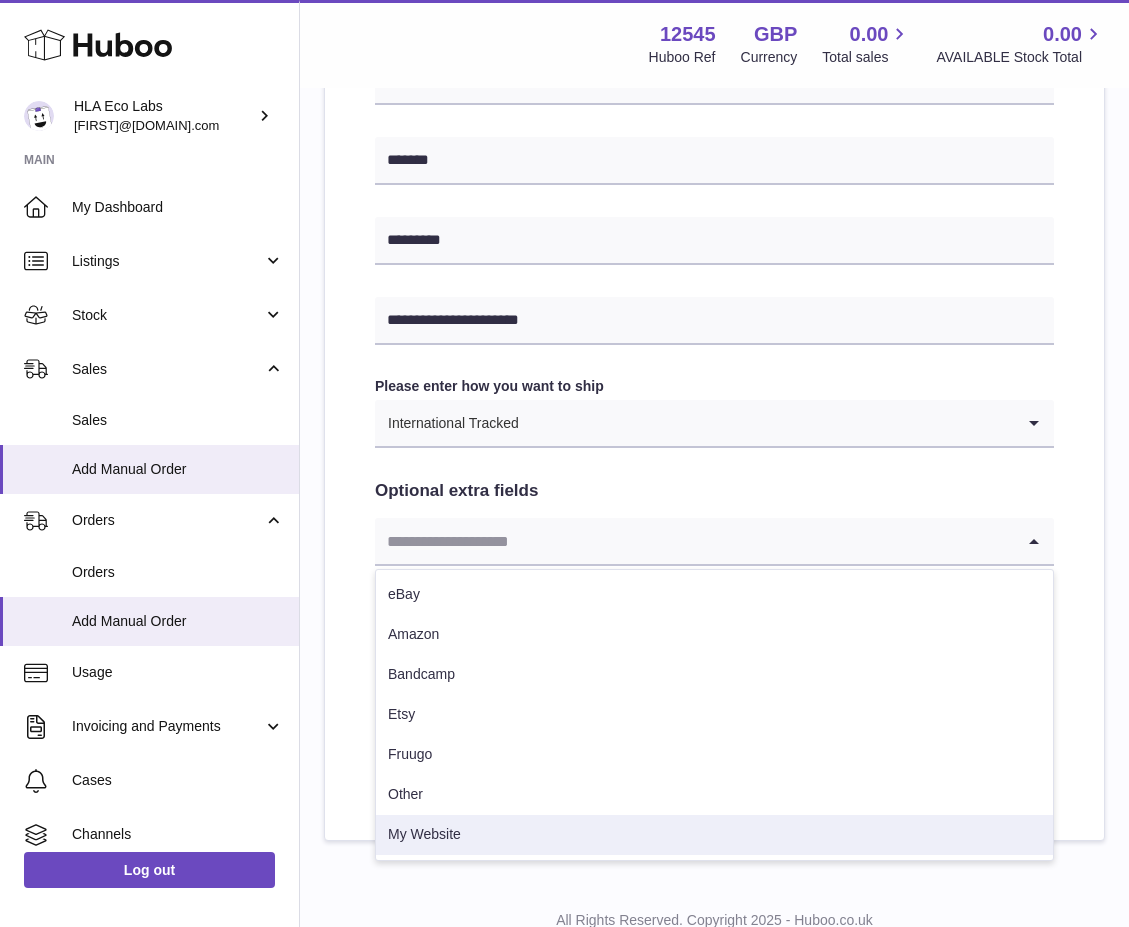 click on "My Website" at bounding box center [714, 835] 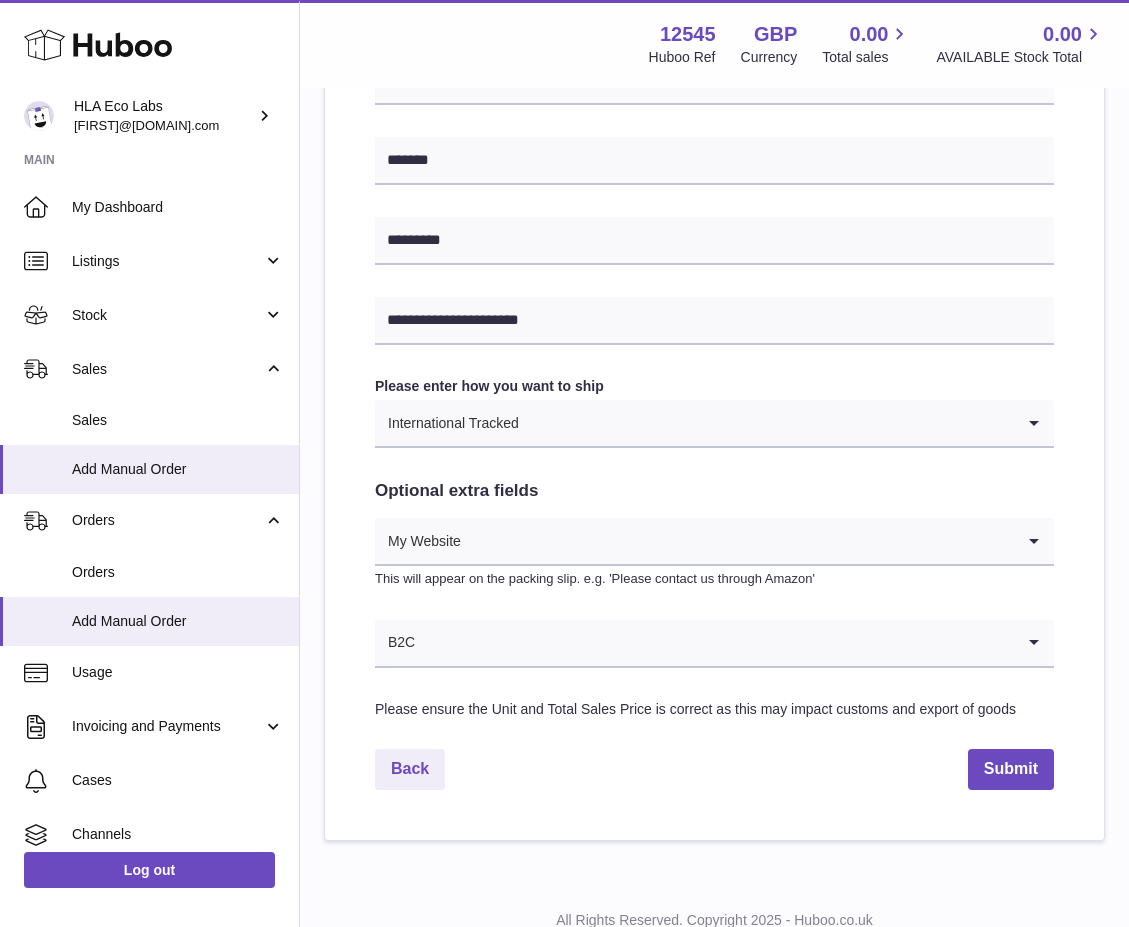 click on "Back
Submit" at bounding box center (714, 769) 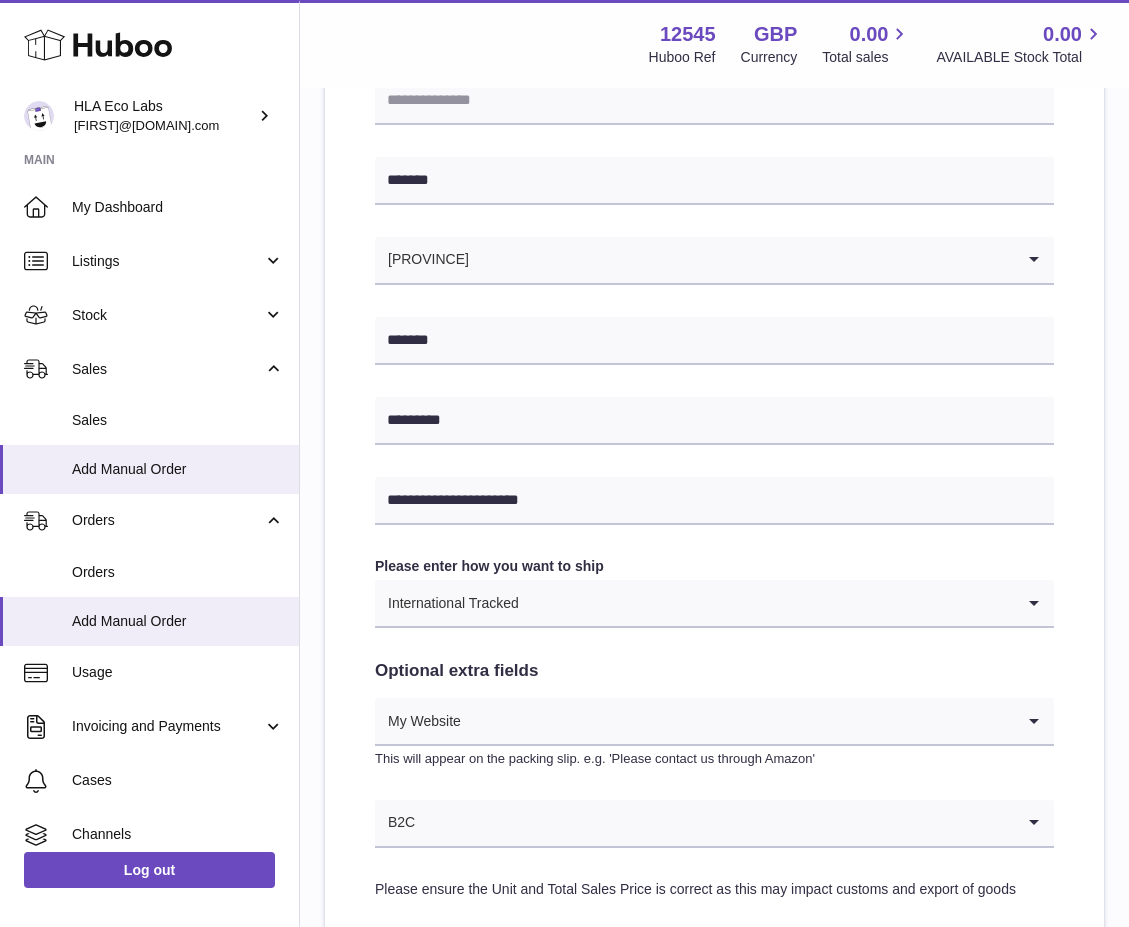 scroll, scrollTop: 871, scrollLeft: 0, axis: vertical 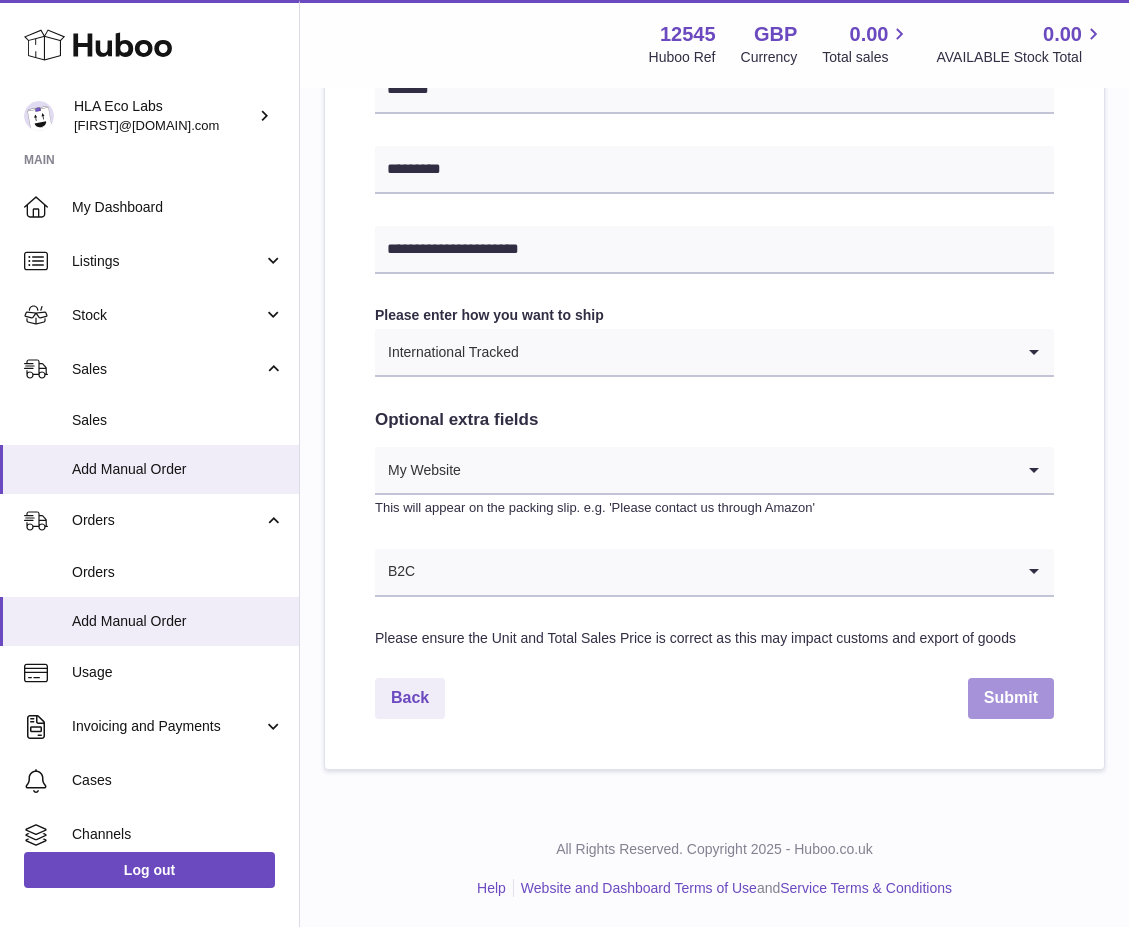 click on "Submit" at bounding box center [1011, 698] 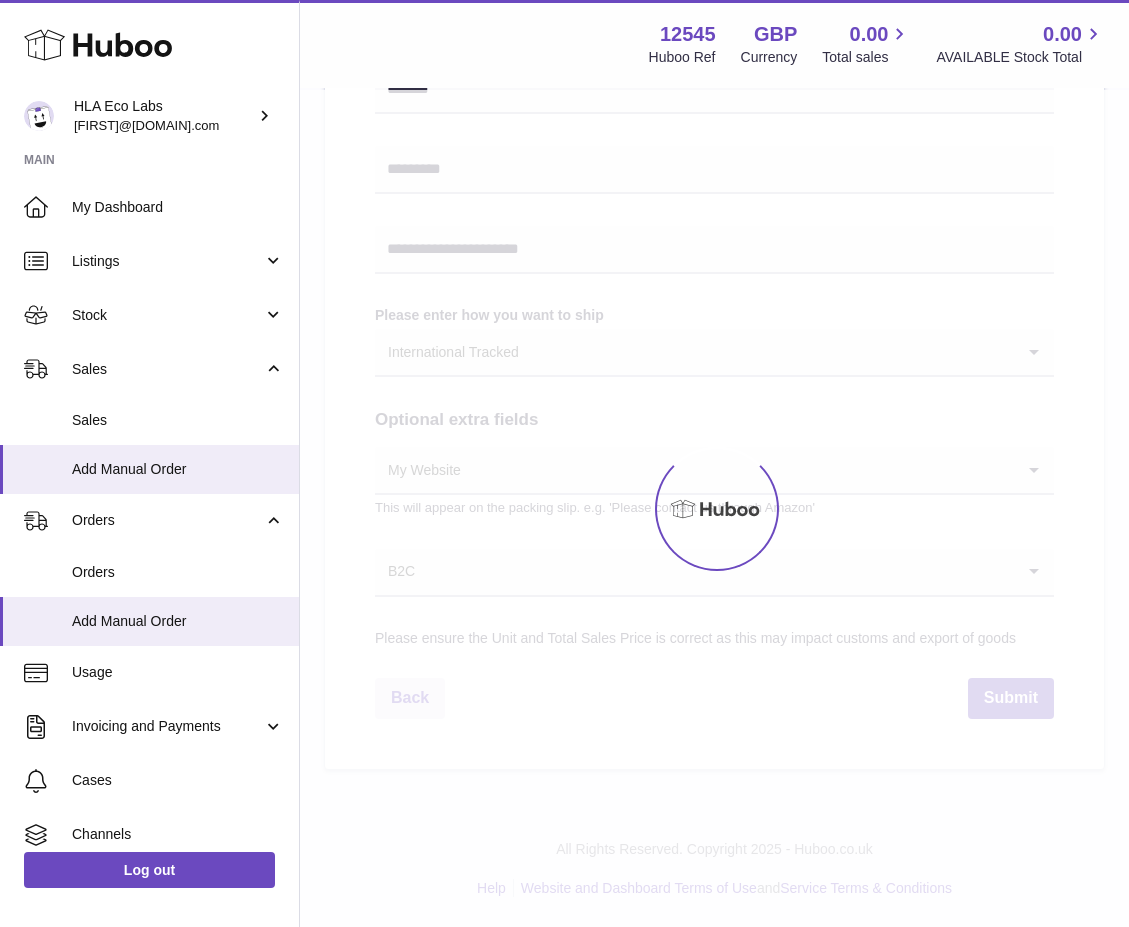 scroll, scrollTop: 0, scrollLeft: 0, axis: both 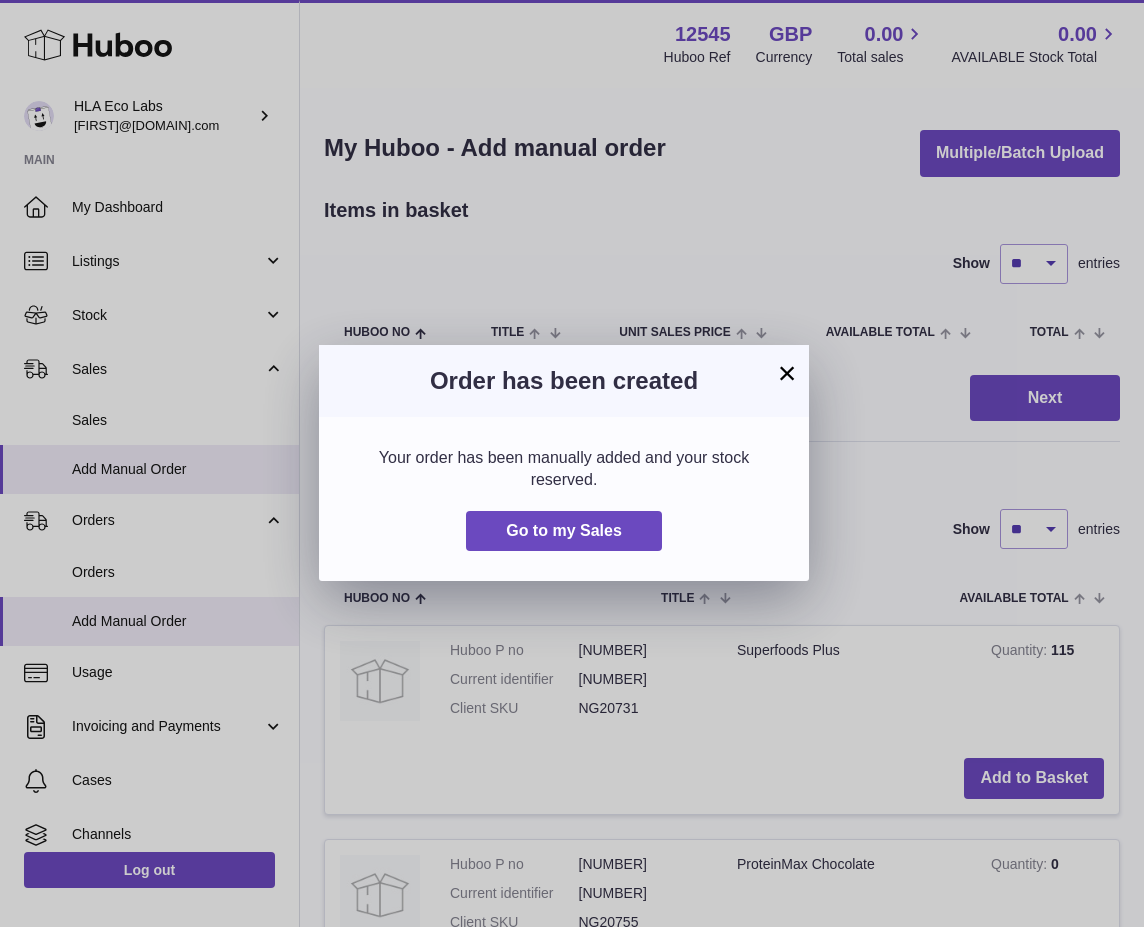 click on "×" at bounding box center [787, 373] 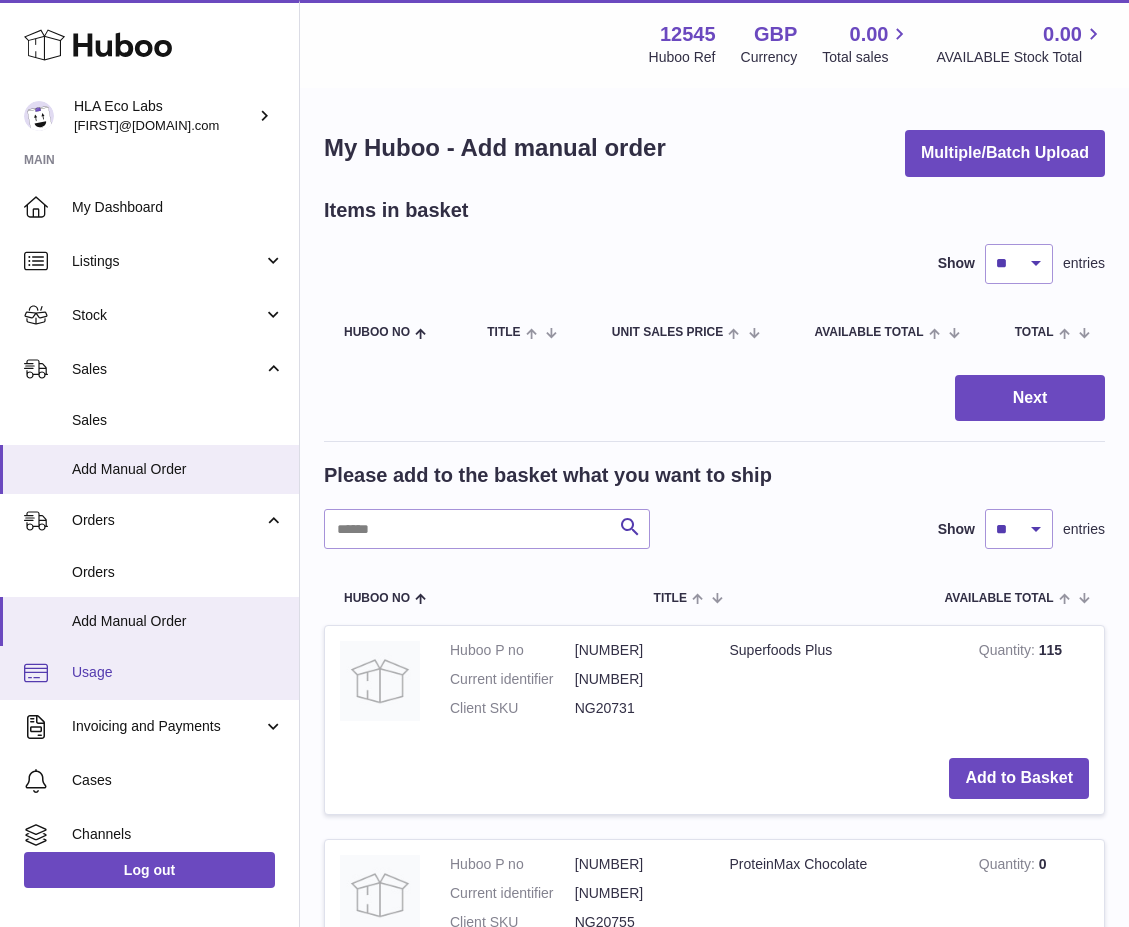 click on "Usage" at bounding box center (178, 672) 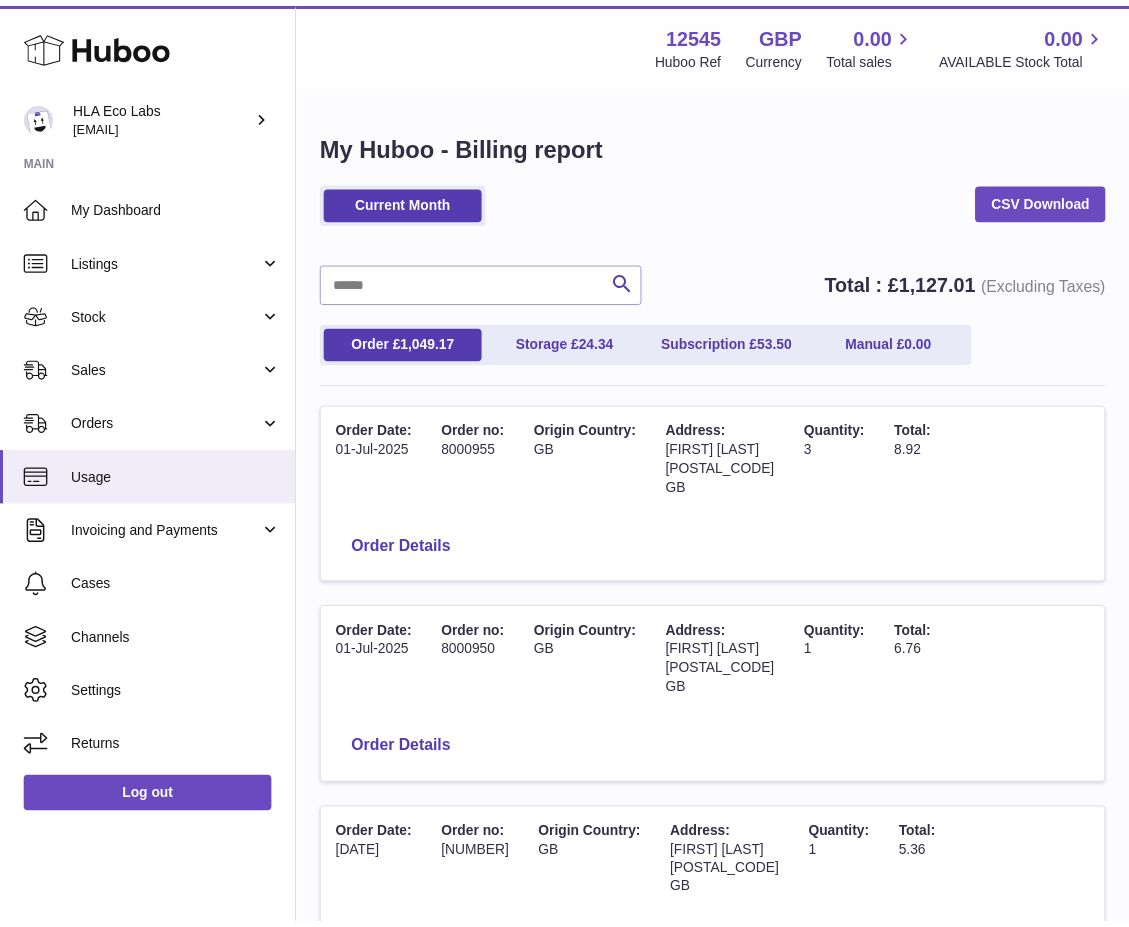 scroll, scrollTop: 0, scrollLeft: 0, axis: both 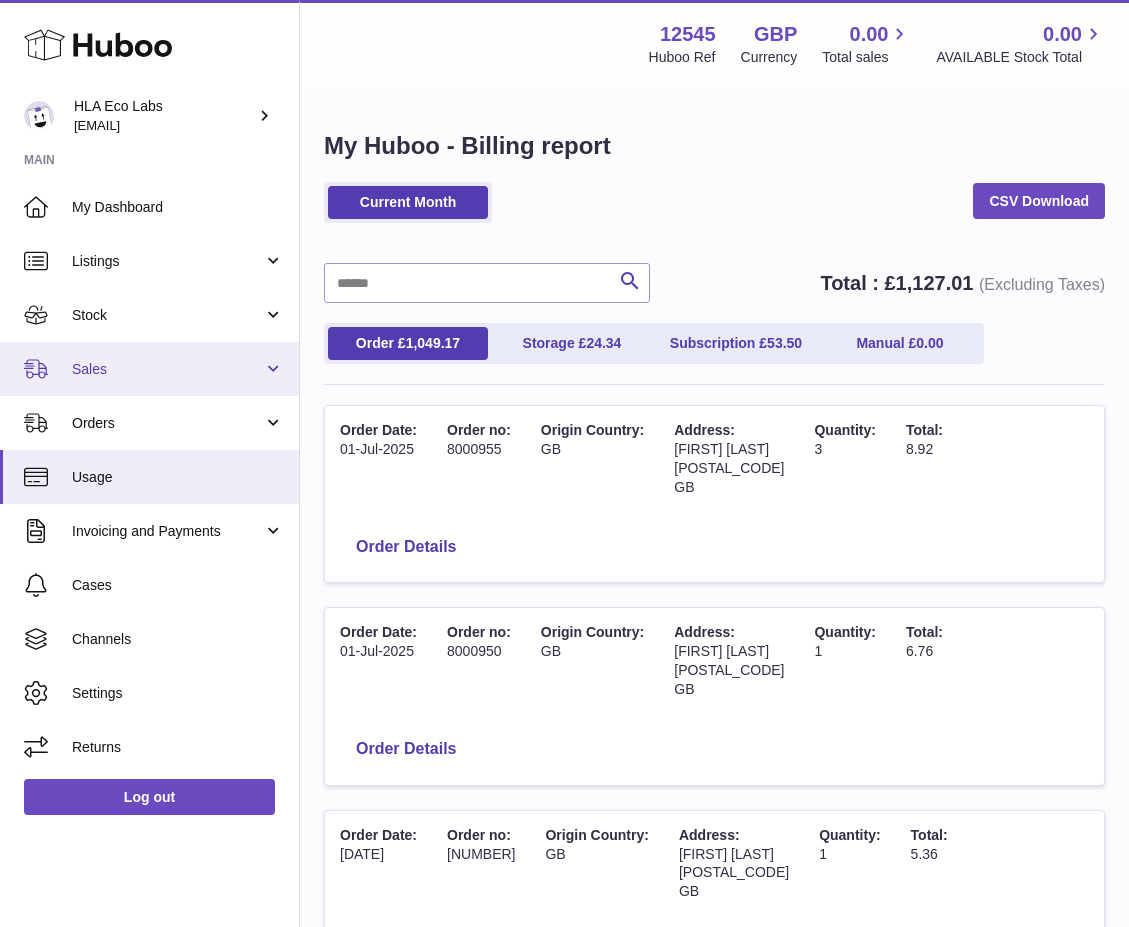 click on "Sales" at bounding box center [167, 369] 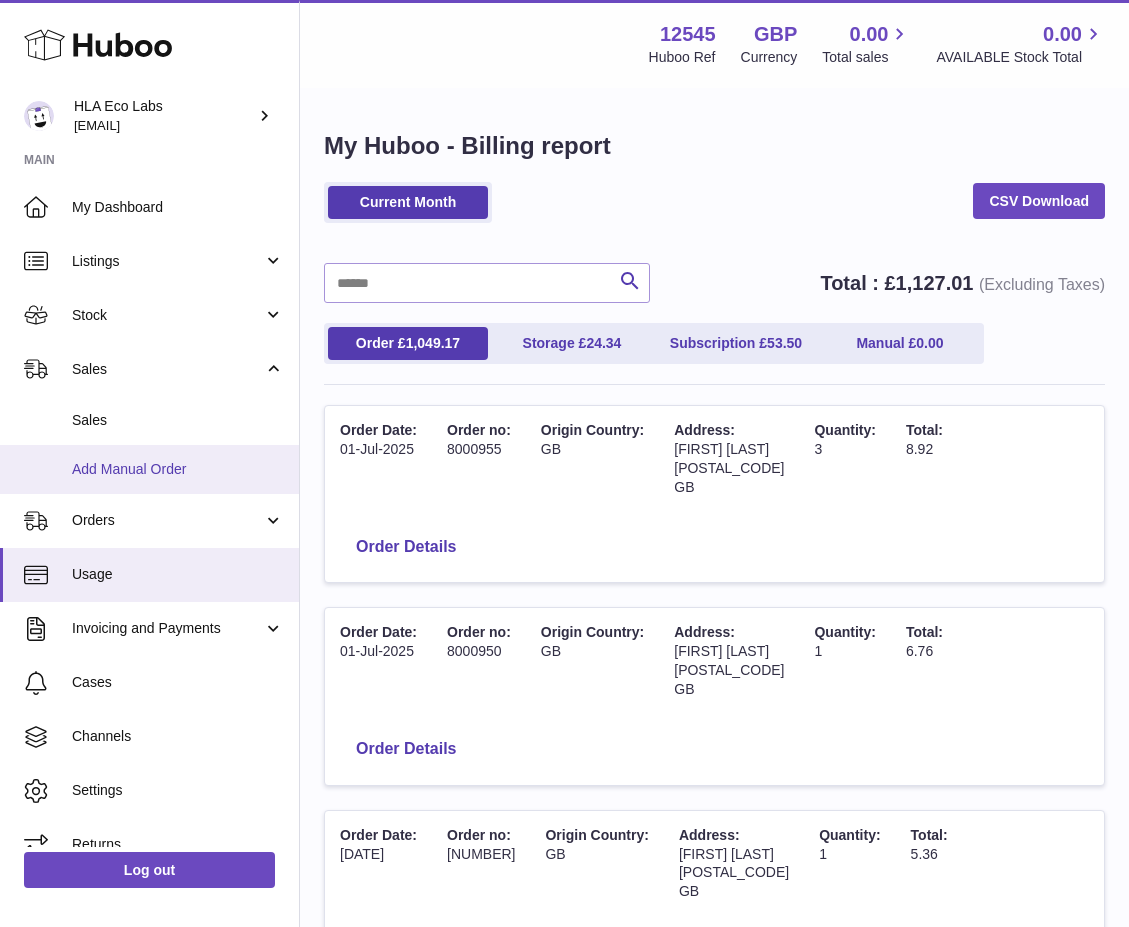 click on "Add Manual Order" at bounding box center (149, 469) 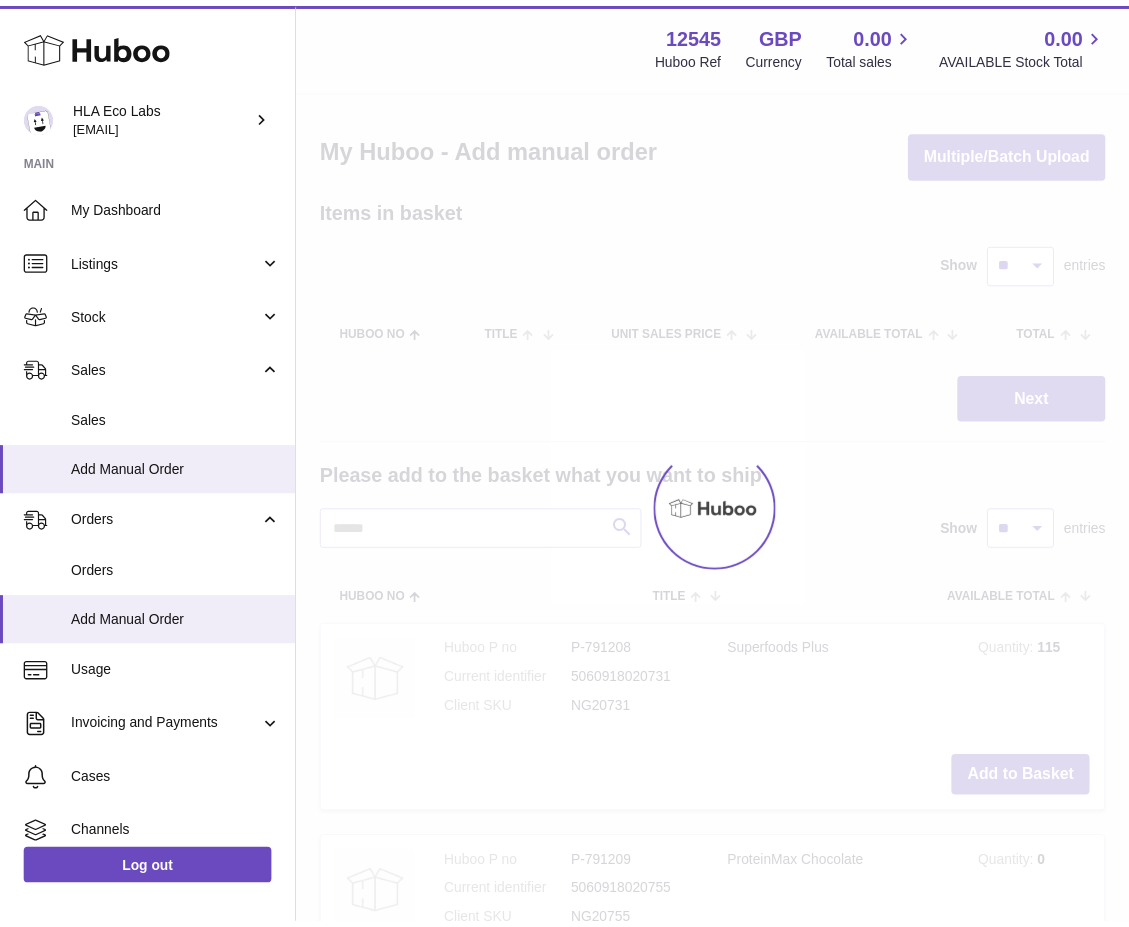 scroll, scrollTop: 0, scrollLeft: 0, axis: both 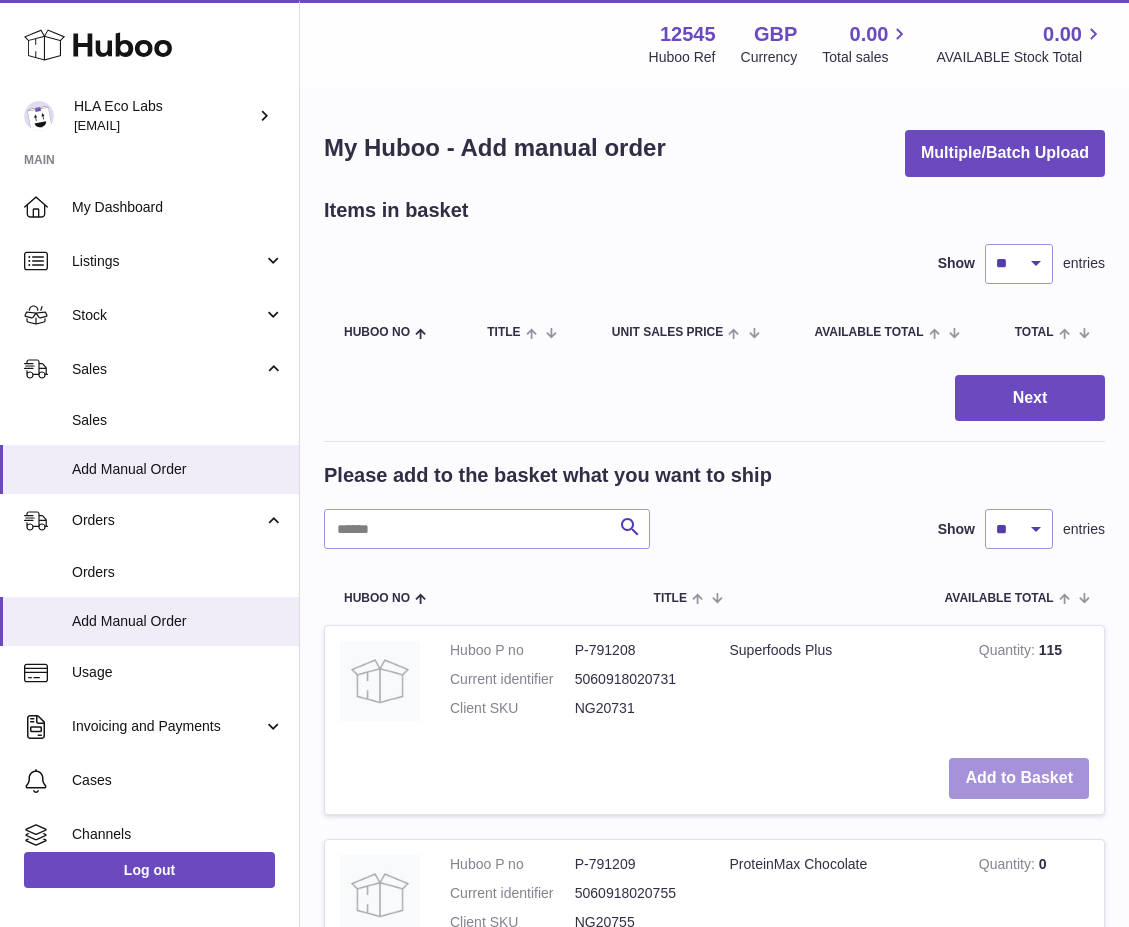 click on "Add to Basket" at bounding box center [1019, 778] 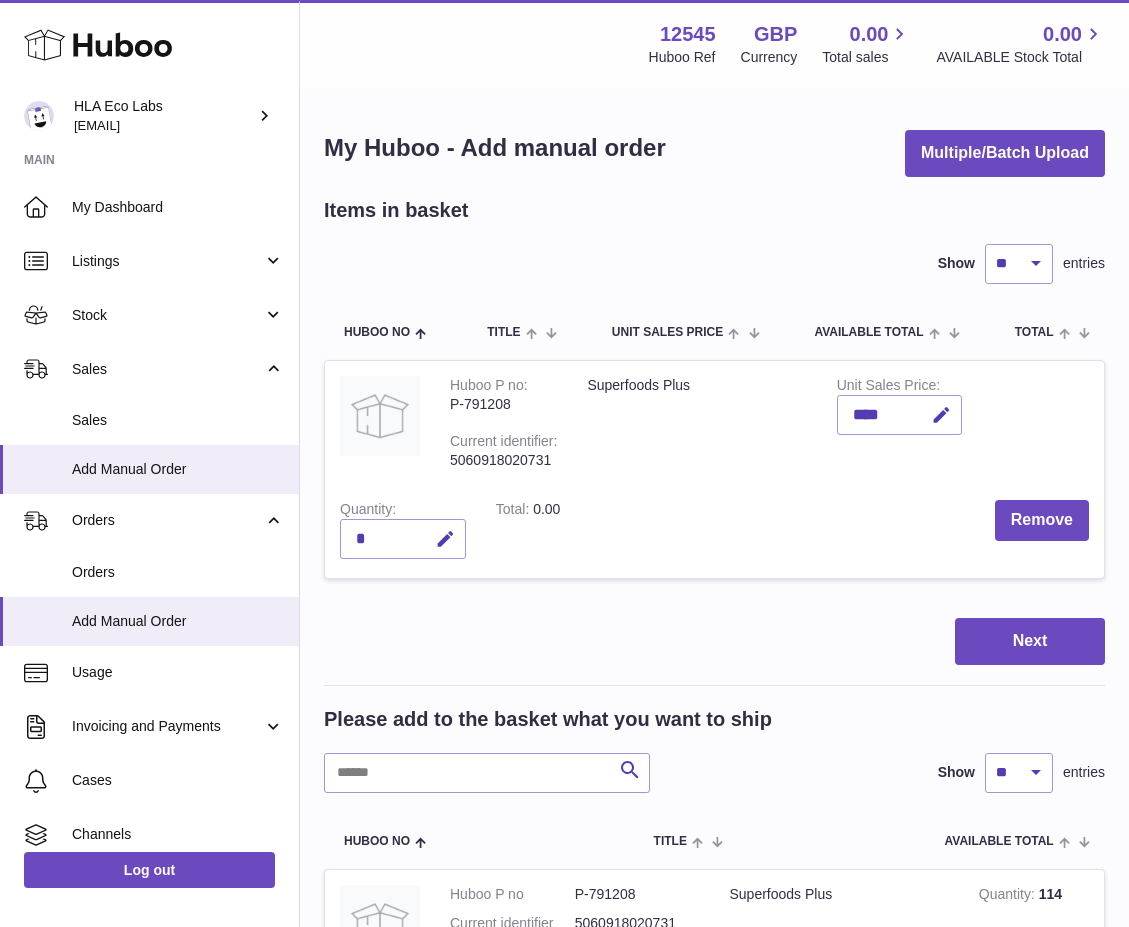 click on "Quantity
*" at bounding box center (403, 531) 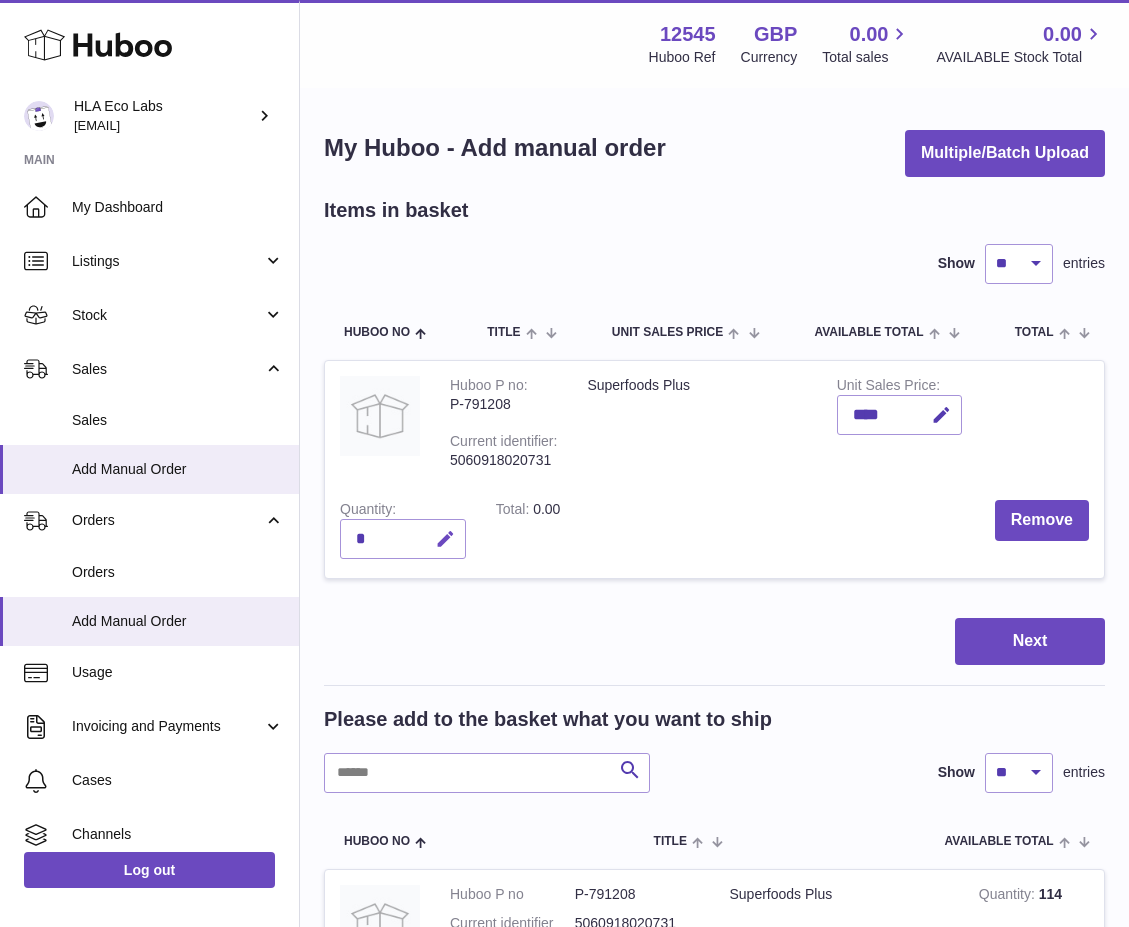click at bounding box center [445, 539] 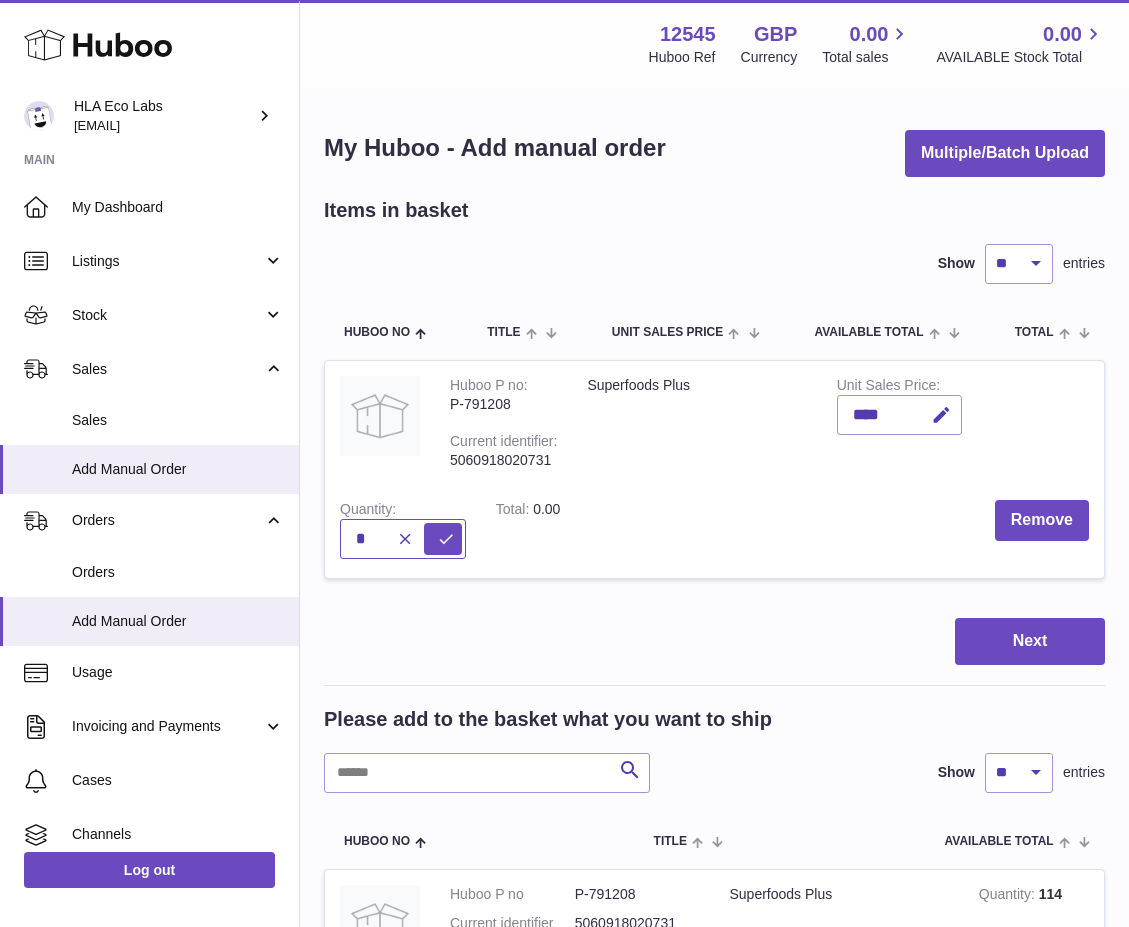 type on "*" 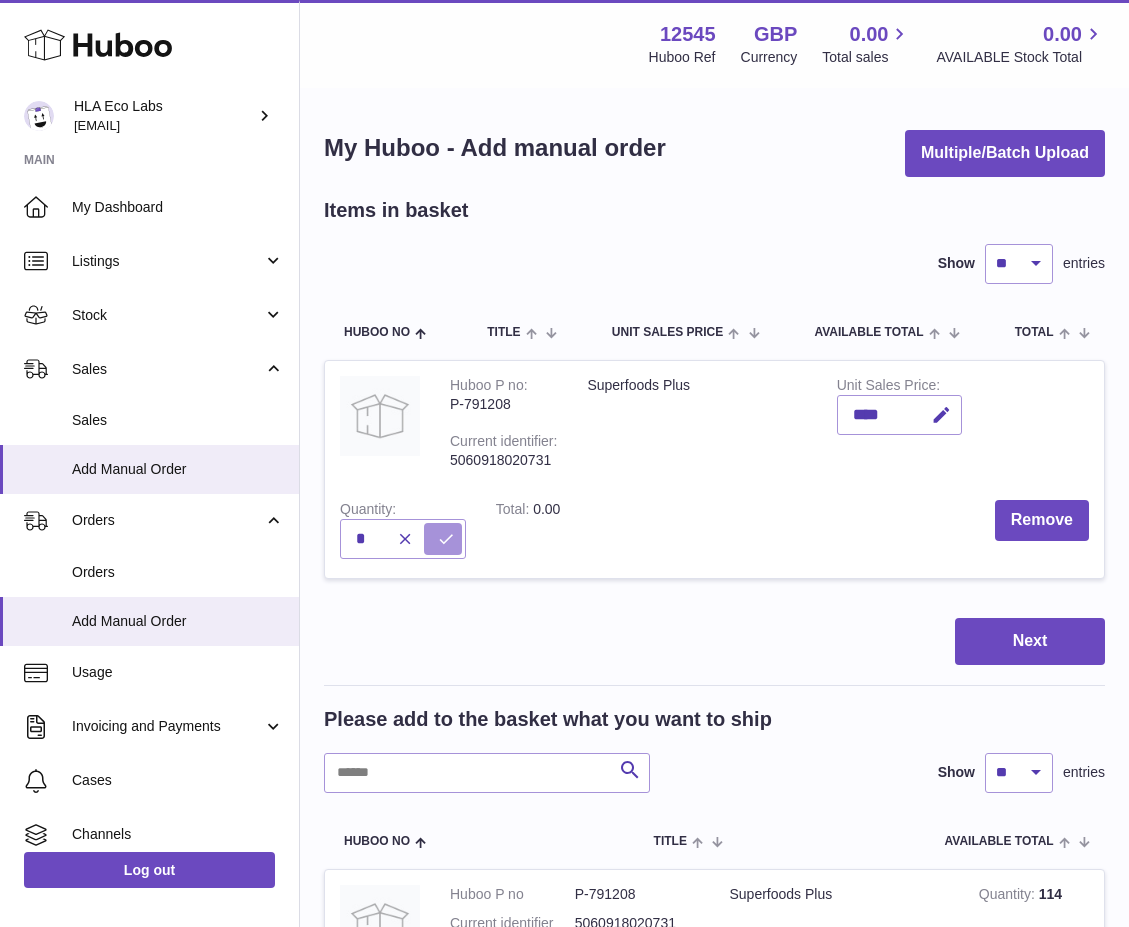 click at bounding box center [446, 539] 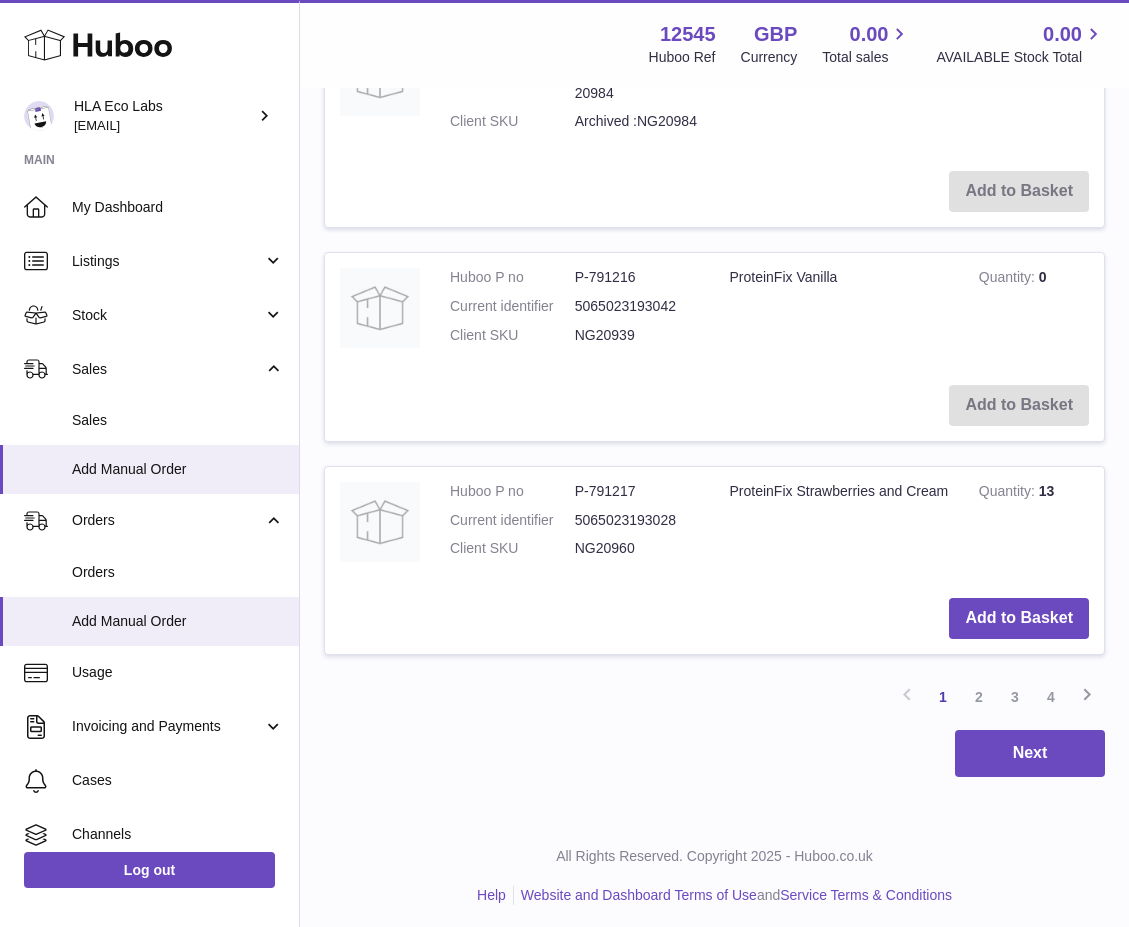 scroll, scrollTop: 2370, scrollLeft: 0, axis: vertical 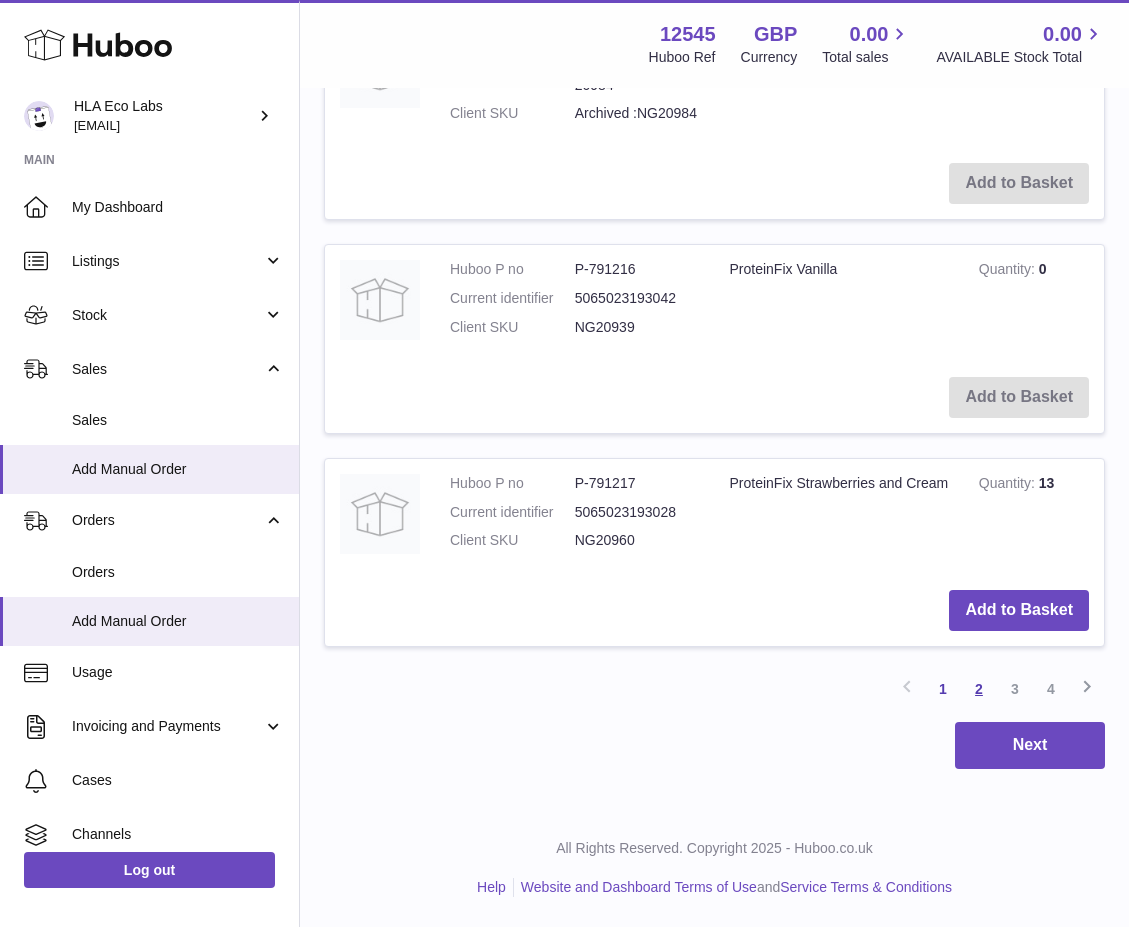 click on "2" at bounding box center (979, 689) 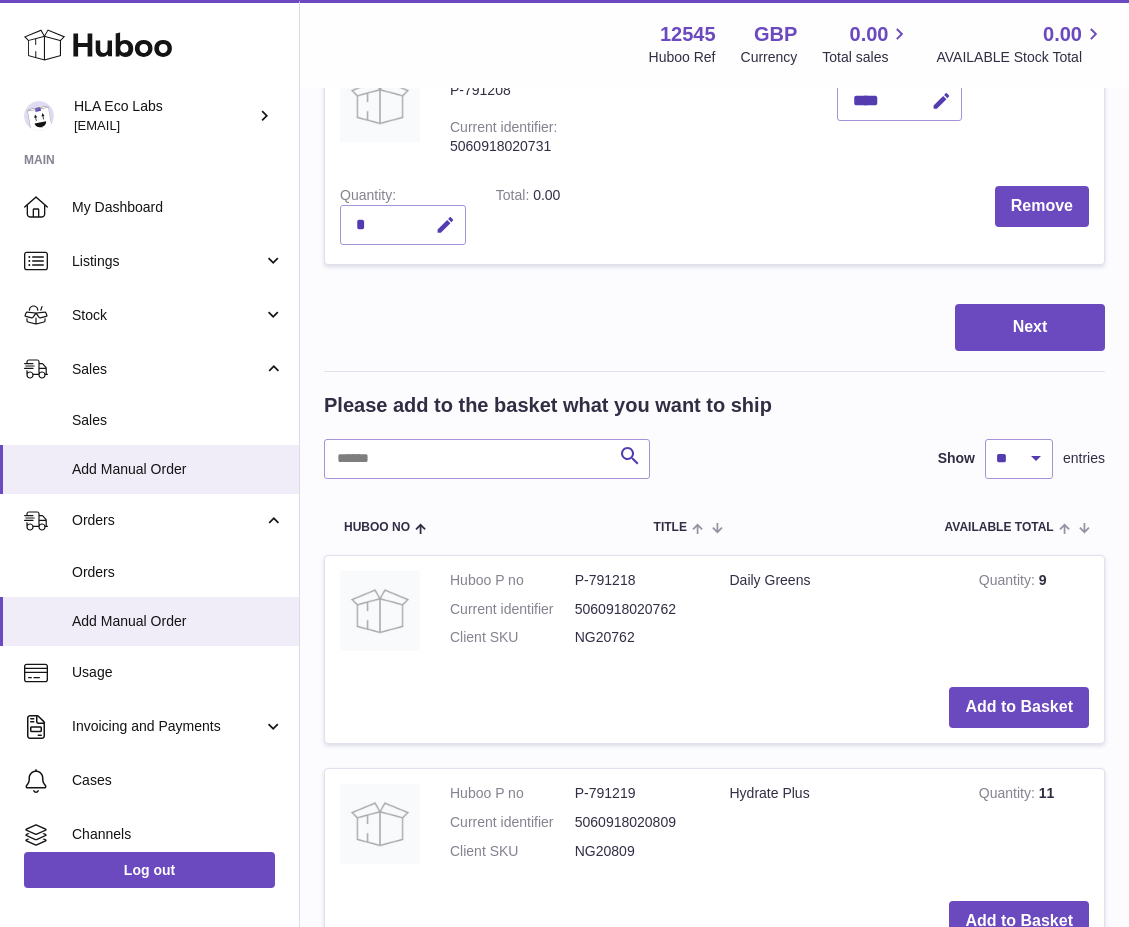 scroll, scrollTop: 490, scrollLeft: 0, axis: vertical 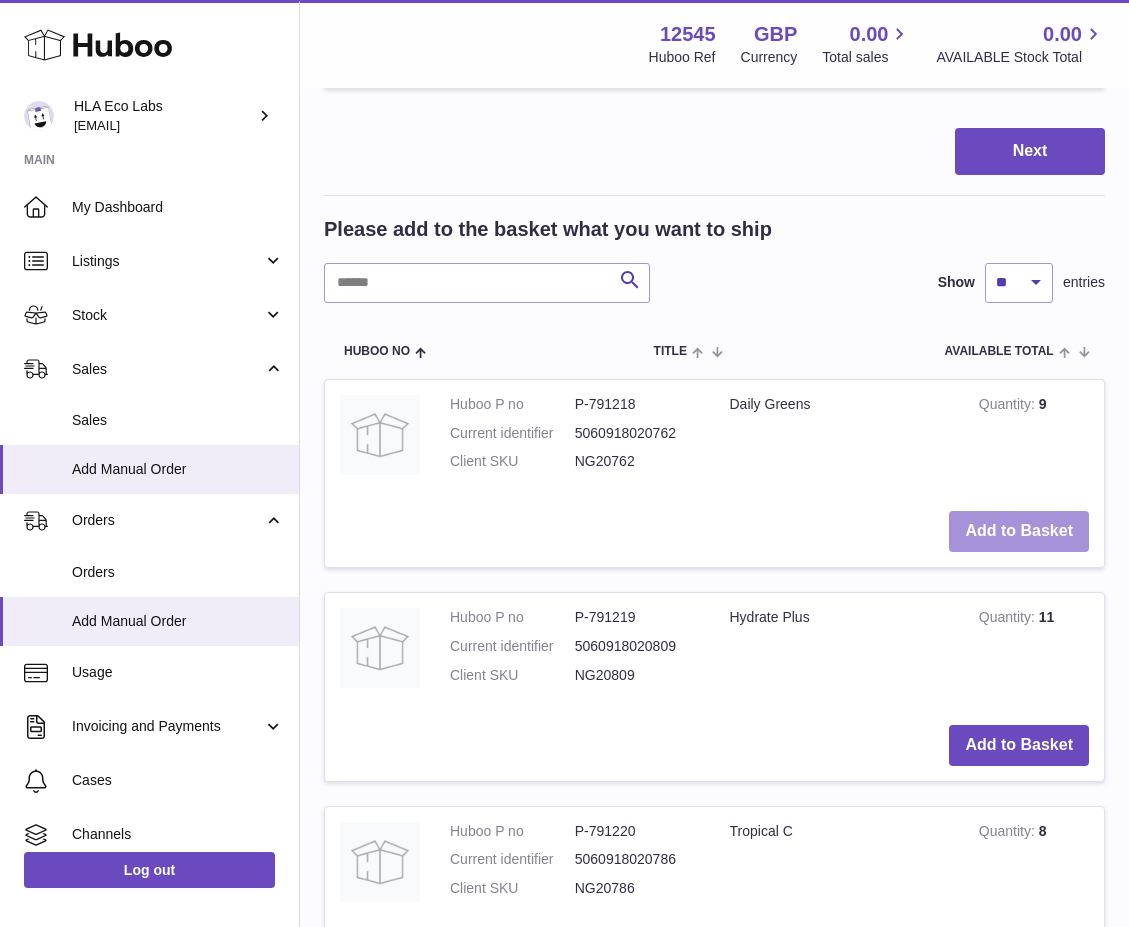 click on "Add to Basket" at bounding box center (1019, 531) 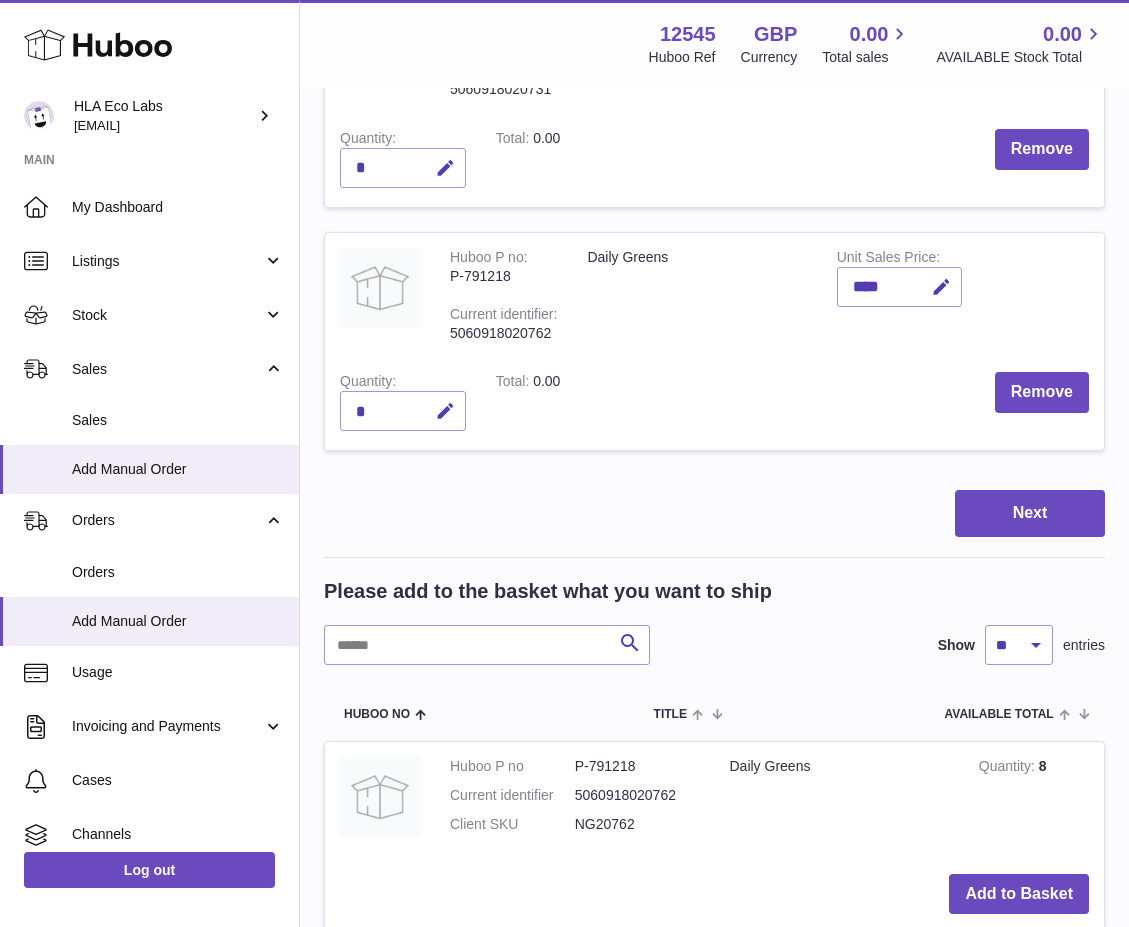 scroll, scrollTop: 190, scrollLeft: 0, axis: vertical 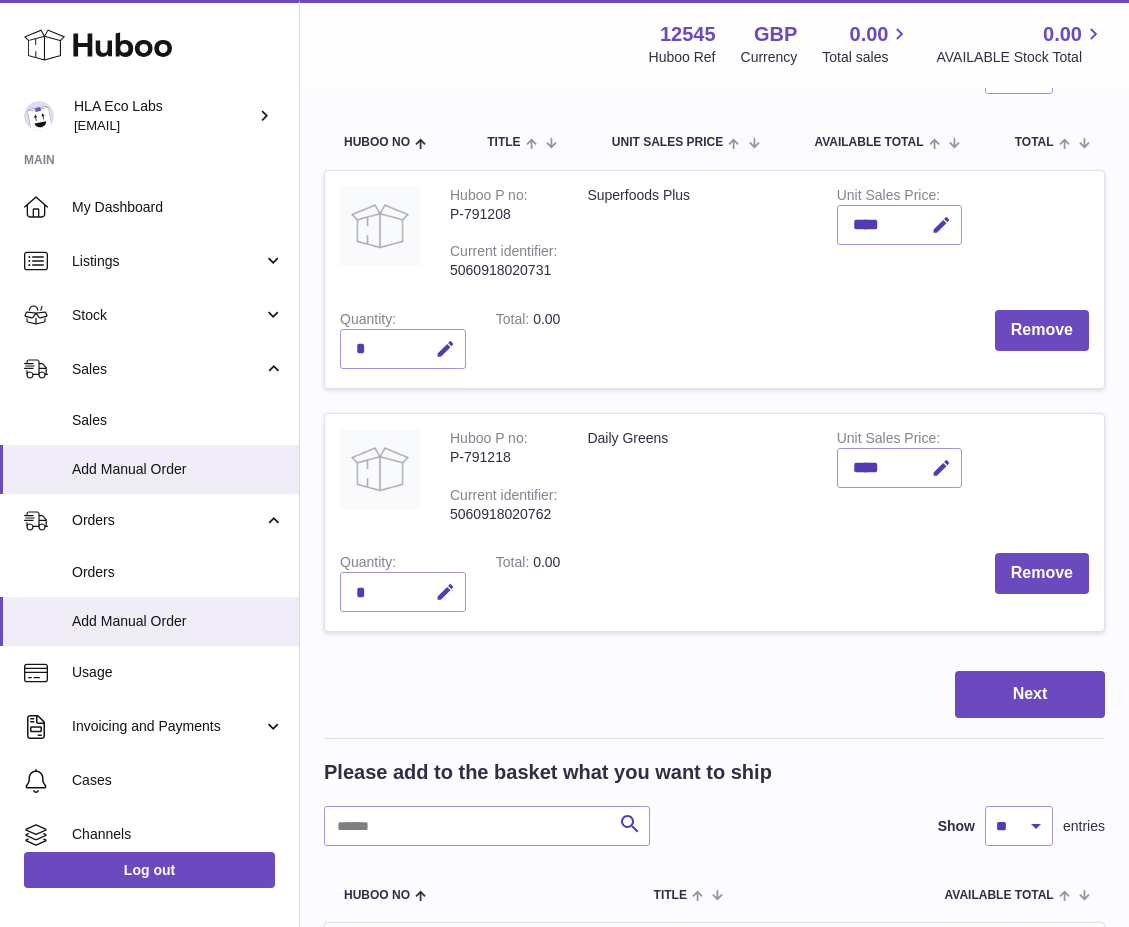 drag, startPoint x: 741, startPoint y: 577, endPoint x: 731, endPoint y: 575, distance: 10.198039 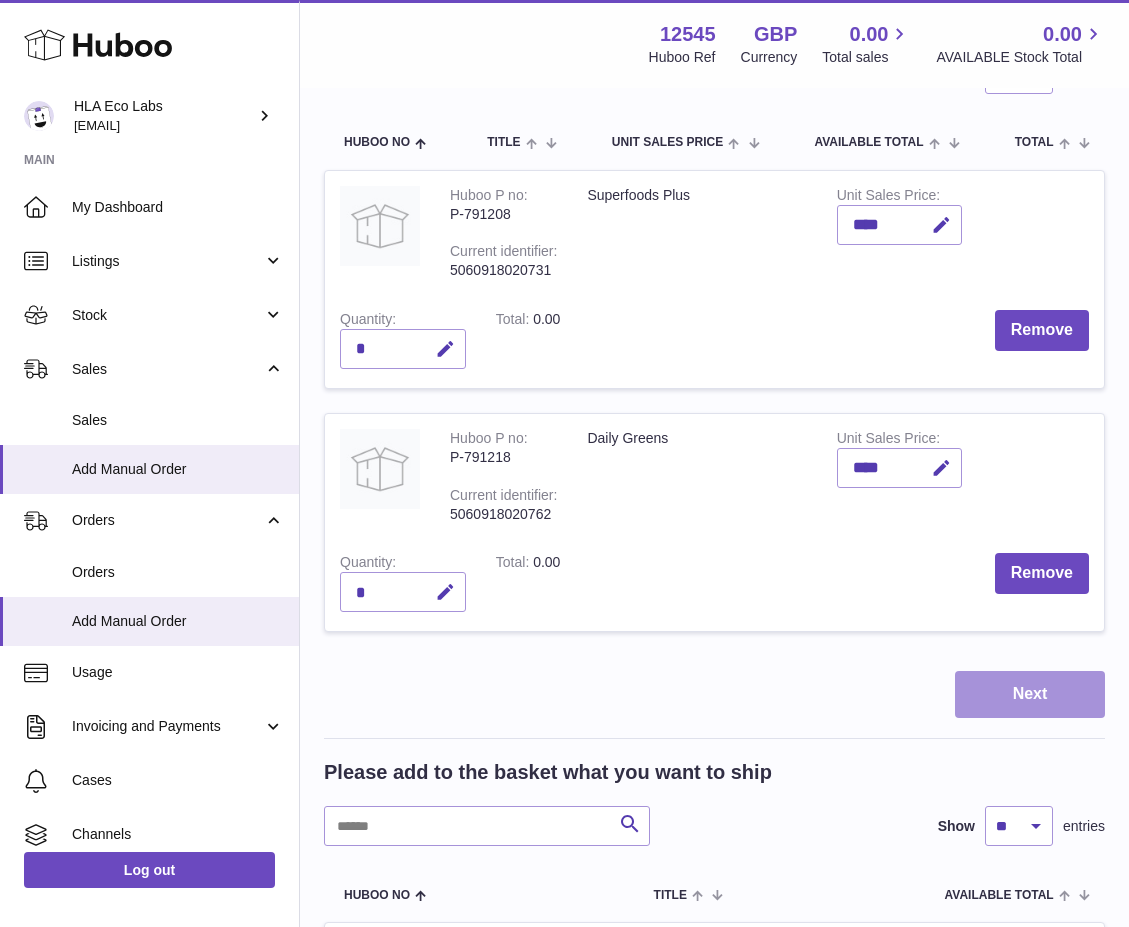 click on "Next" at bounding box center [1030, 694] 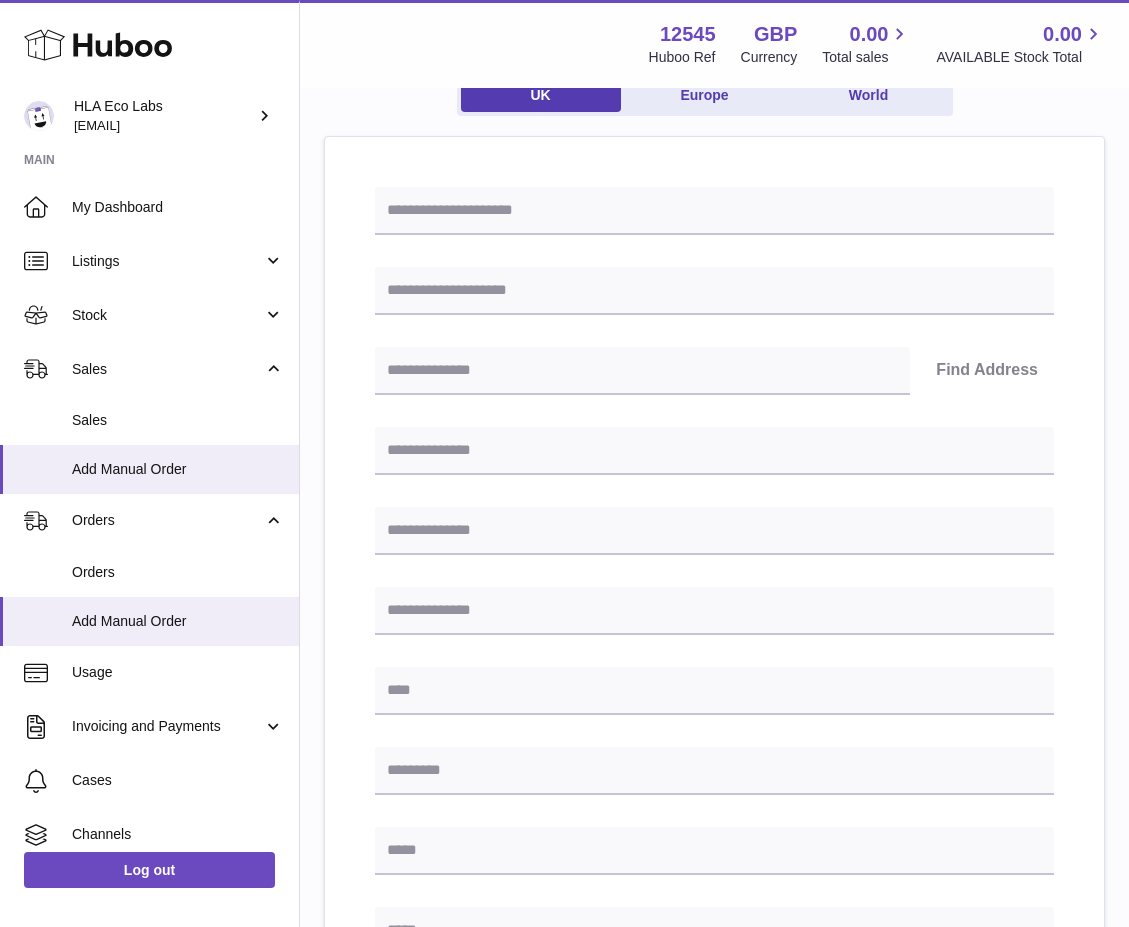 scroll, scrollTop: 0, scrollLeft: 0, axis: both 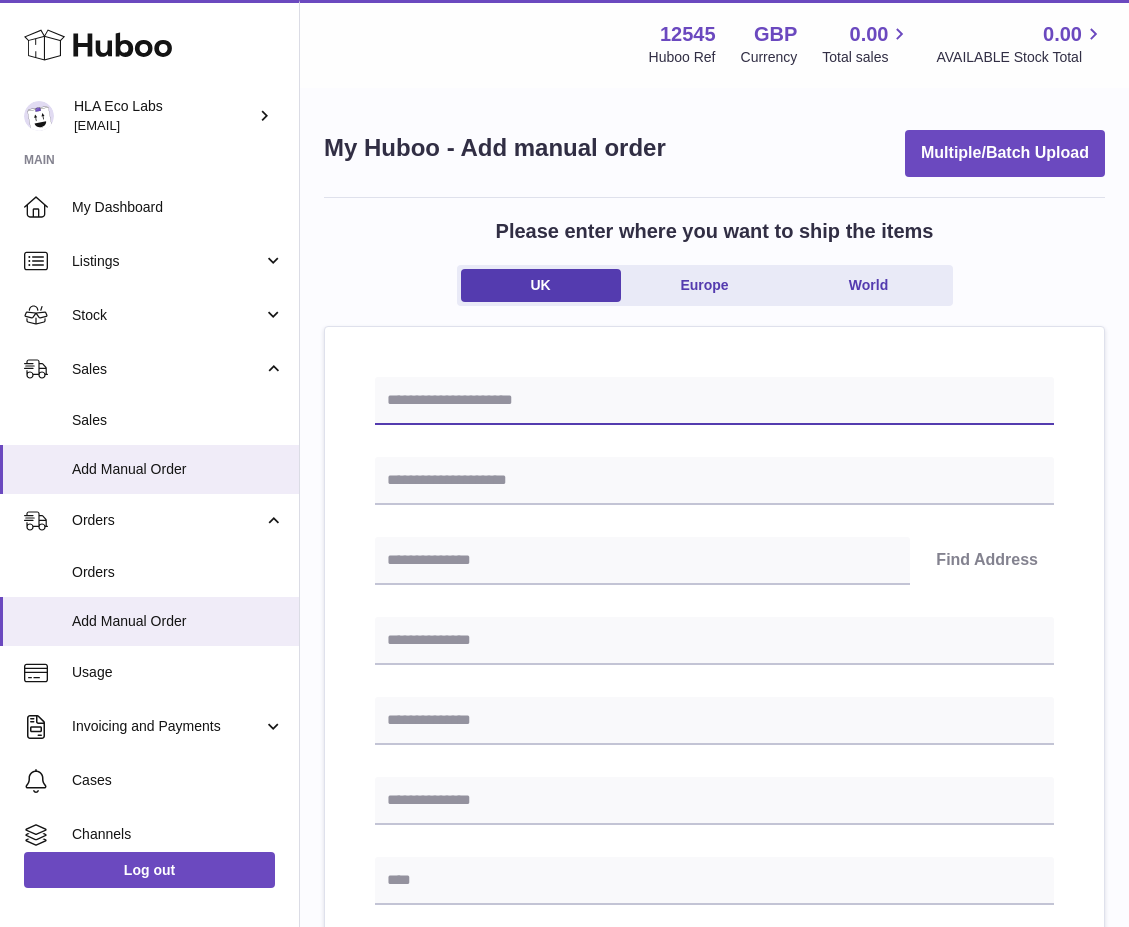 click at bounding box center (714, 401) 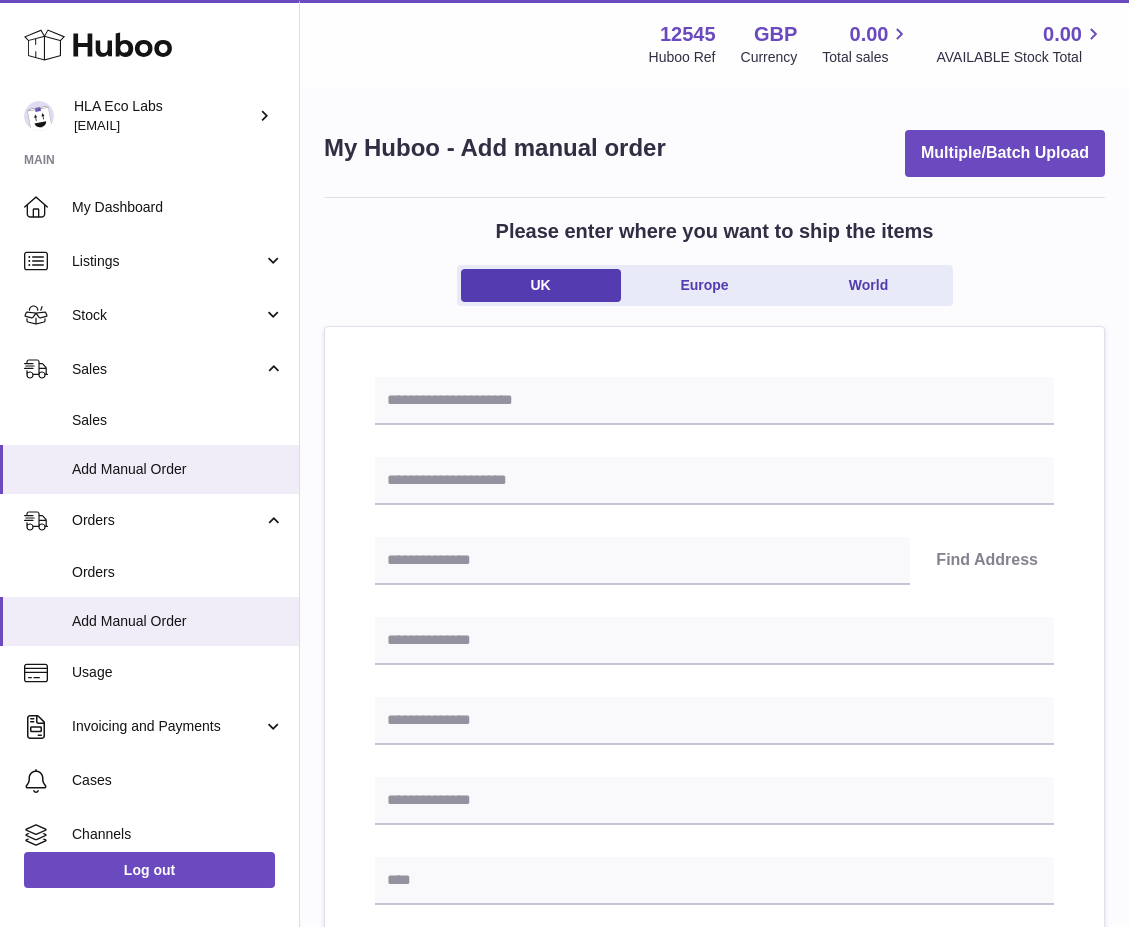 click on "Find Address
Please enter how you want to ship             Loading...
You require an order to be fulfilled which is going directly to another business or retailer rather than directly to a consumer. Please ensure you have contacted our customer service department for further information relating to any associated costs and (order completion) timescales, before proceeding.
Optional extra fields             Loading...       This will appear on the packing slip. e.g. 'Please contact us through Amazon'
B2C
Loading...
Back" at bounding box center [714, 958] 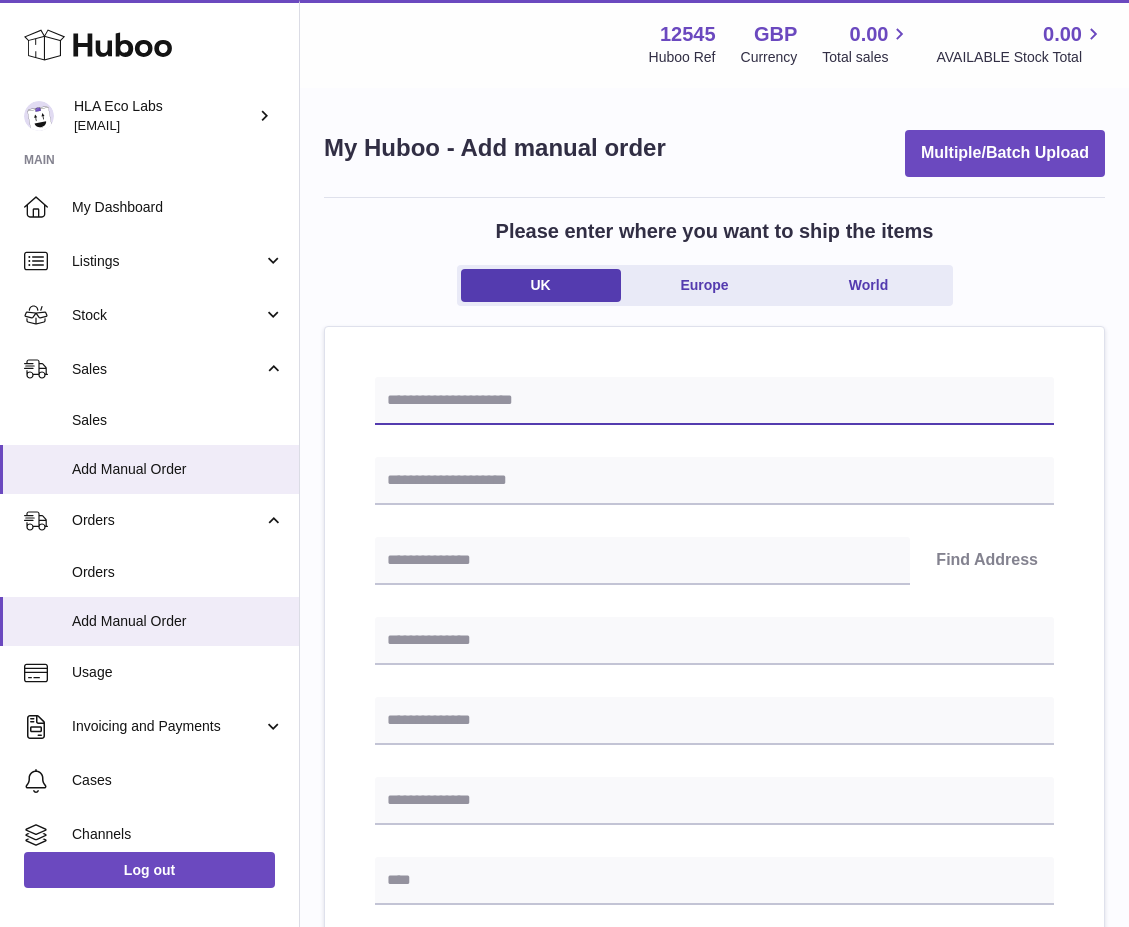 click at bounding box center (714, 401) 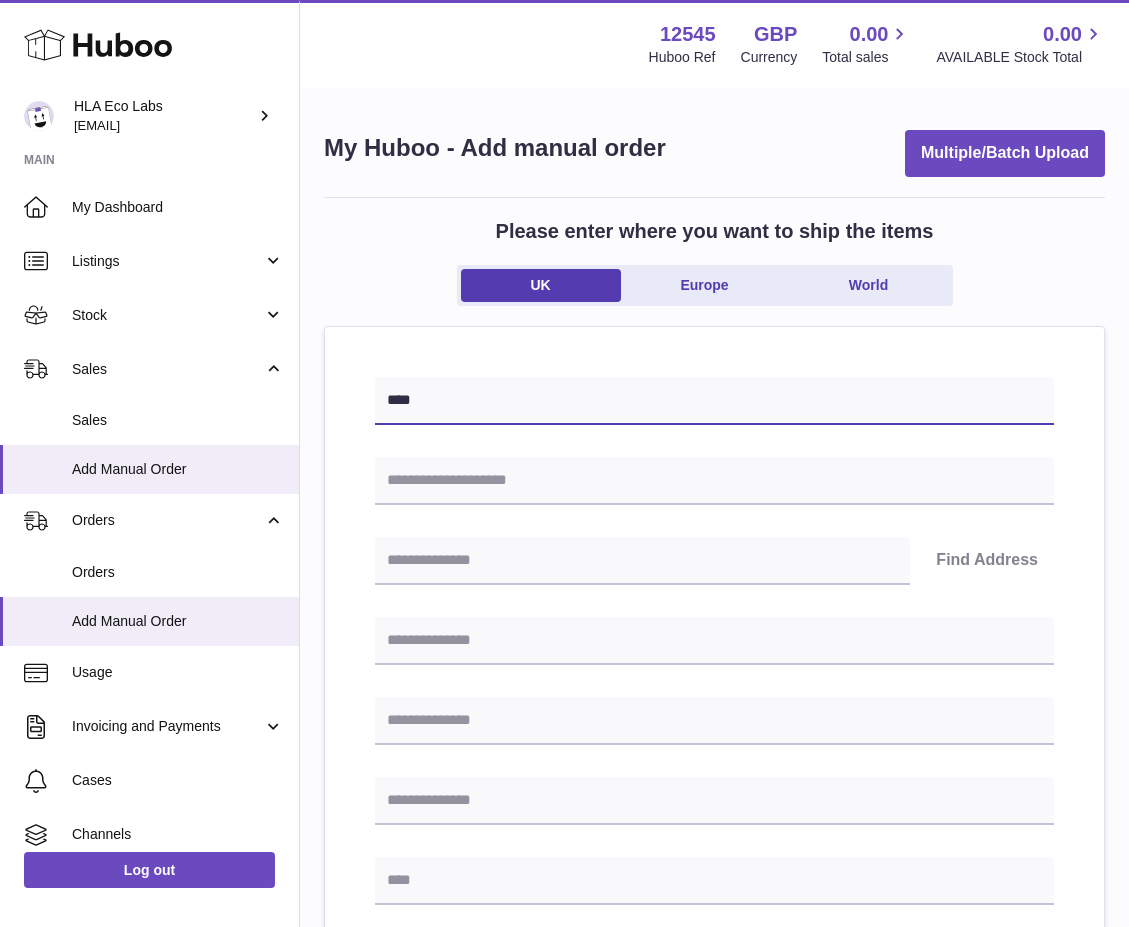 type on "****" 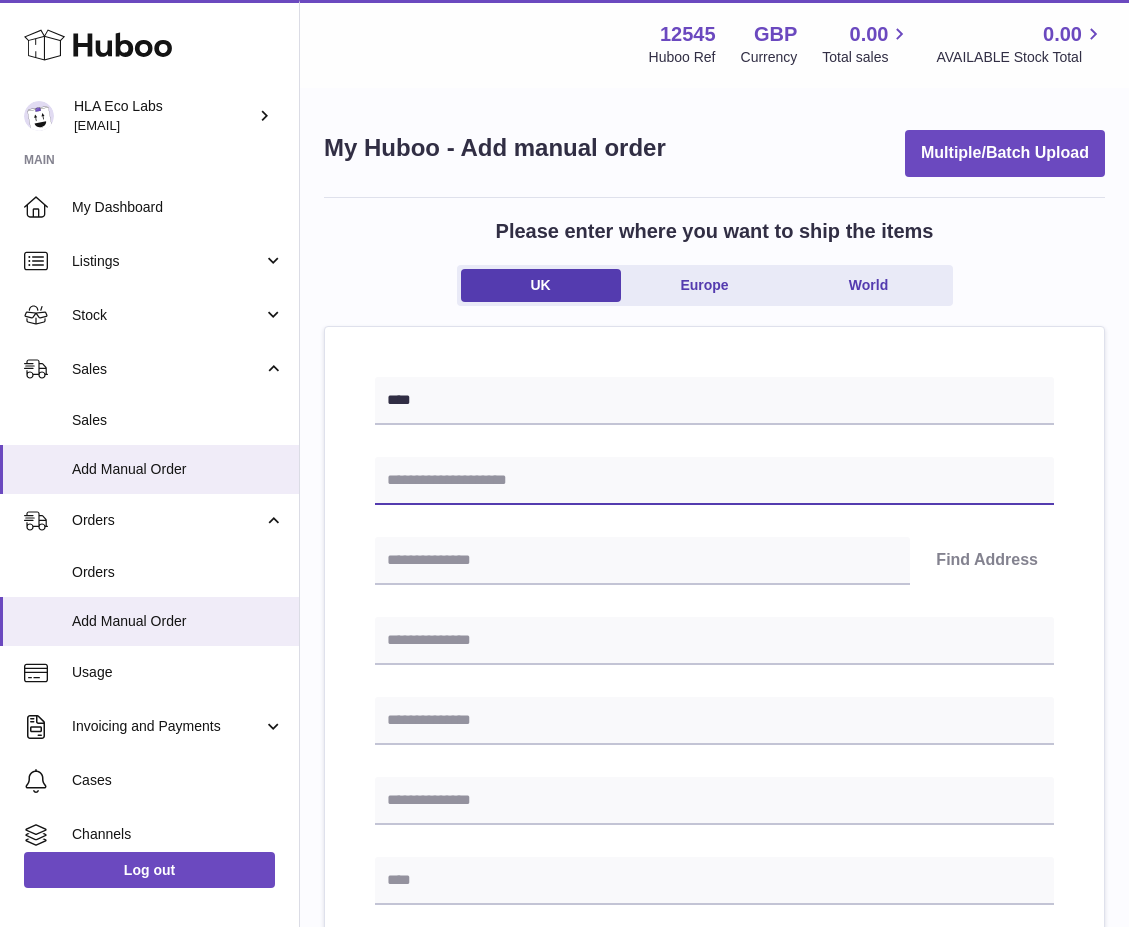 click at bounding box center [714, 481] 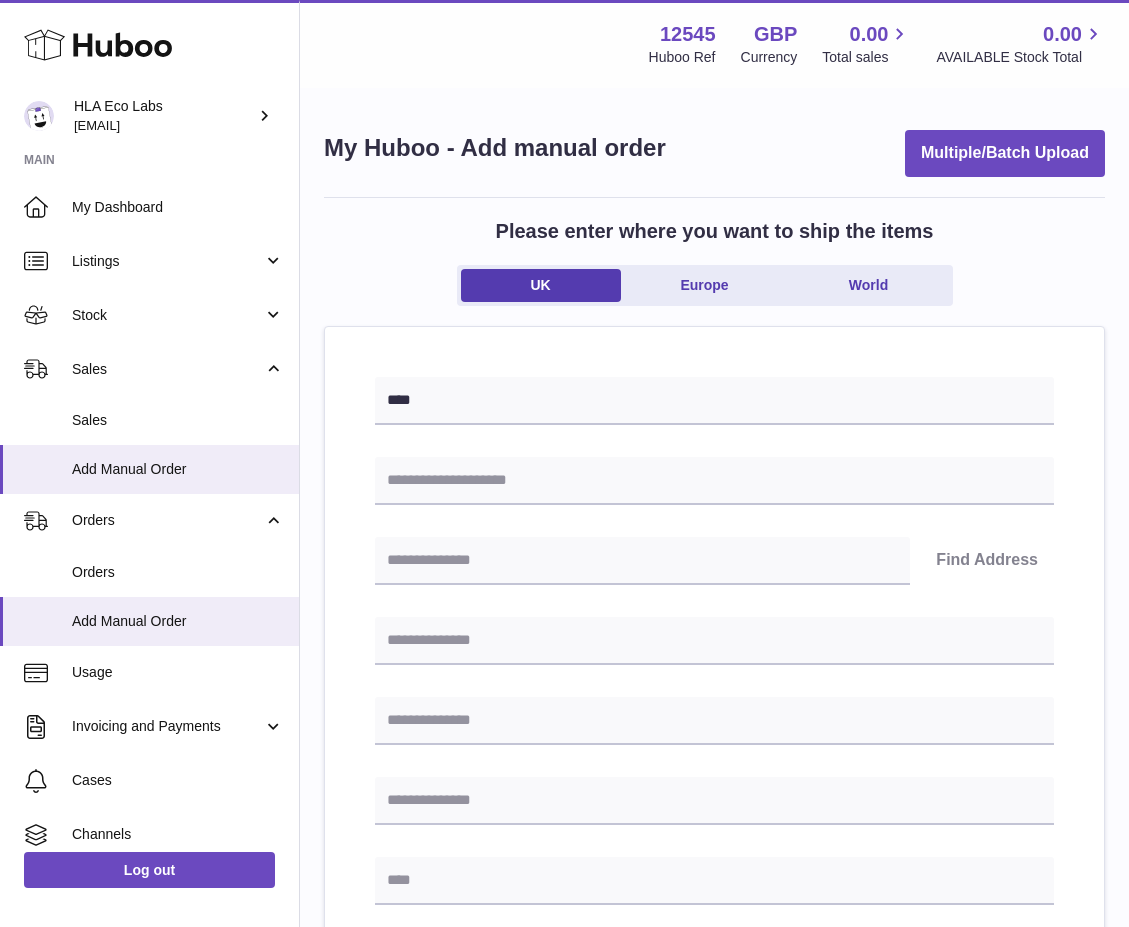 click on "****
Find Address
Please enter how you want to ship             Loading...
You require an order to be fulfilled which is going directly to another business or retailer rather than directly to a consumer. Please ensure you have contacted our customer service department for further information relating to any associated costs and (order completion) timescales, before proceeding.
Optional extra fields             Loading...       This will appear on the packing slip. e.g. 'Please contact us through Amazon'
B2C
Loading..." at bounding box center (714, 922) 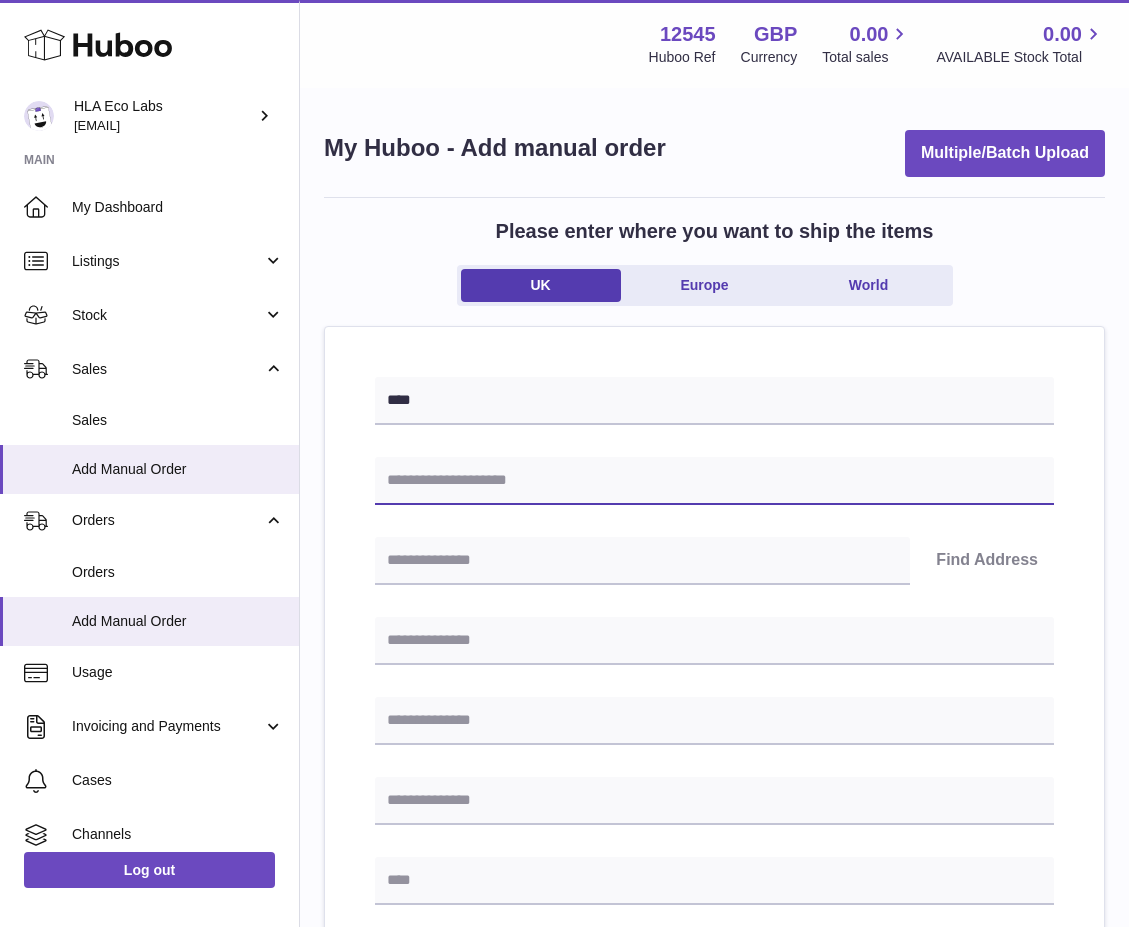 click at bounding box center [714, 481] 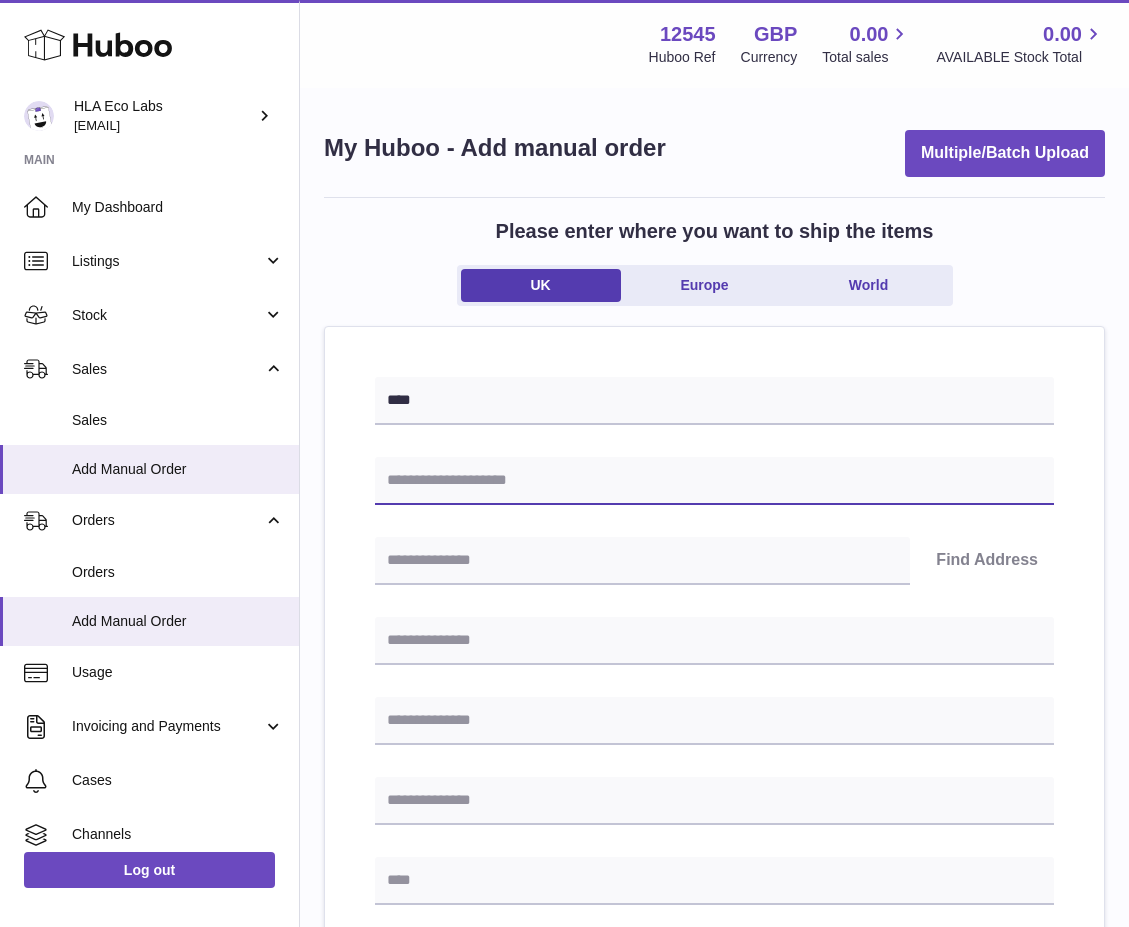 paste on "**********" 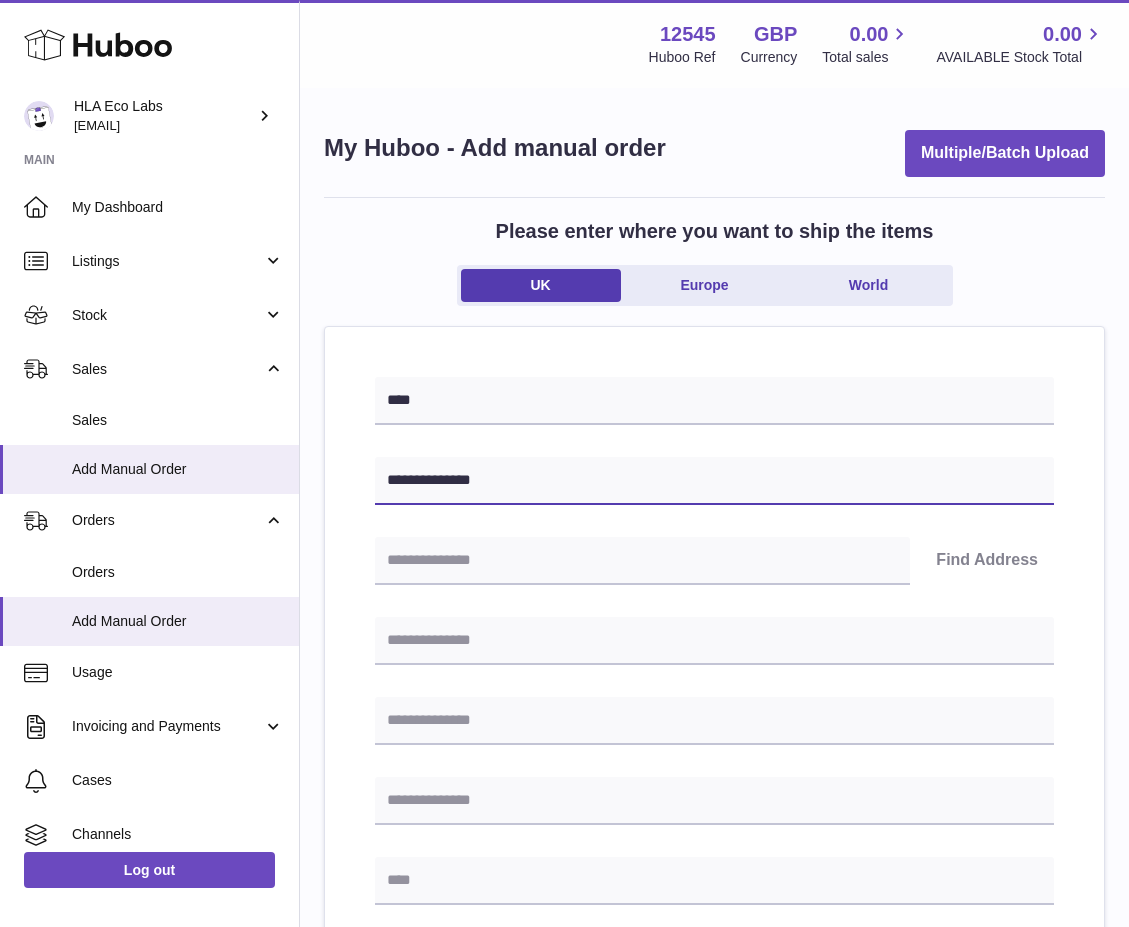 type on "**********" 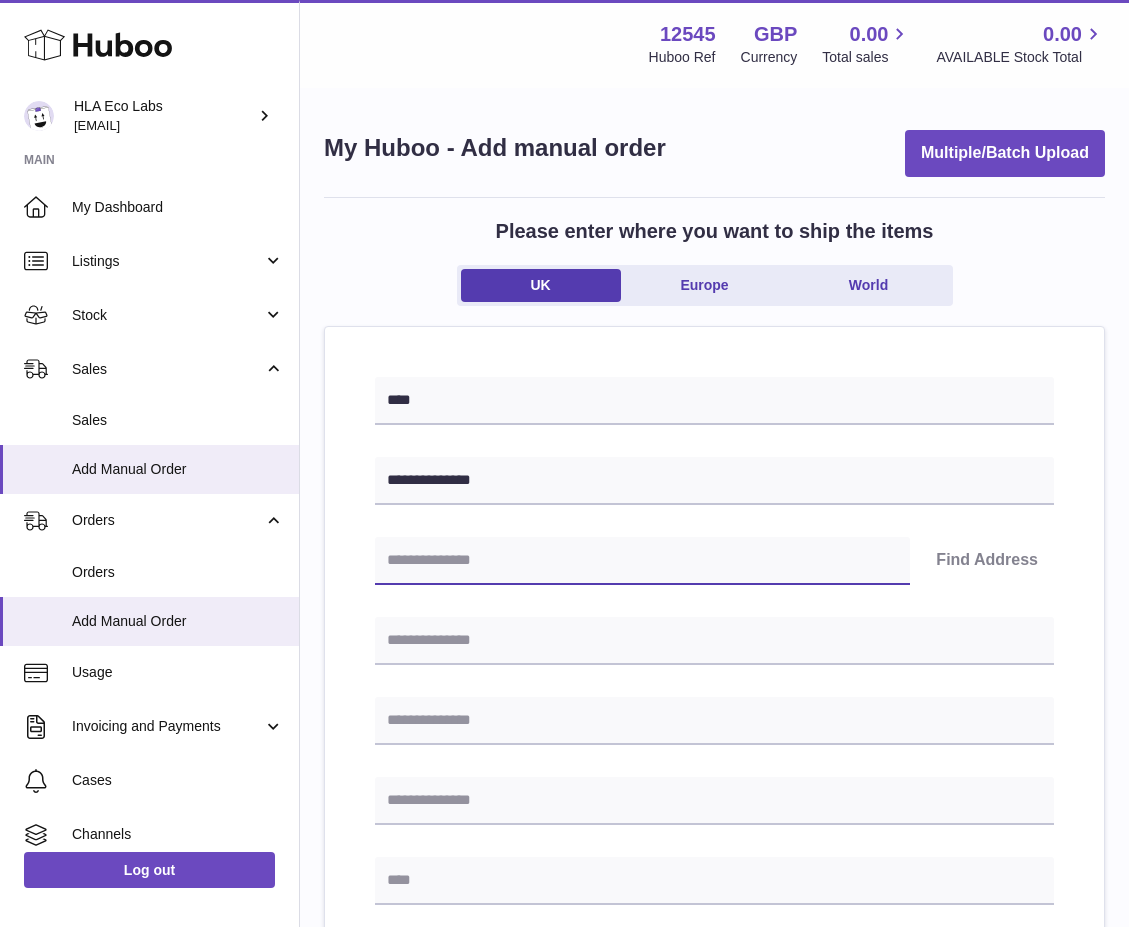 click at bounding box center (642, 561) 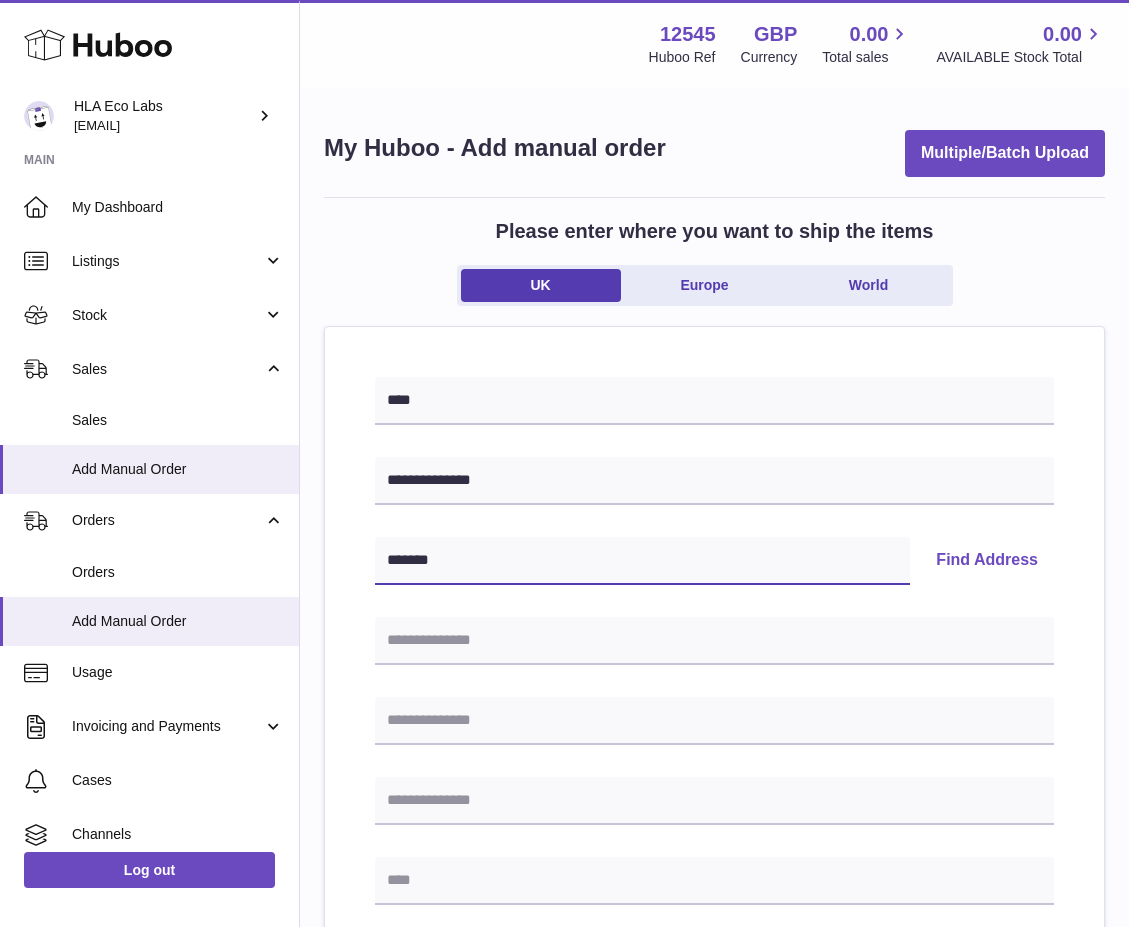 type on "*******" 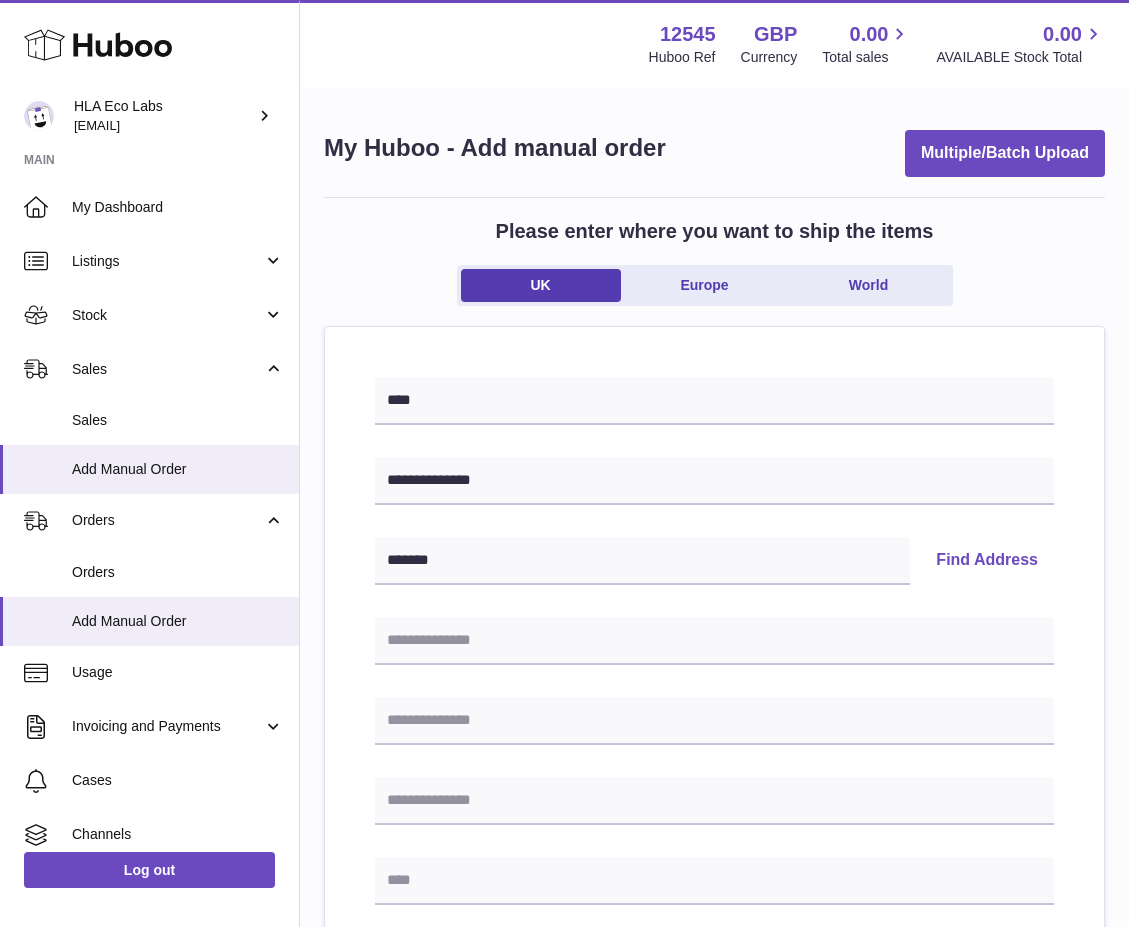 click on "Find Address" at bounding box center [987, 561] 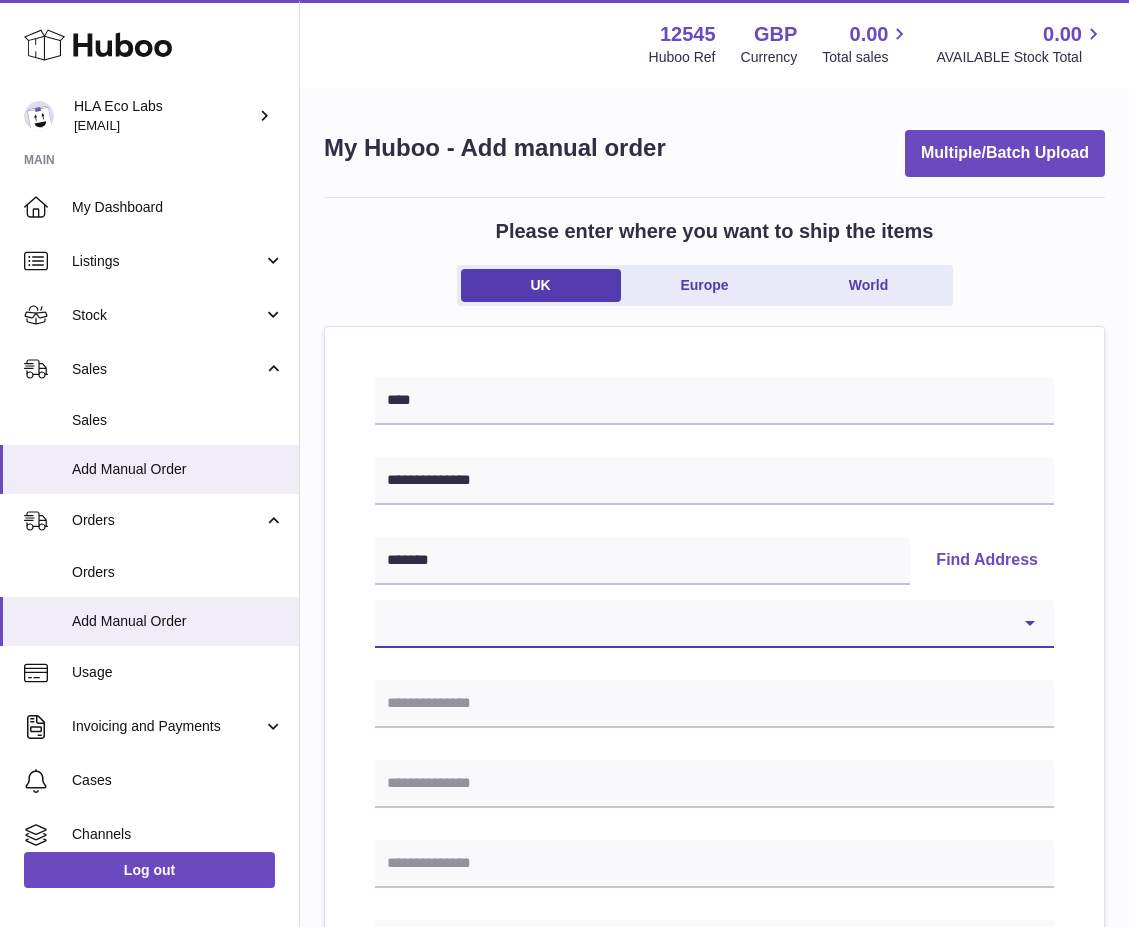 click on "**********" at bounding box center (714, 624) 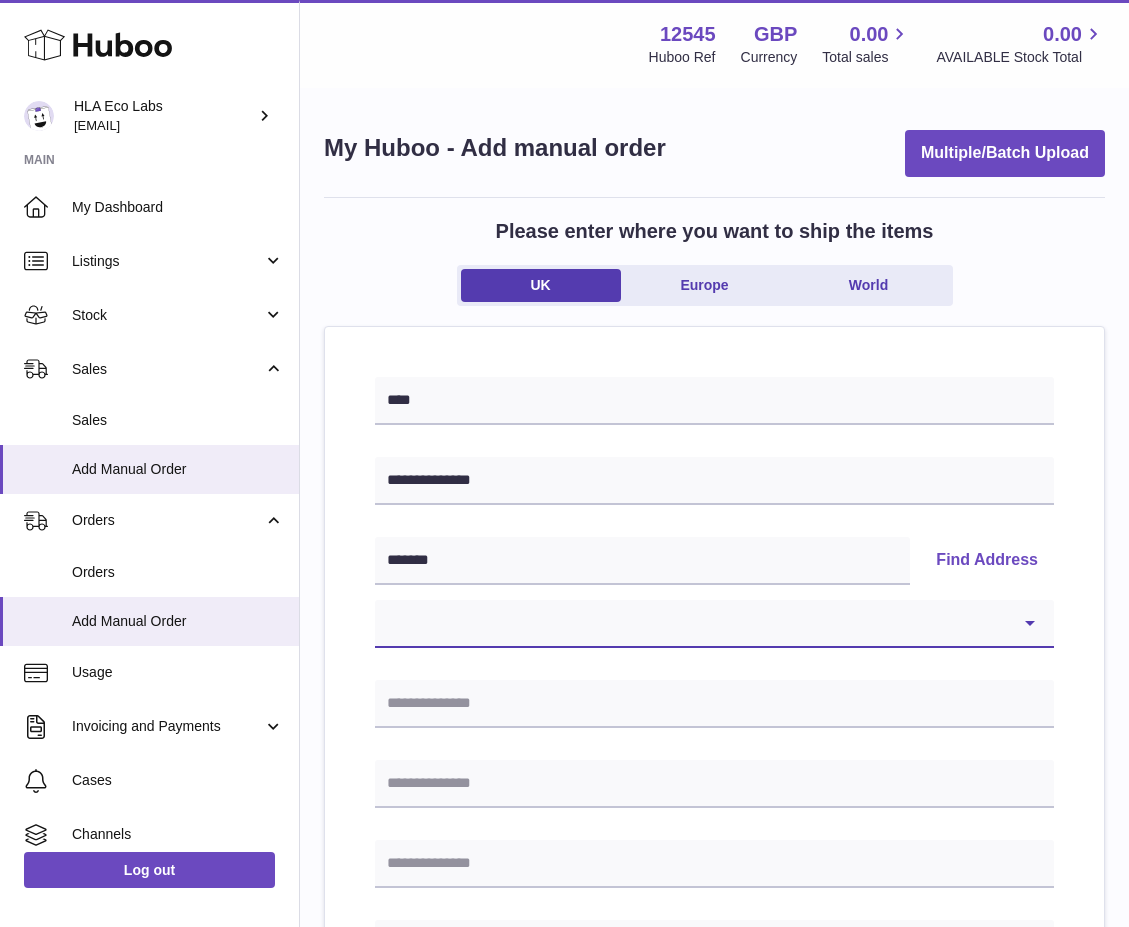 select on "**" 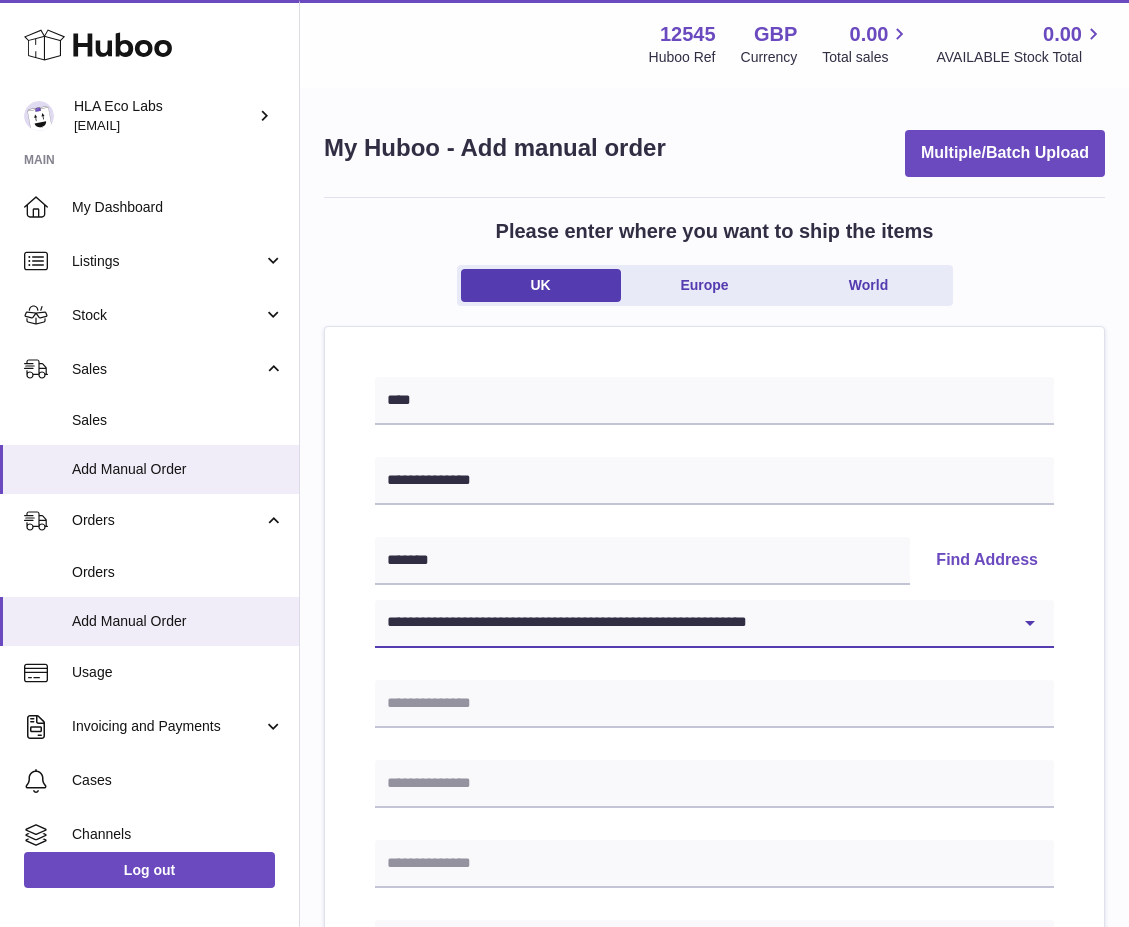 click on "**********" at bounding box center (714, 624) 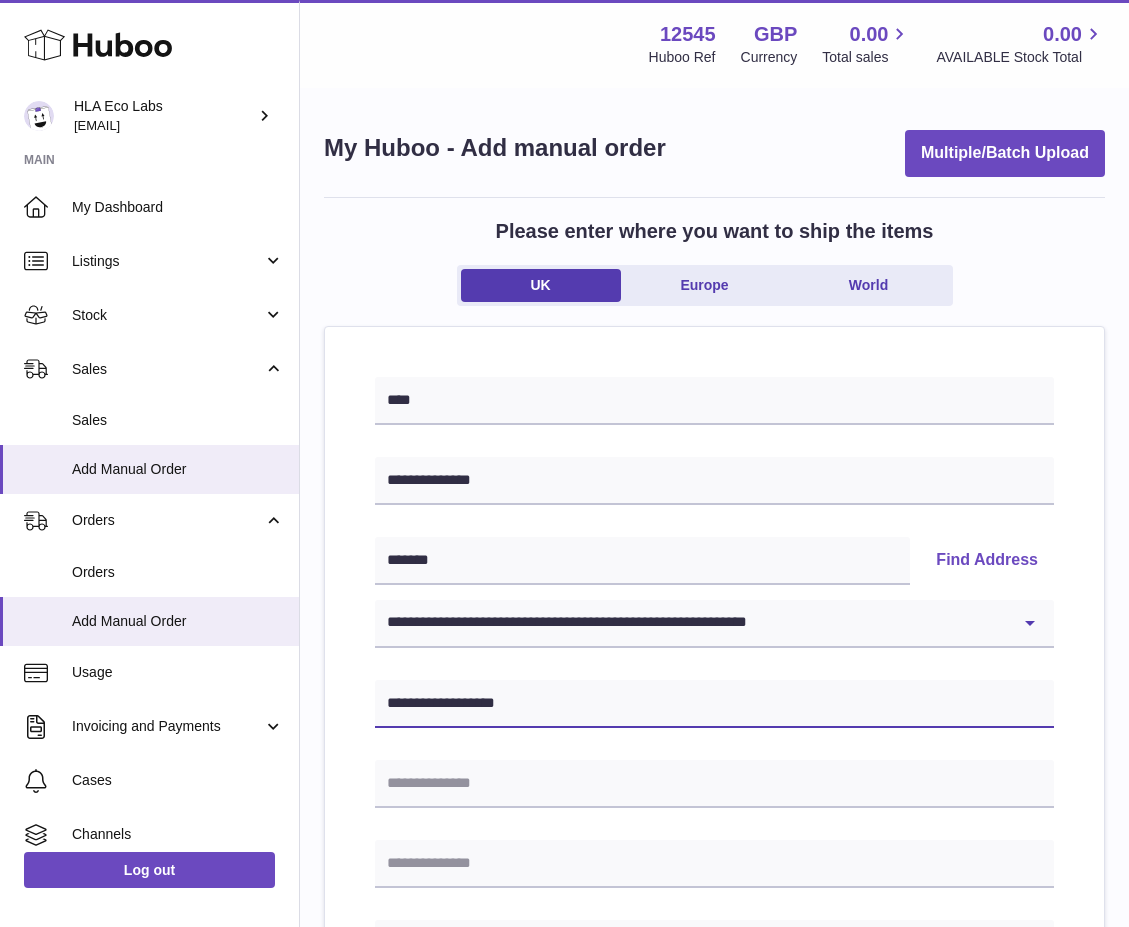 drag, startPoint x: 543, startPoint y: 717, endPoint x: 363, endPoint y: 690, distance: 182.01373 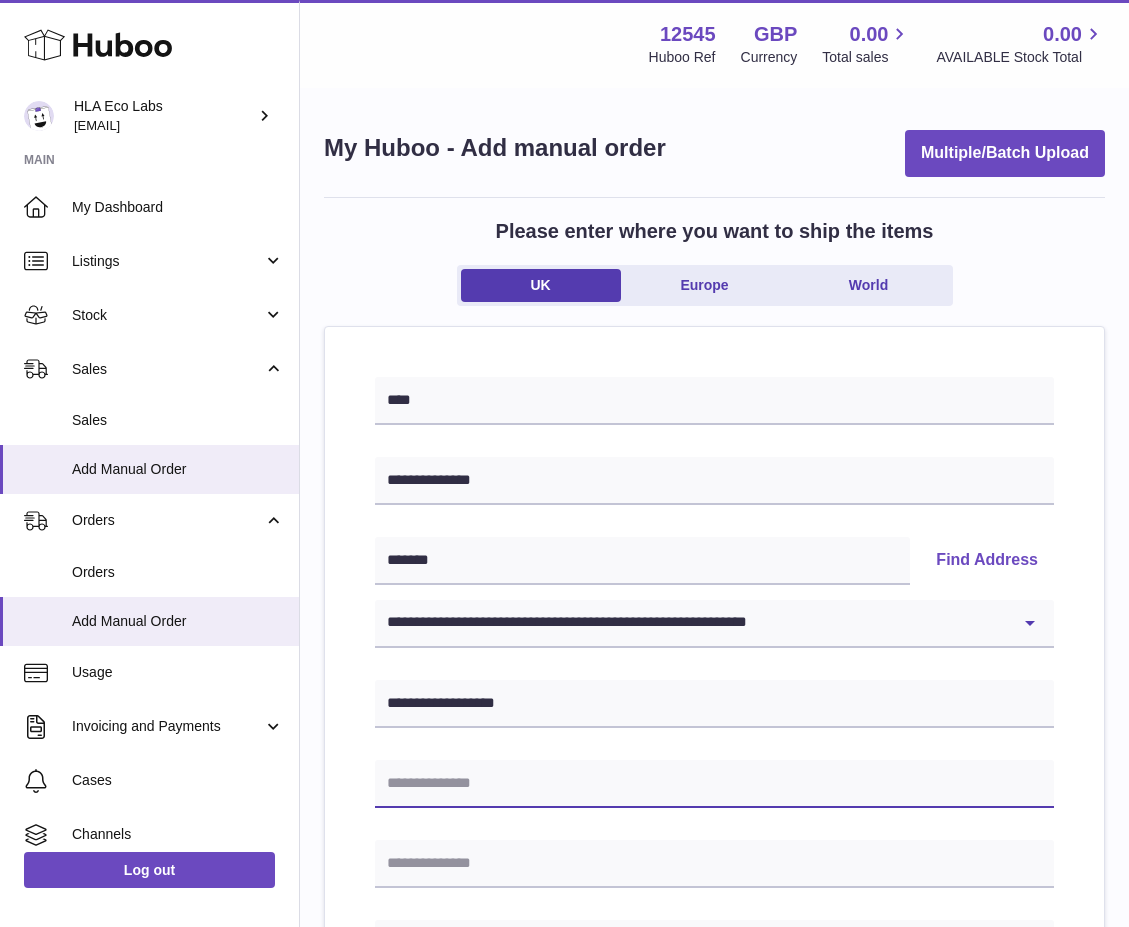 click at bounding box center [714, 784] 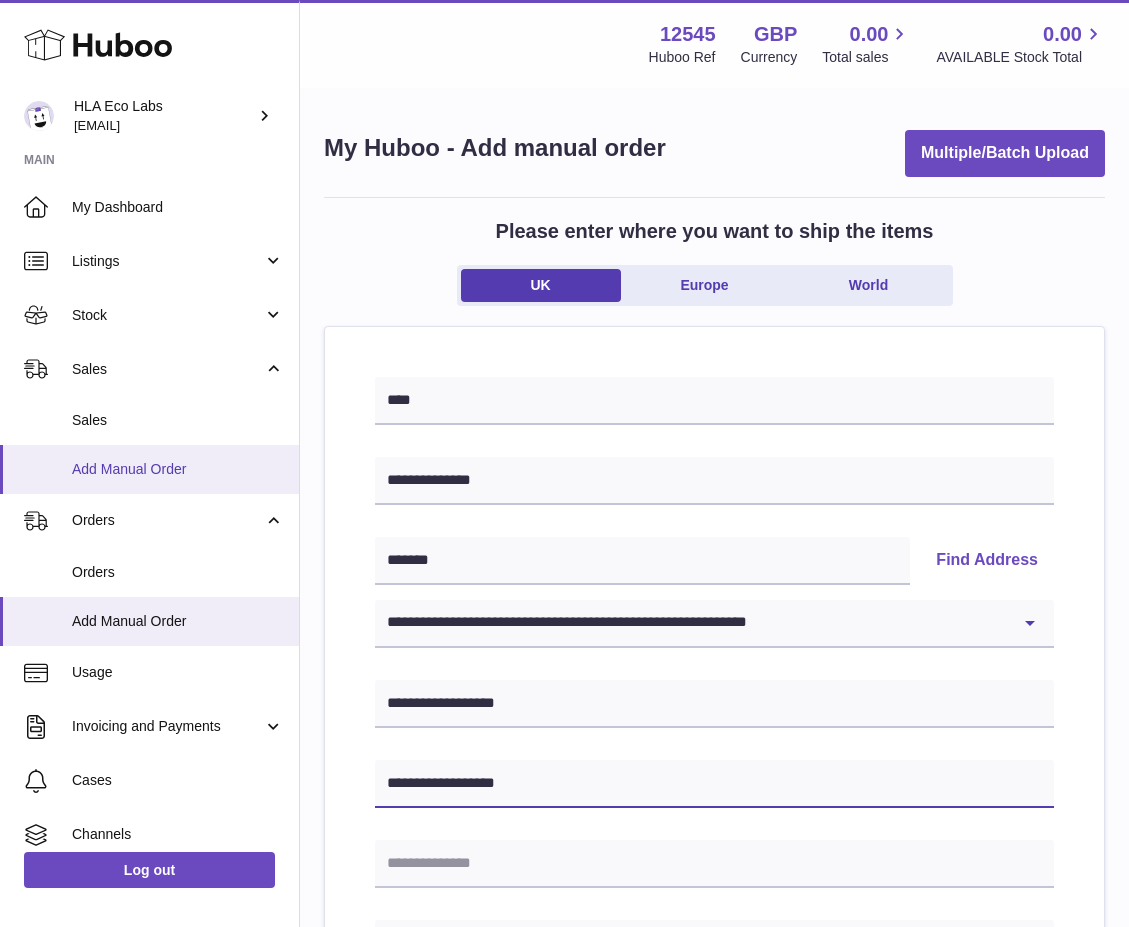 type on "**********" 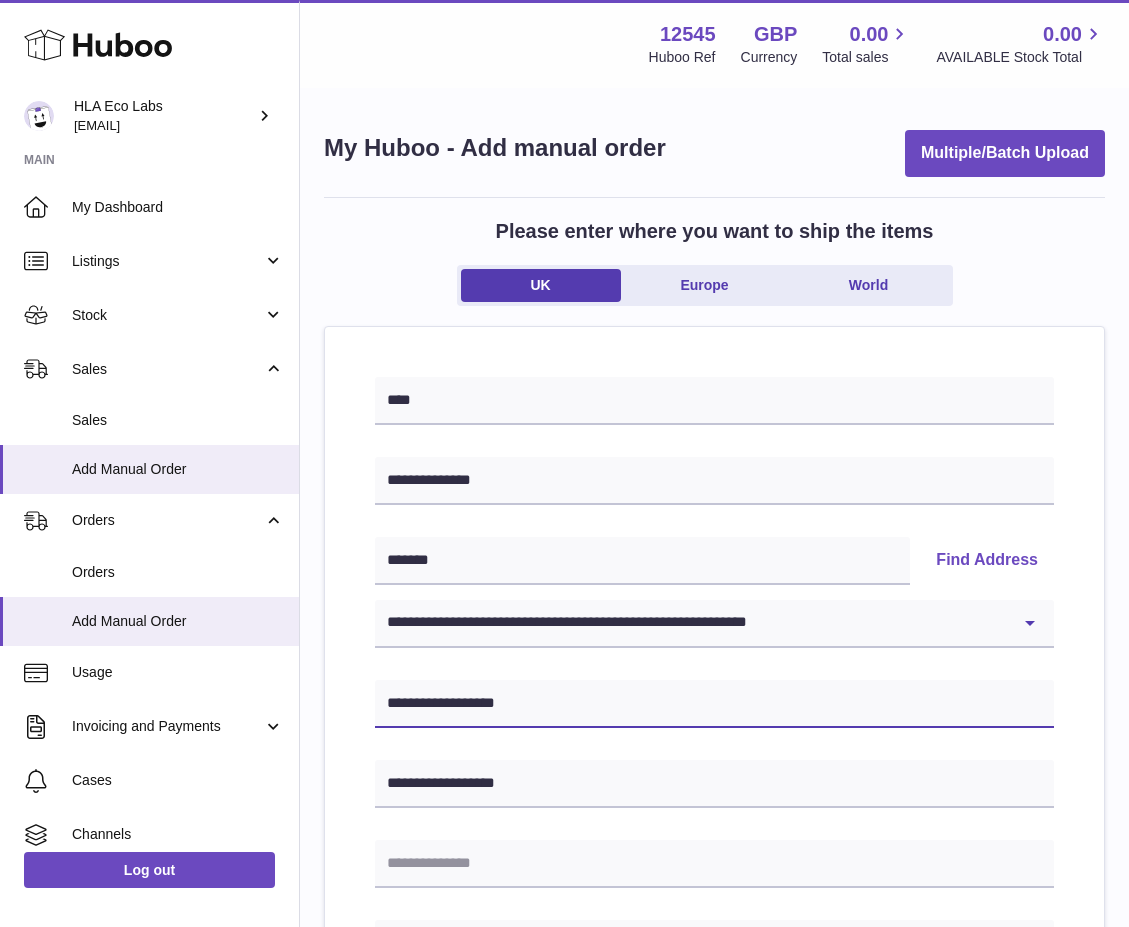 click on "**********" at bounding box center (714, 704) 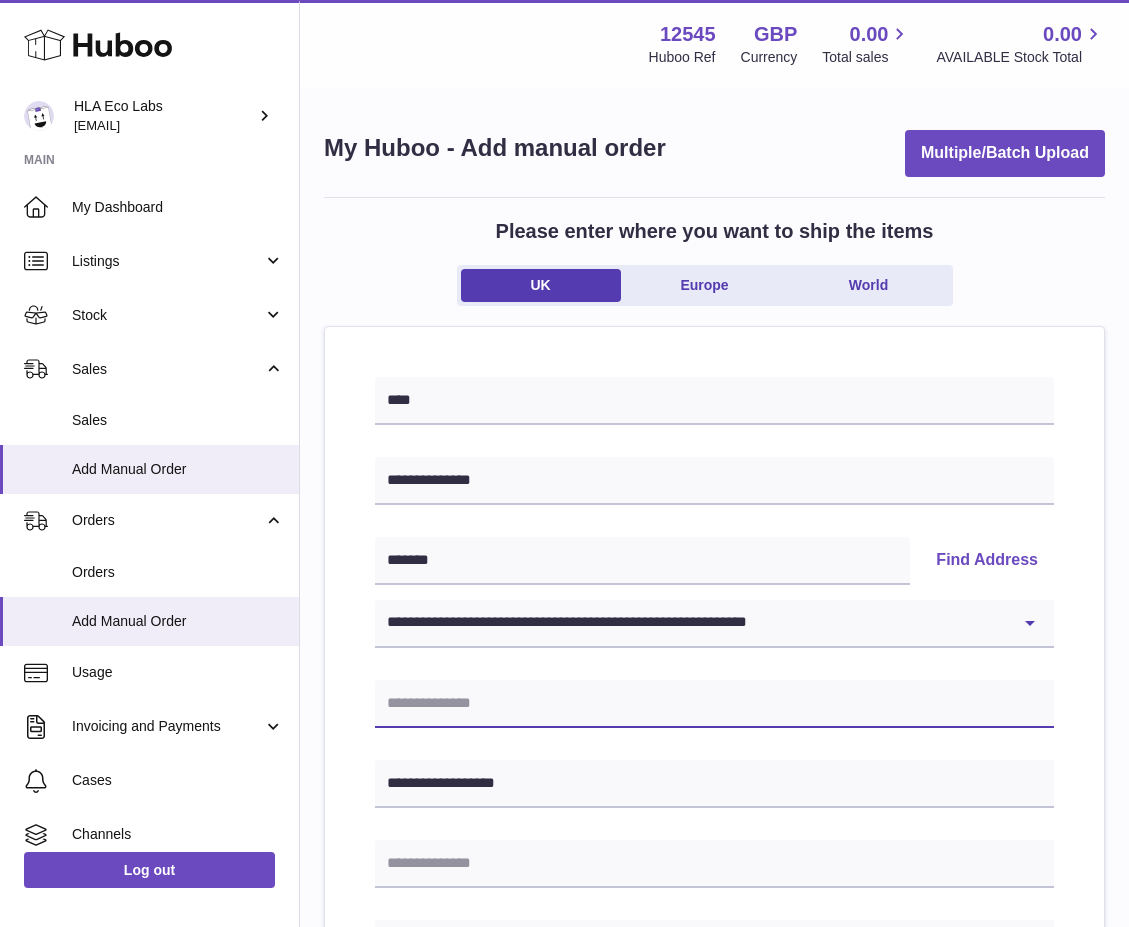paste on "**********" 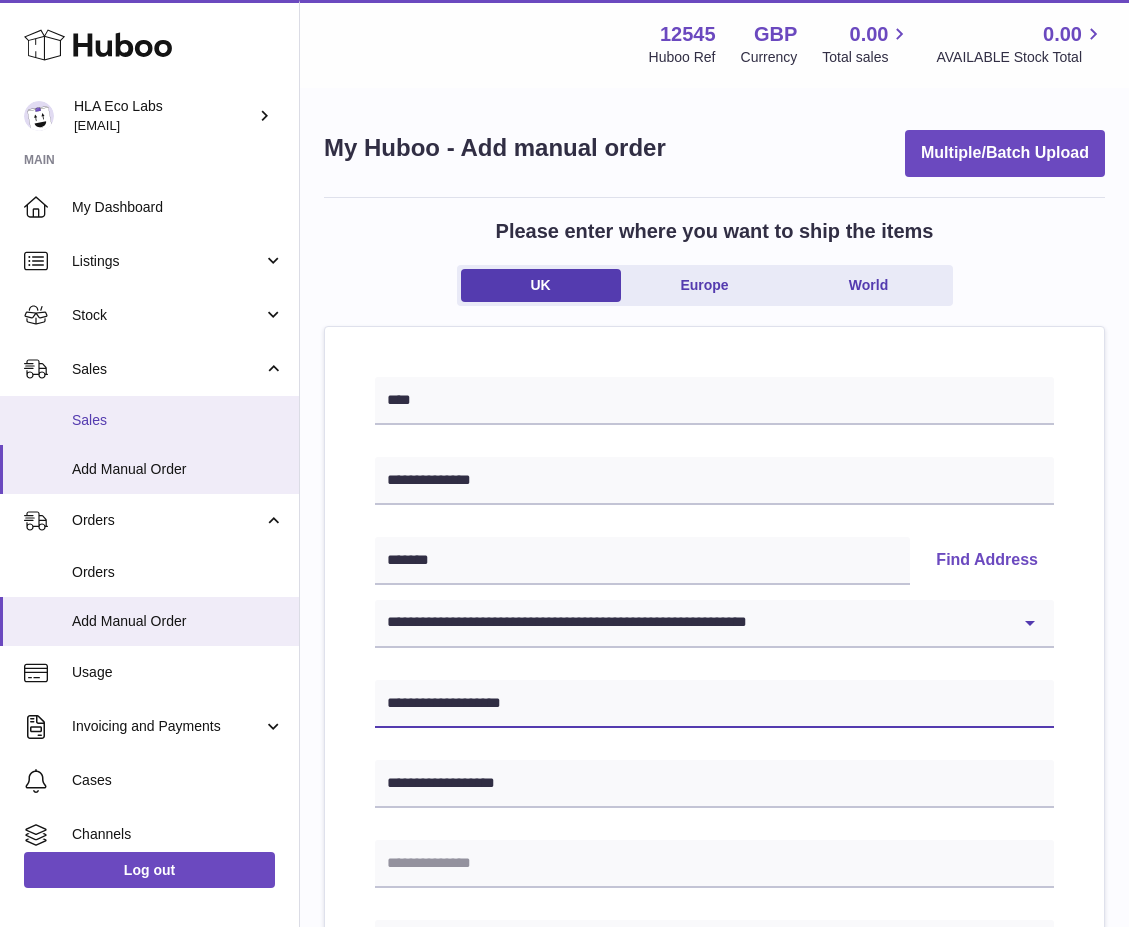 type on "**********" 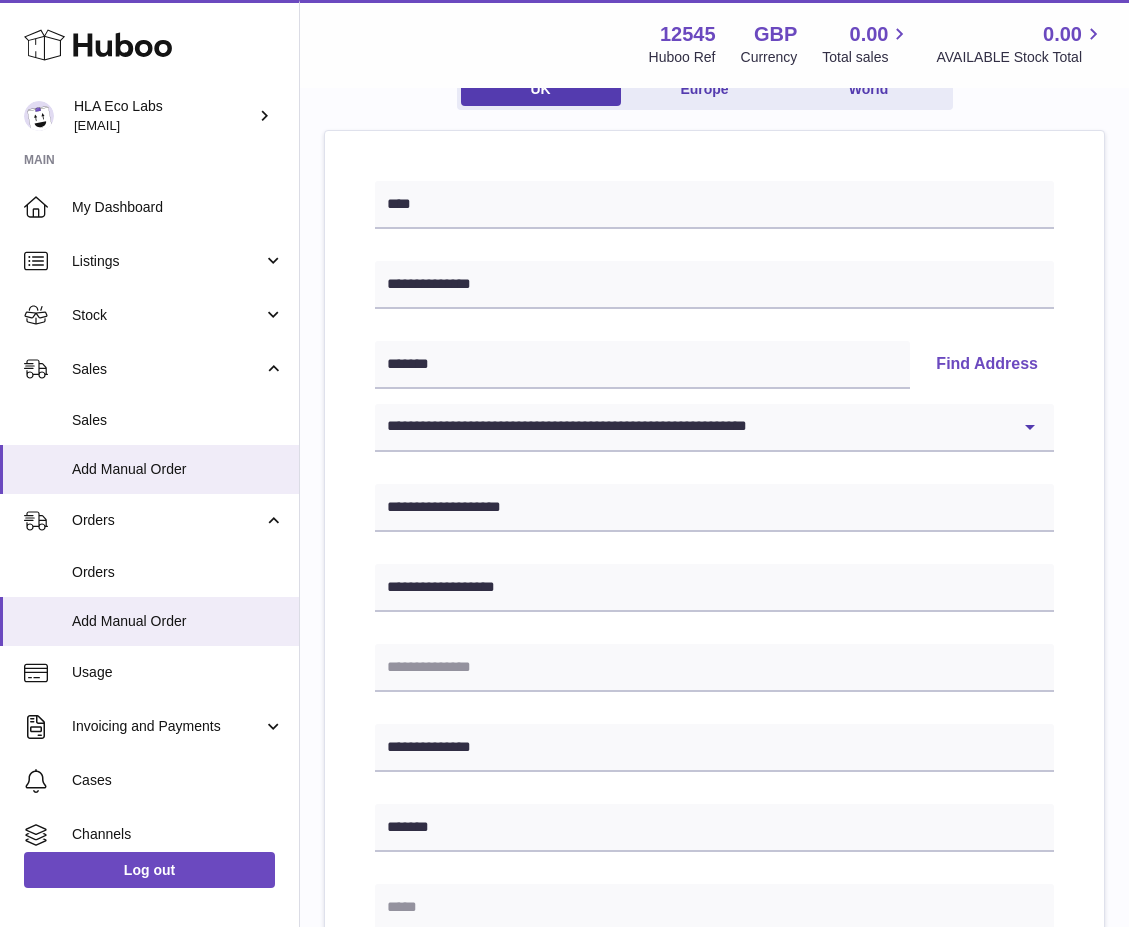 scroll, scrollTop: 400, scrollLeft: 0, axis: vertical 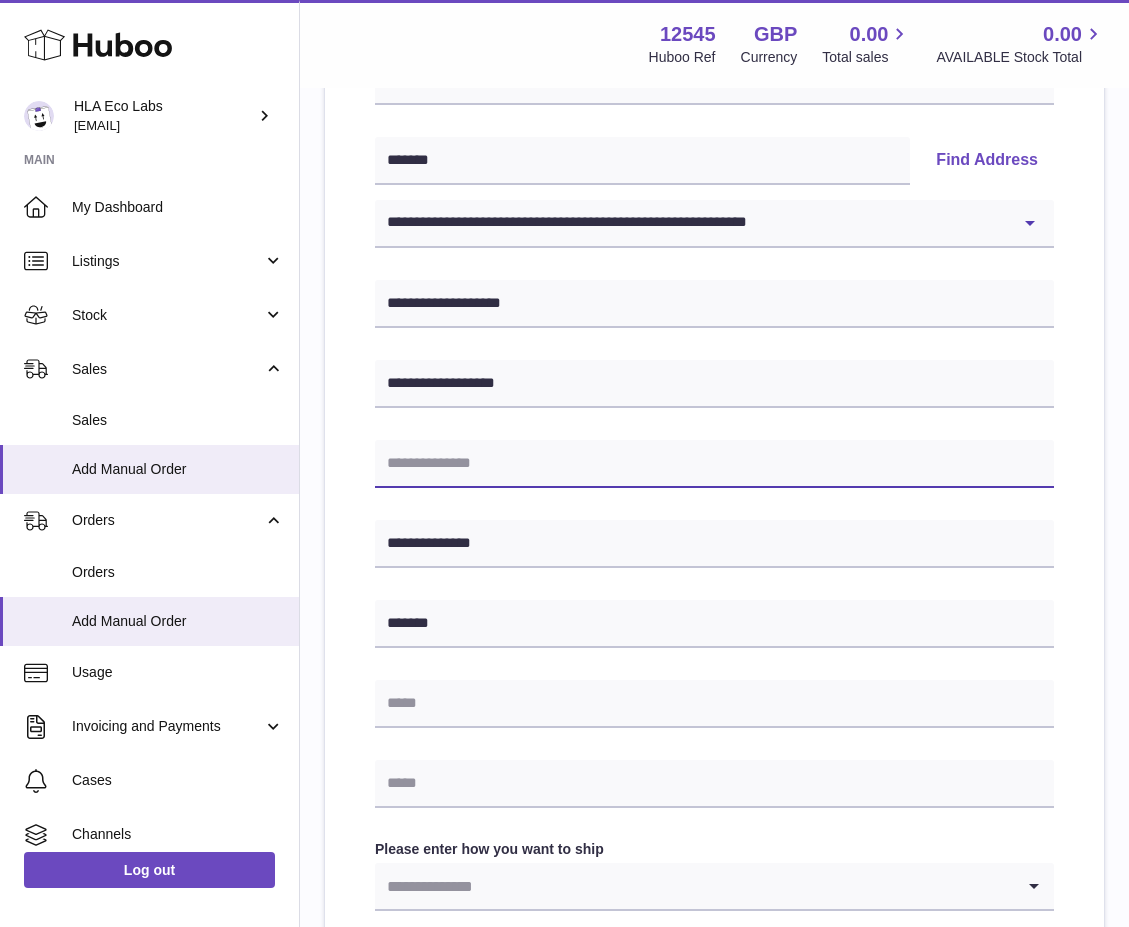 click at bounding box center [714, 464] 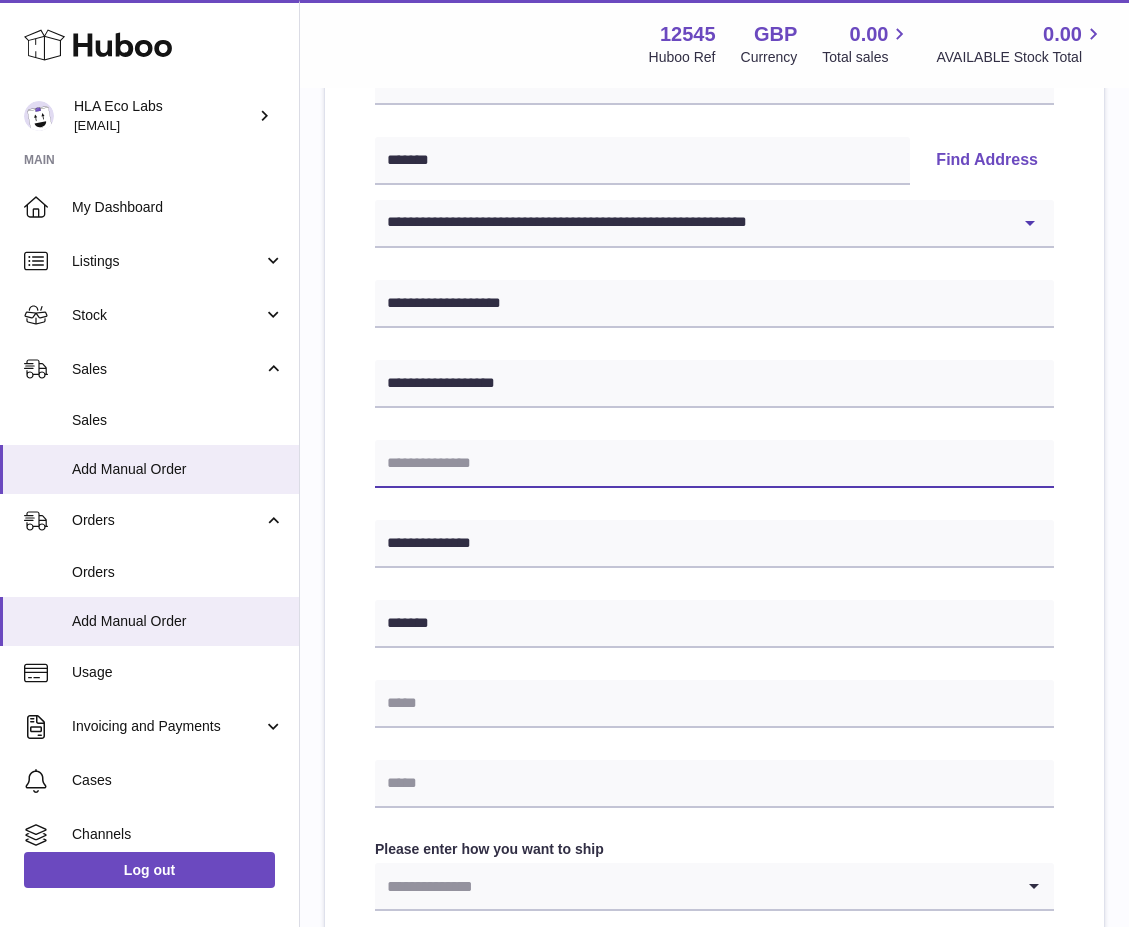 paste on "******" 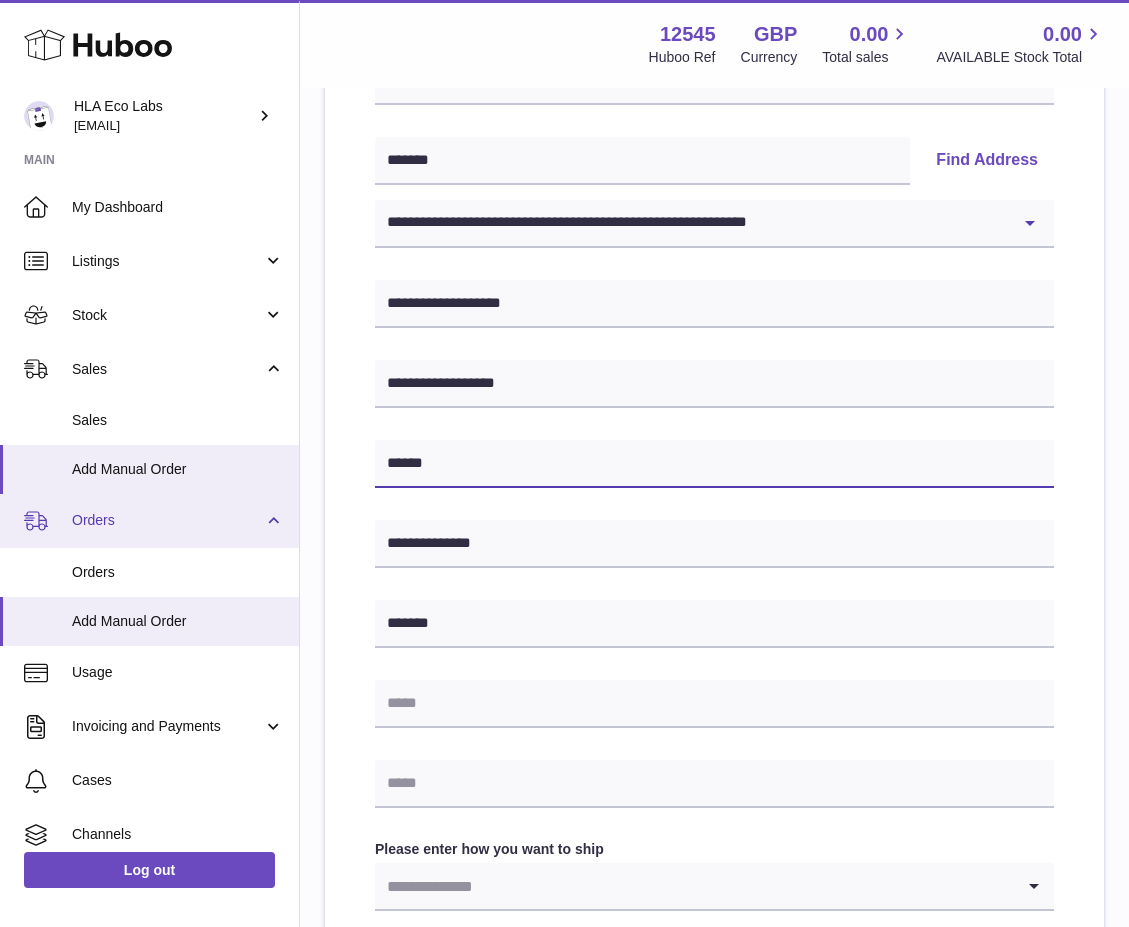 type on "******" 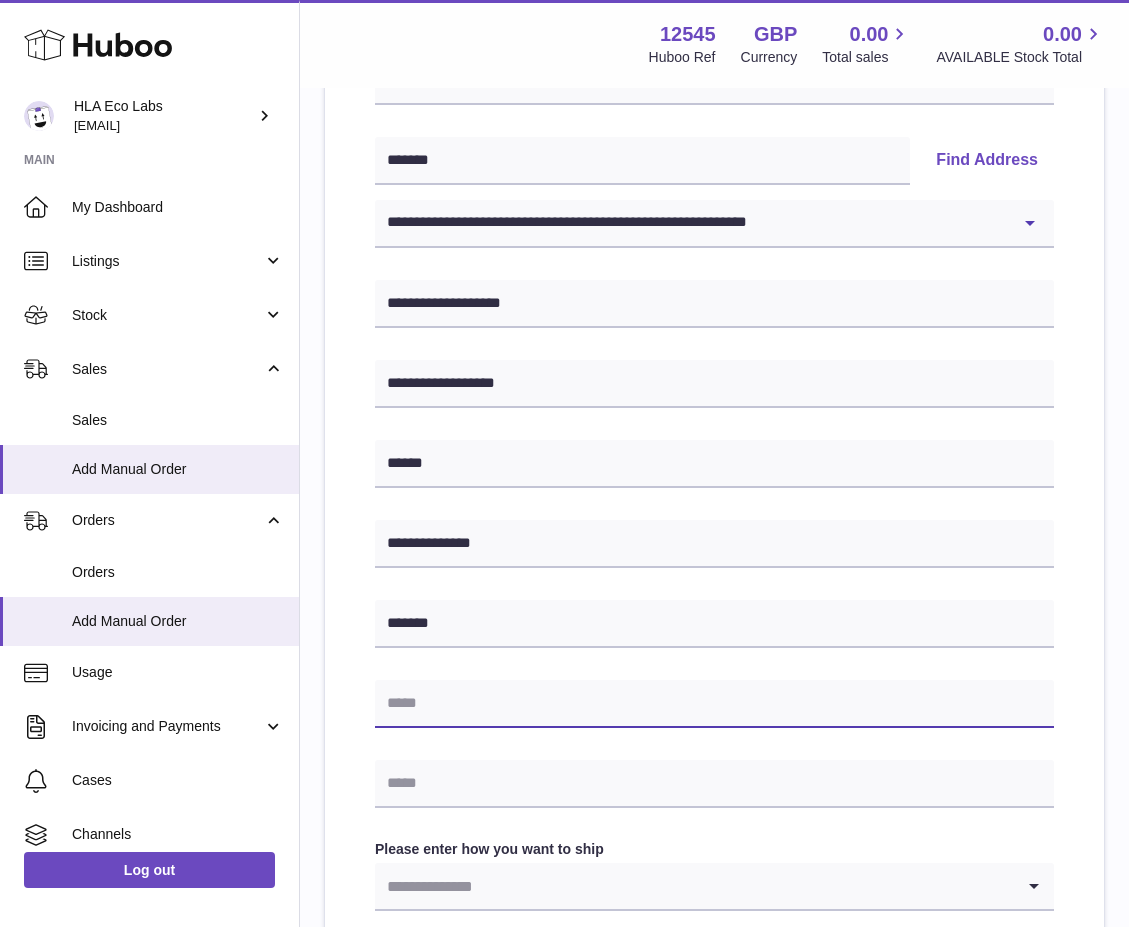 click at bounding box center [714, 704] 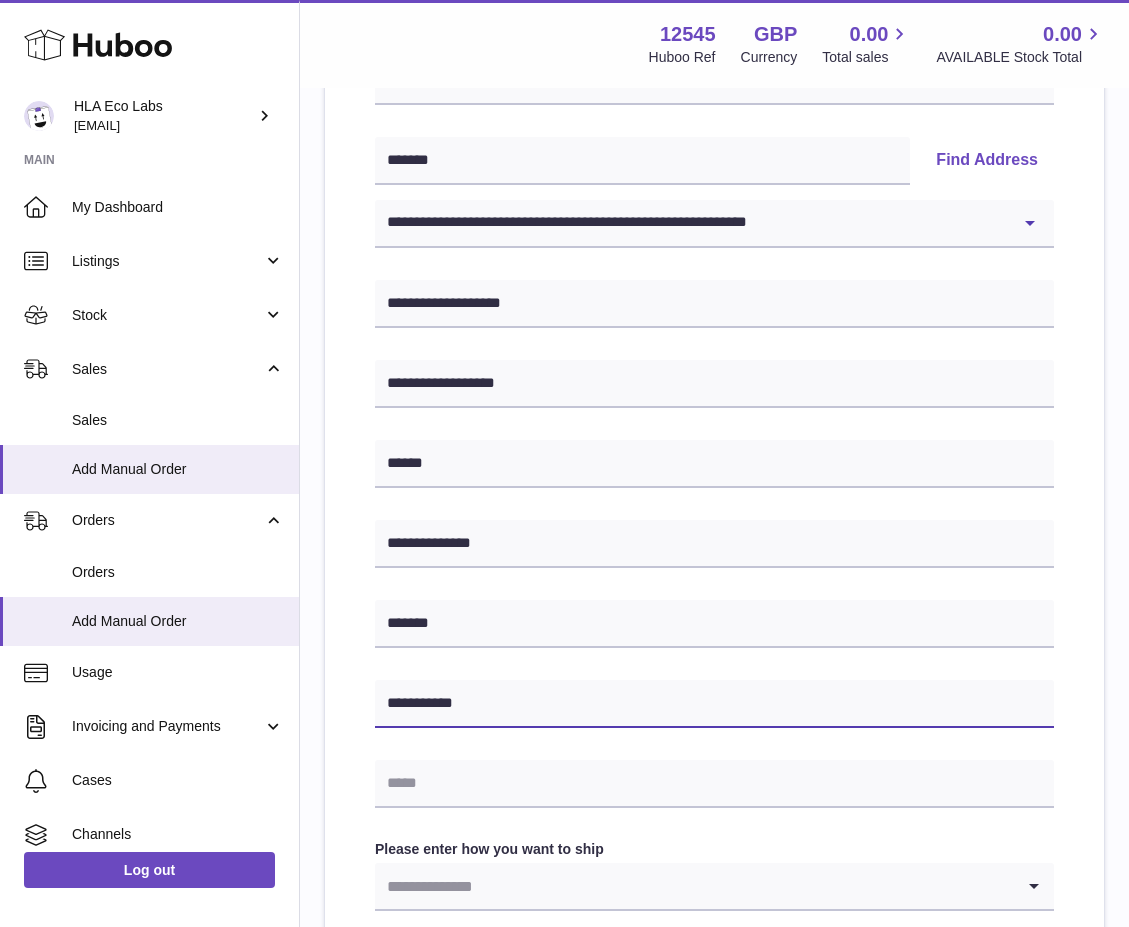type on "**********" 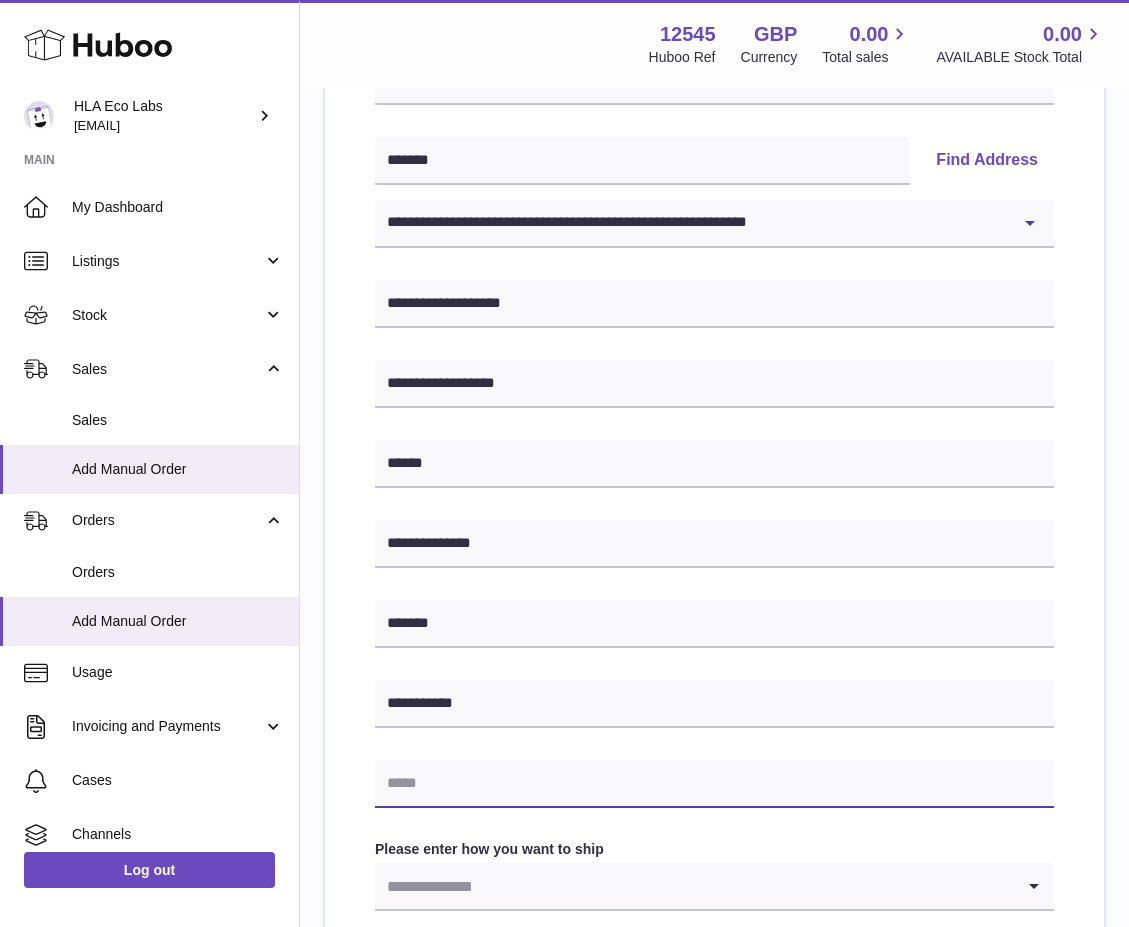 click at bounding box center [714, 784] 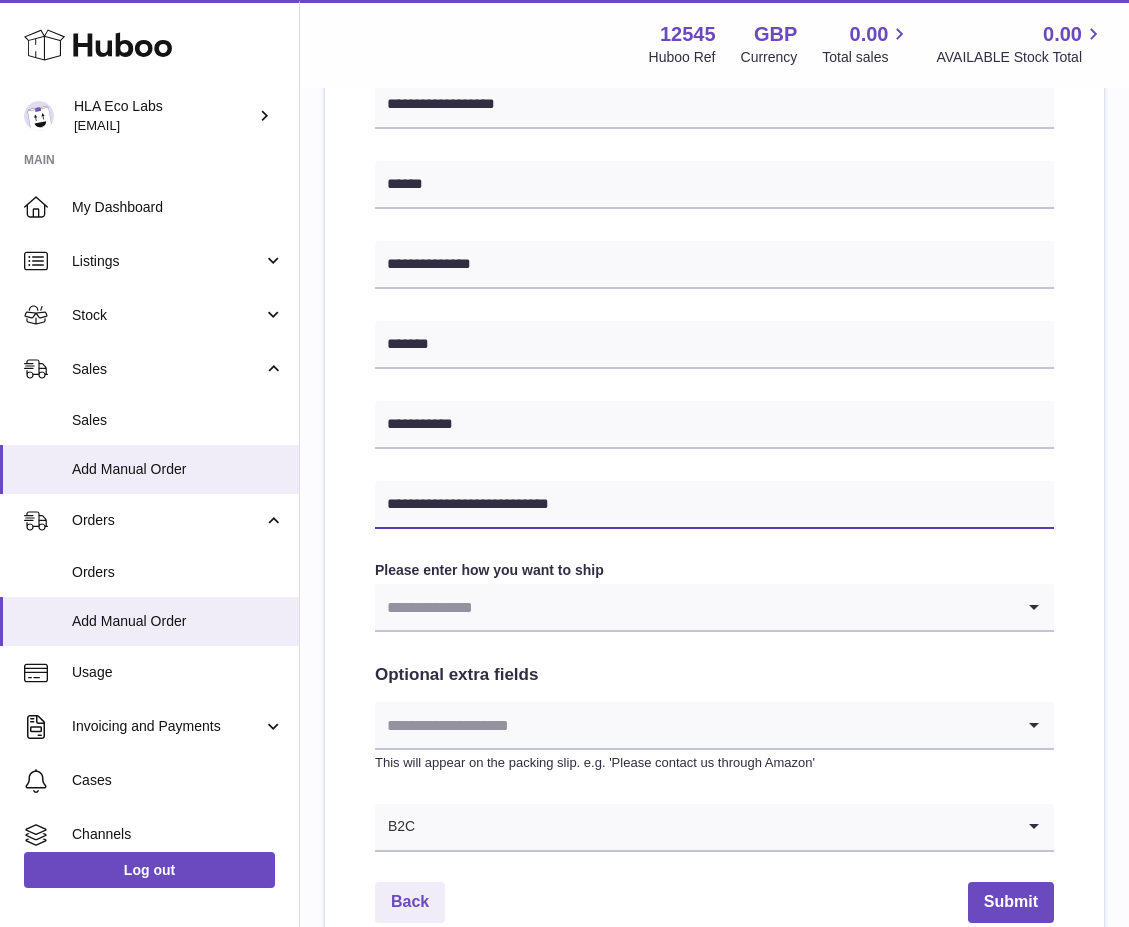 scroll, scrollTop: 700, scrollLeft: 0, axis: vertical 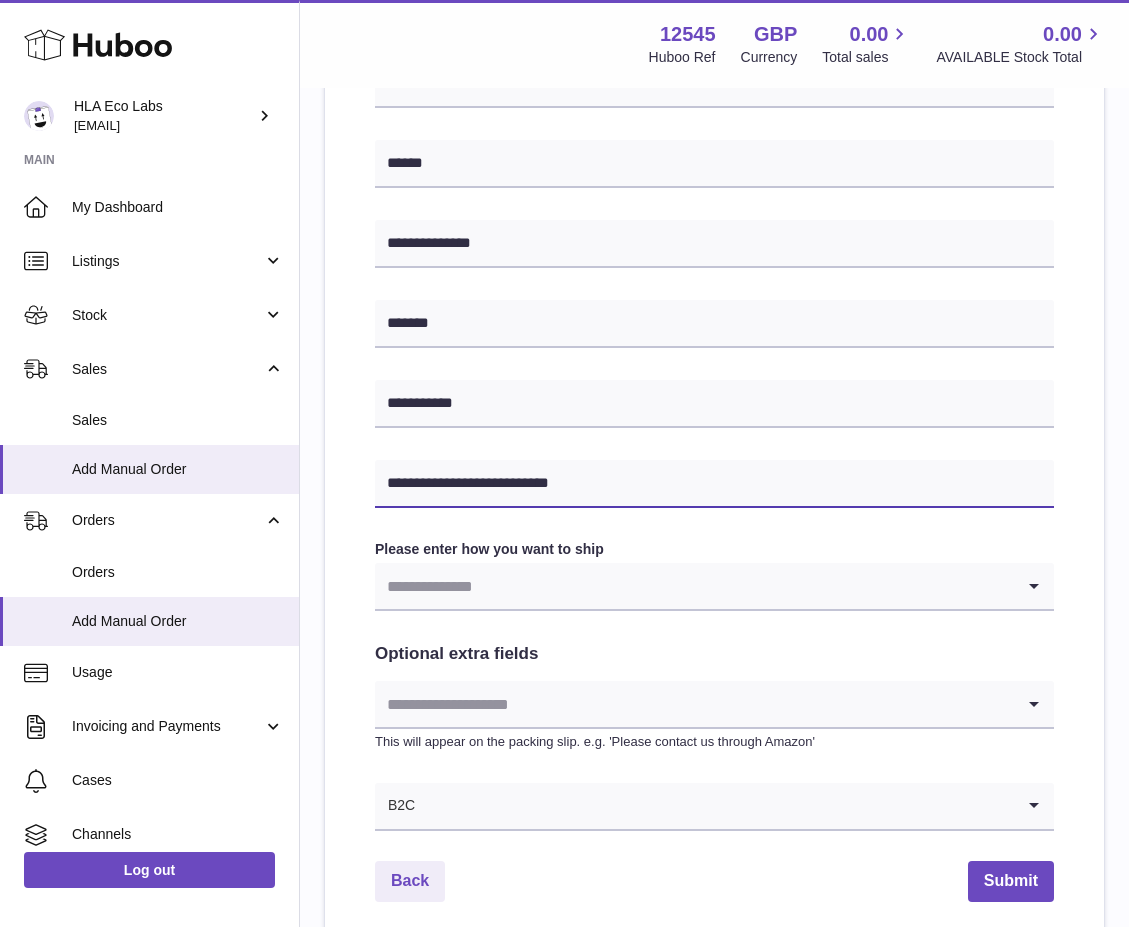 type on "**********" 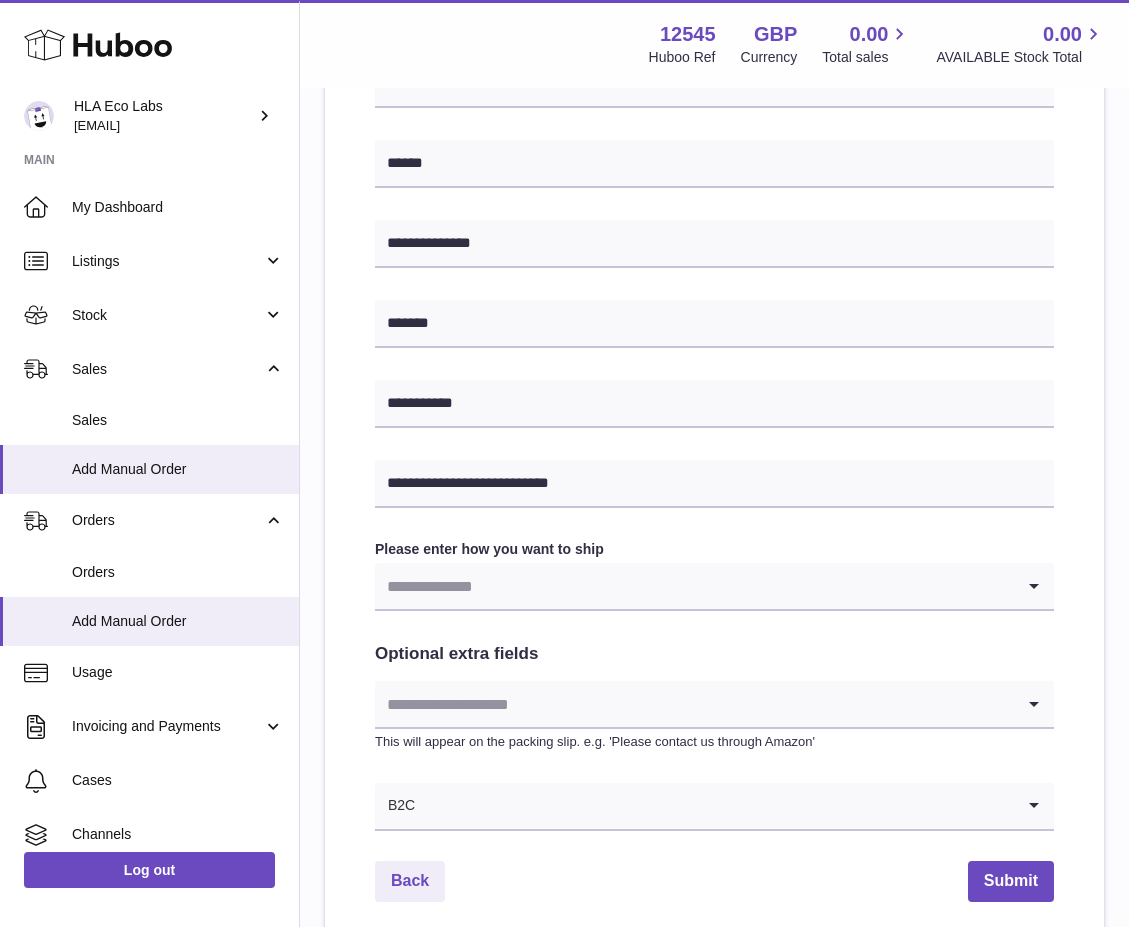click at bounding box center (694, 586) 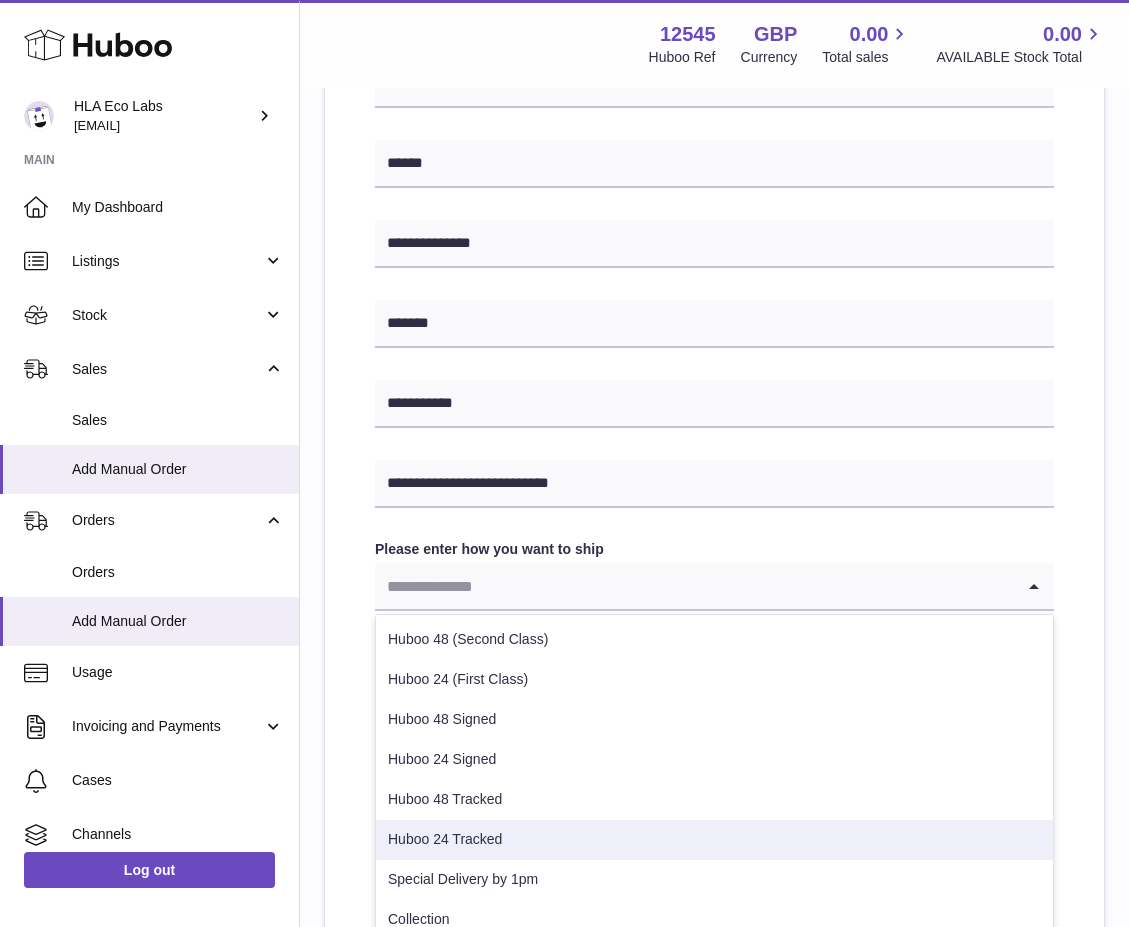 click on "Huboo 24 Tracked" at bounding box center [714, 840] 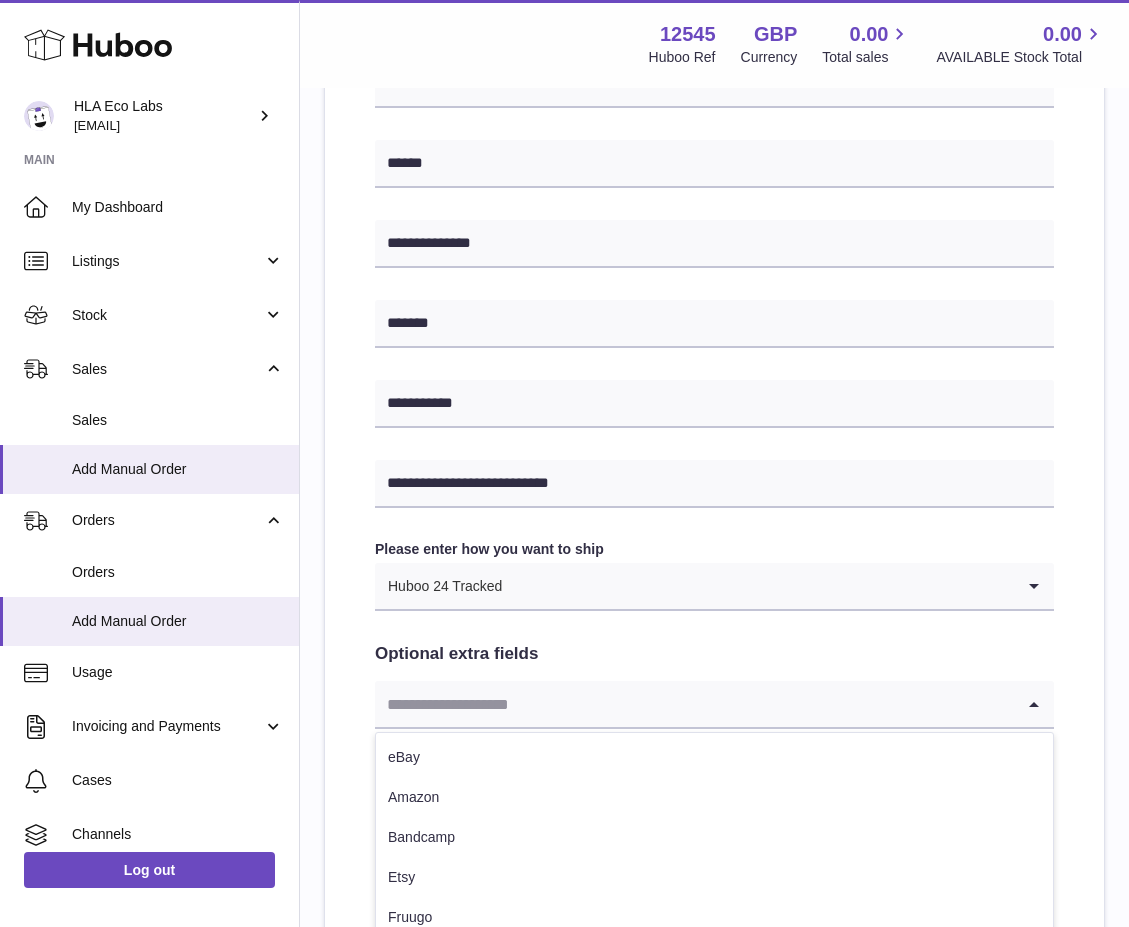 click at bounding box center (694, 704) 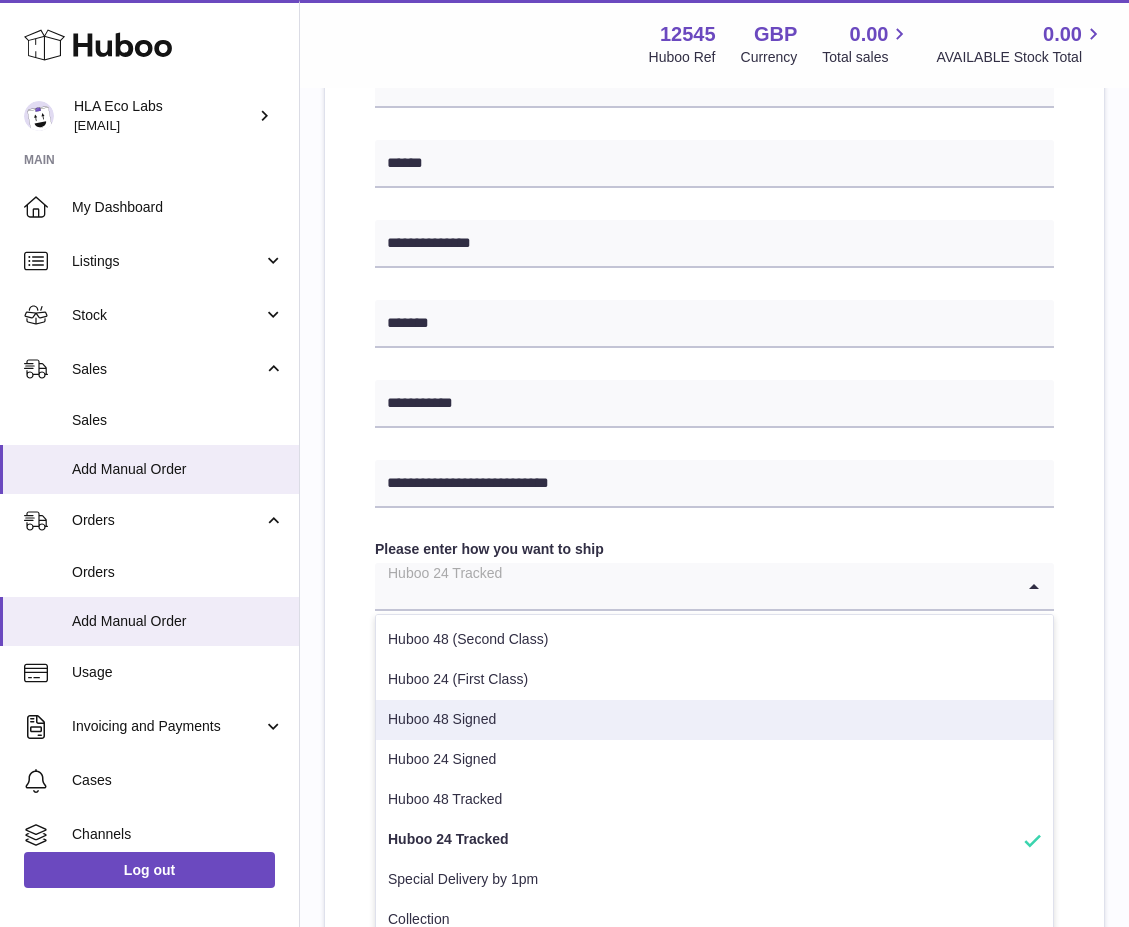 click on "Huboo 48 Signed" at bounding box center [714, 720] 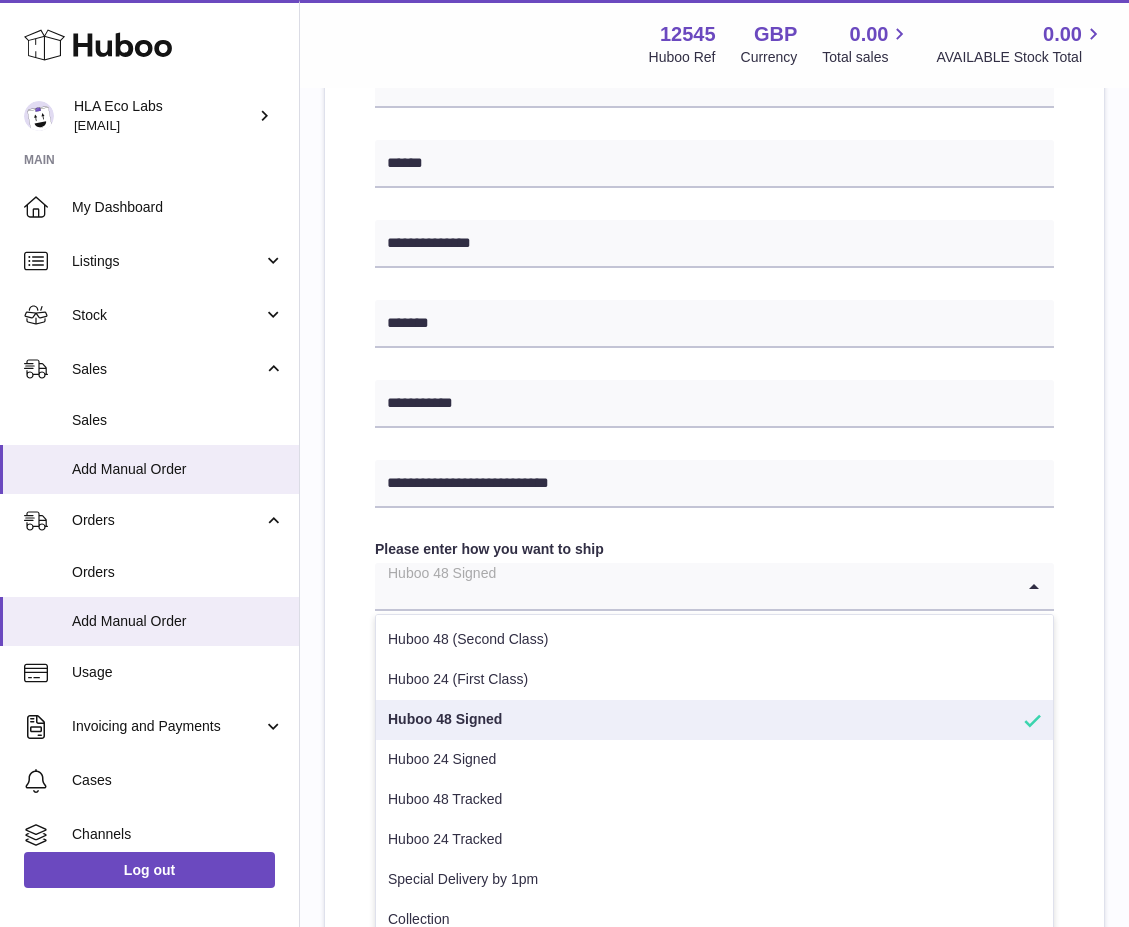 click on "Huboo 48 Signed" at bounding box center [694, 586] 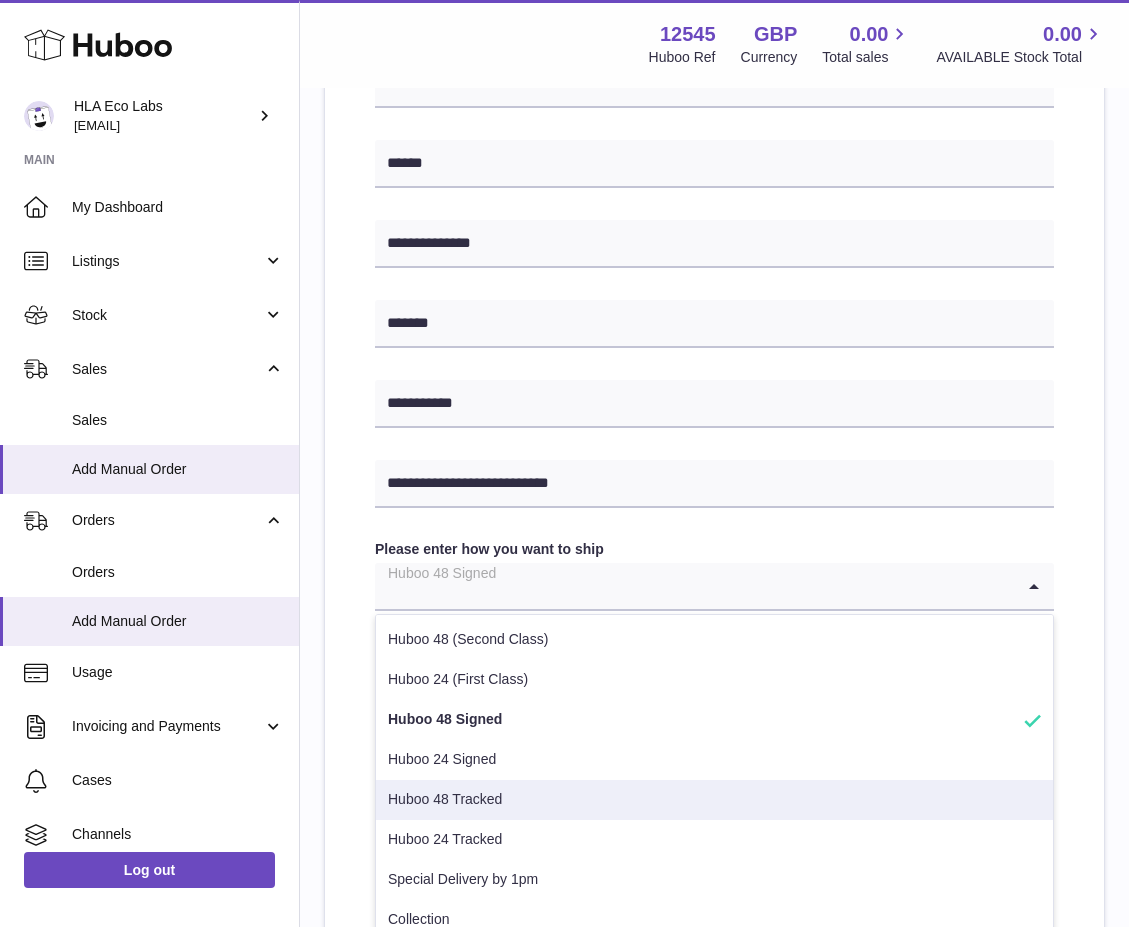 click on "Huboo 48 Tracked" at bounding box center [714, 800] 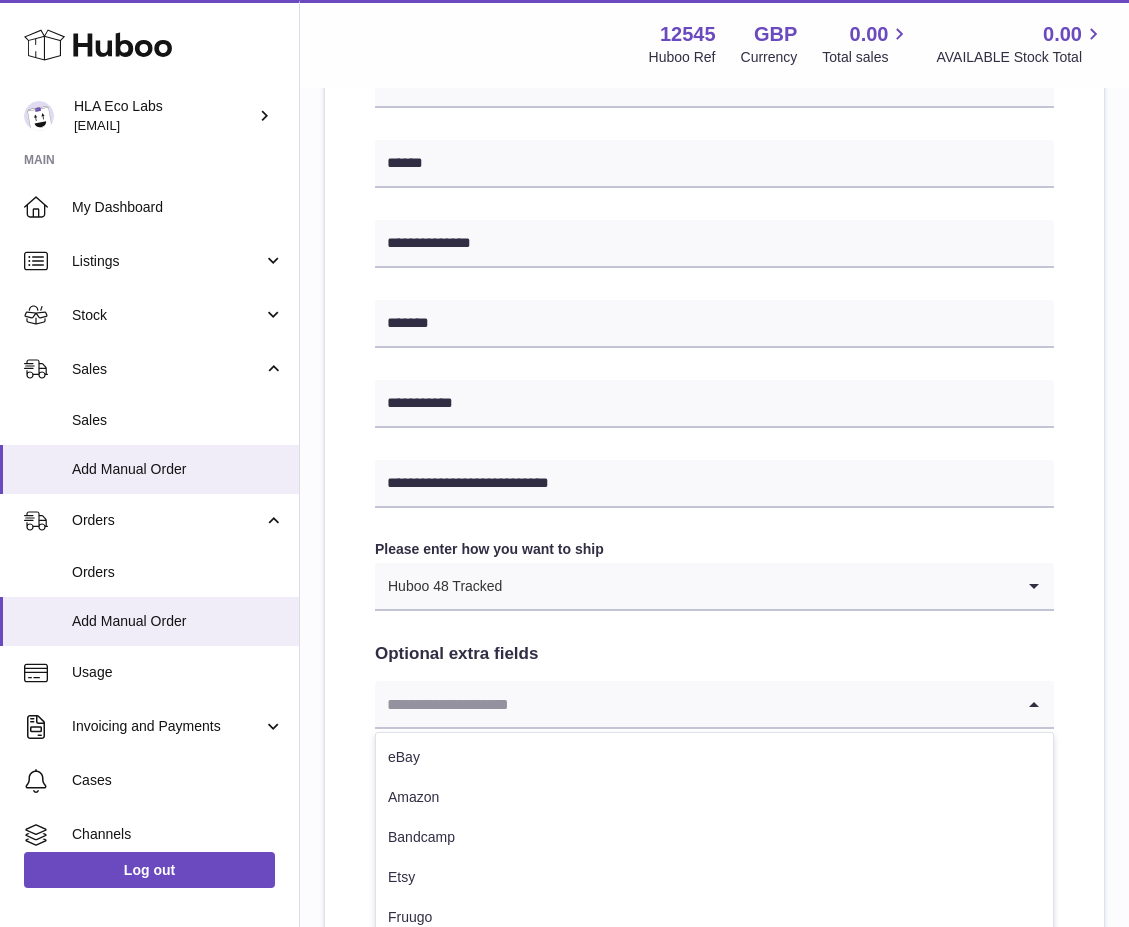 click at bounding box center (694, 704) 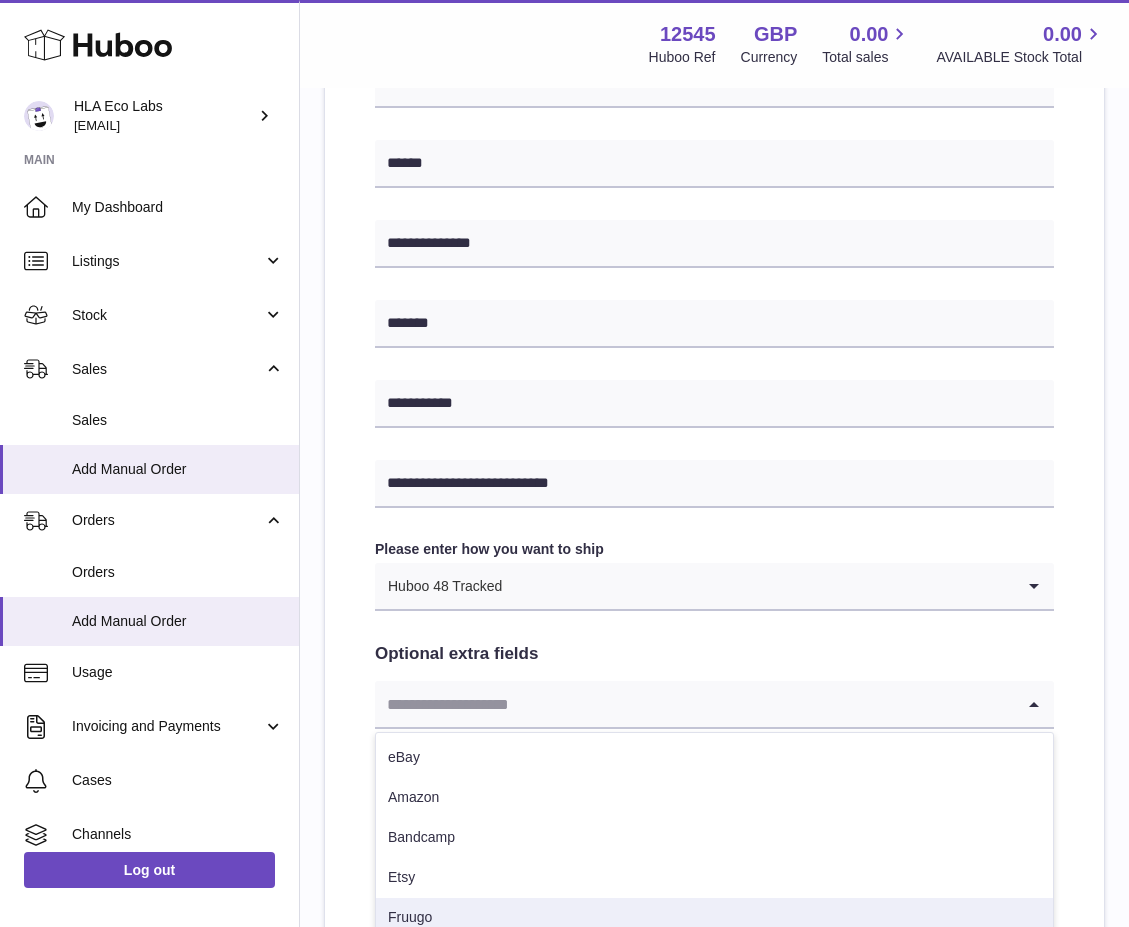 scroll, scrollTop: 884, scrollLeft: 0, axis: vertical 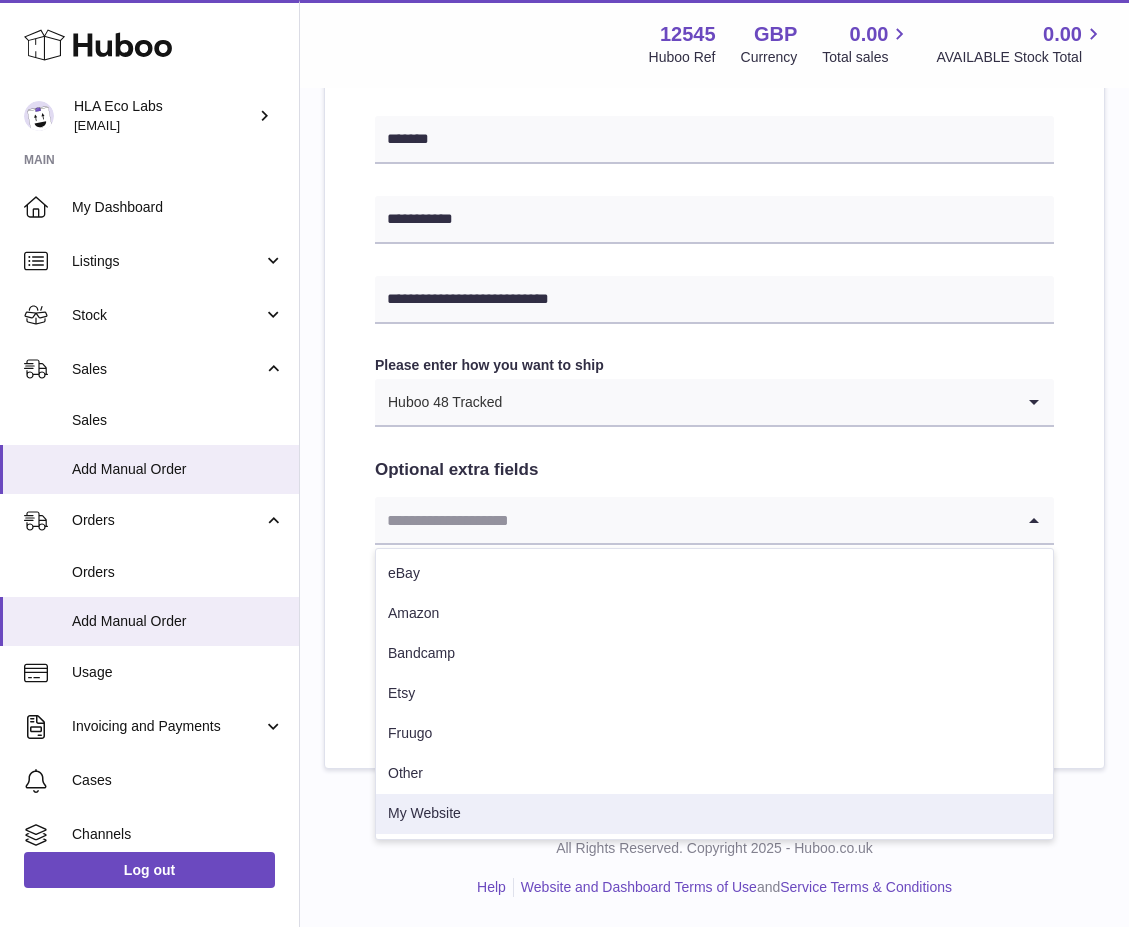 click on "My Website" at bounding box center (714, 814) 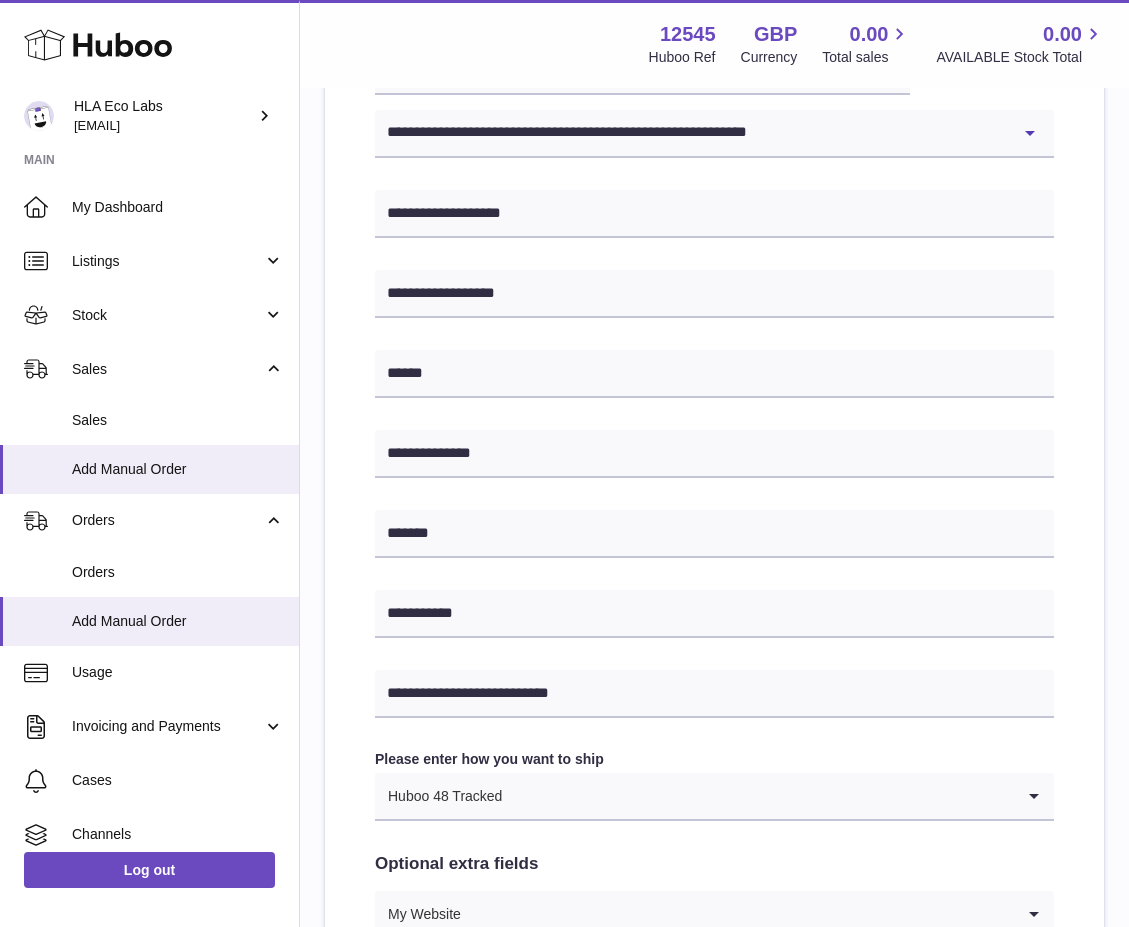 scroll, scrollTop: 884, scrollLeft: 0, axis: vertical 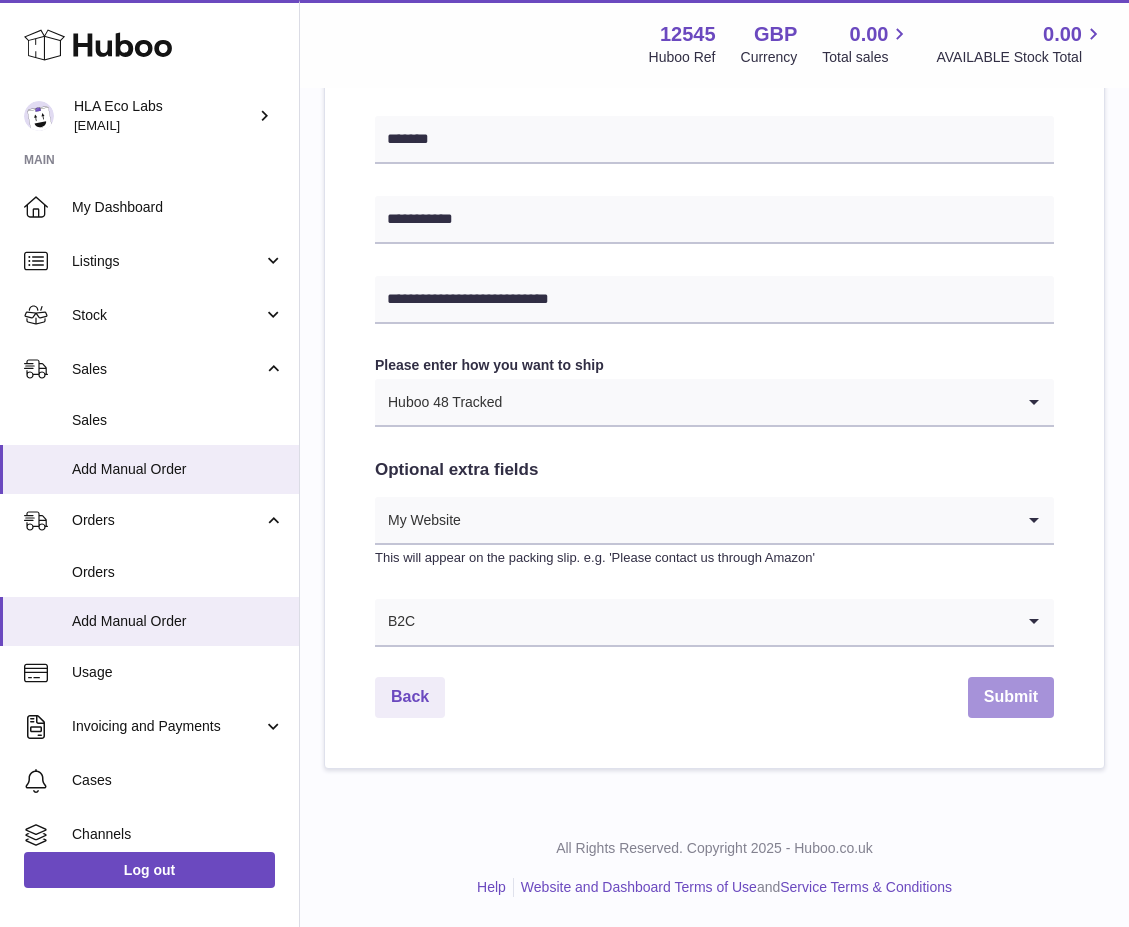click on "Submit" at bounding box center (1011, 697) 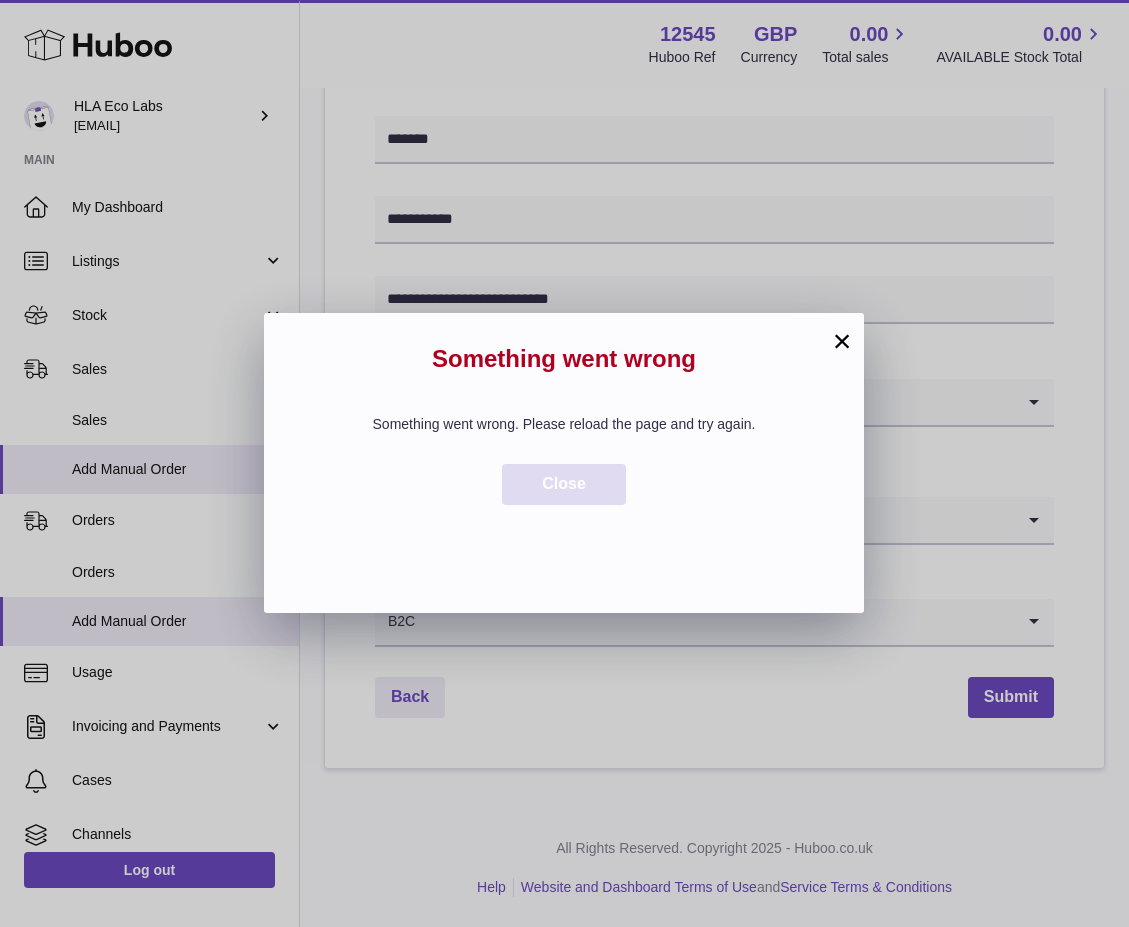 click on "Close" at bounding box center (564, 483) 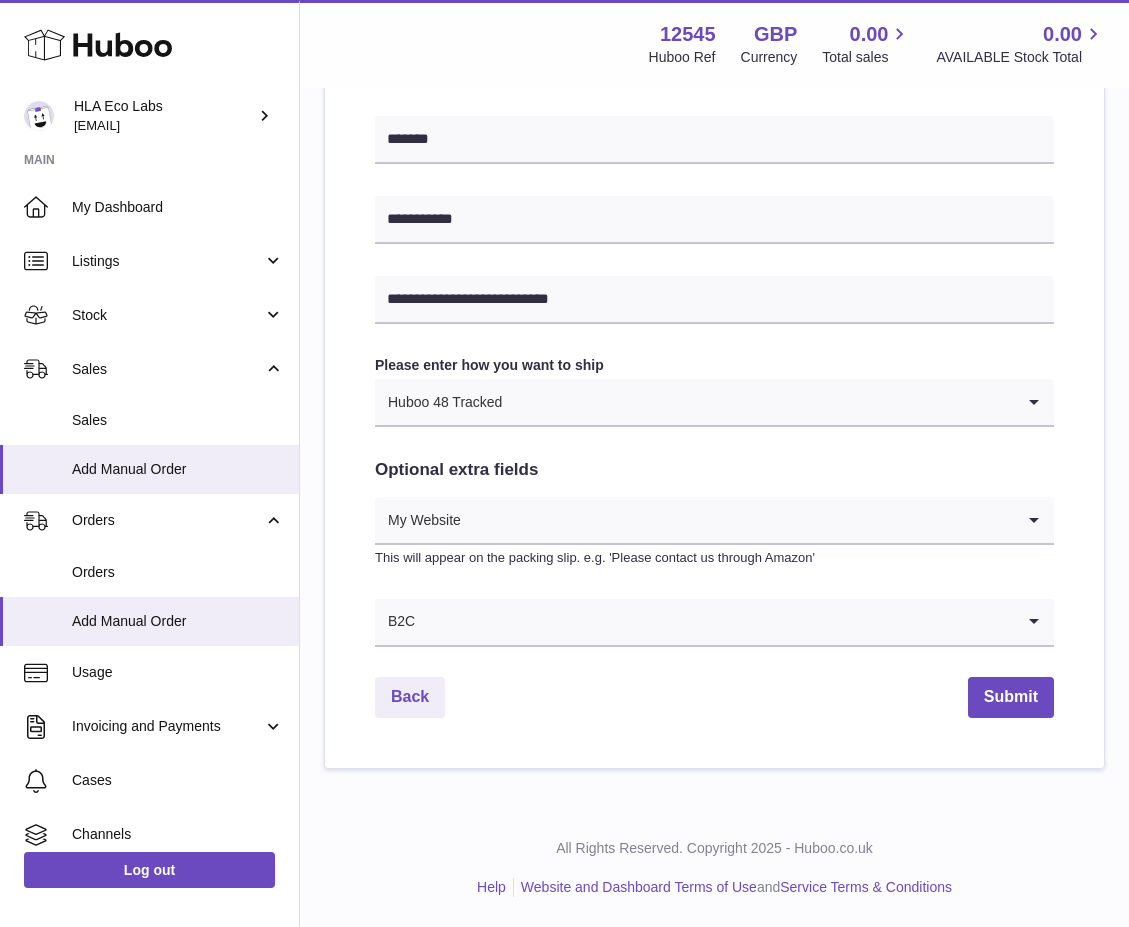 click on "**********" at bounding box center (714, 105) 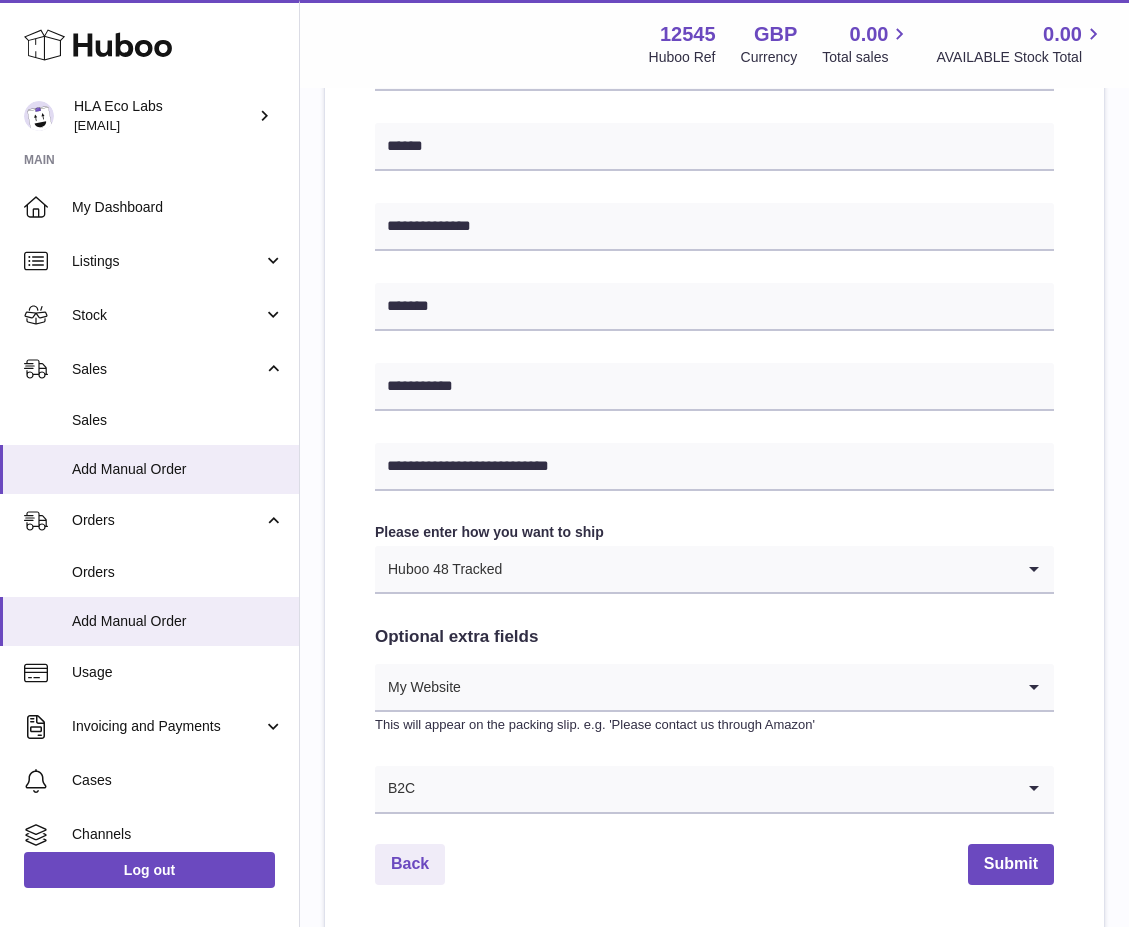 scroll, scrollTop: 884, scrollLeft: 0, axis: vertical 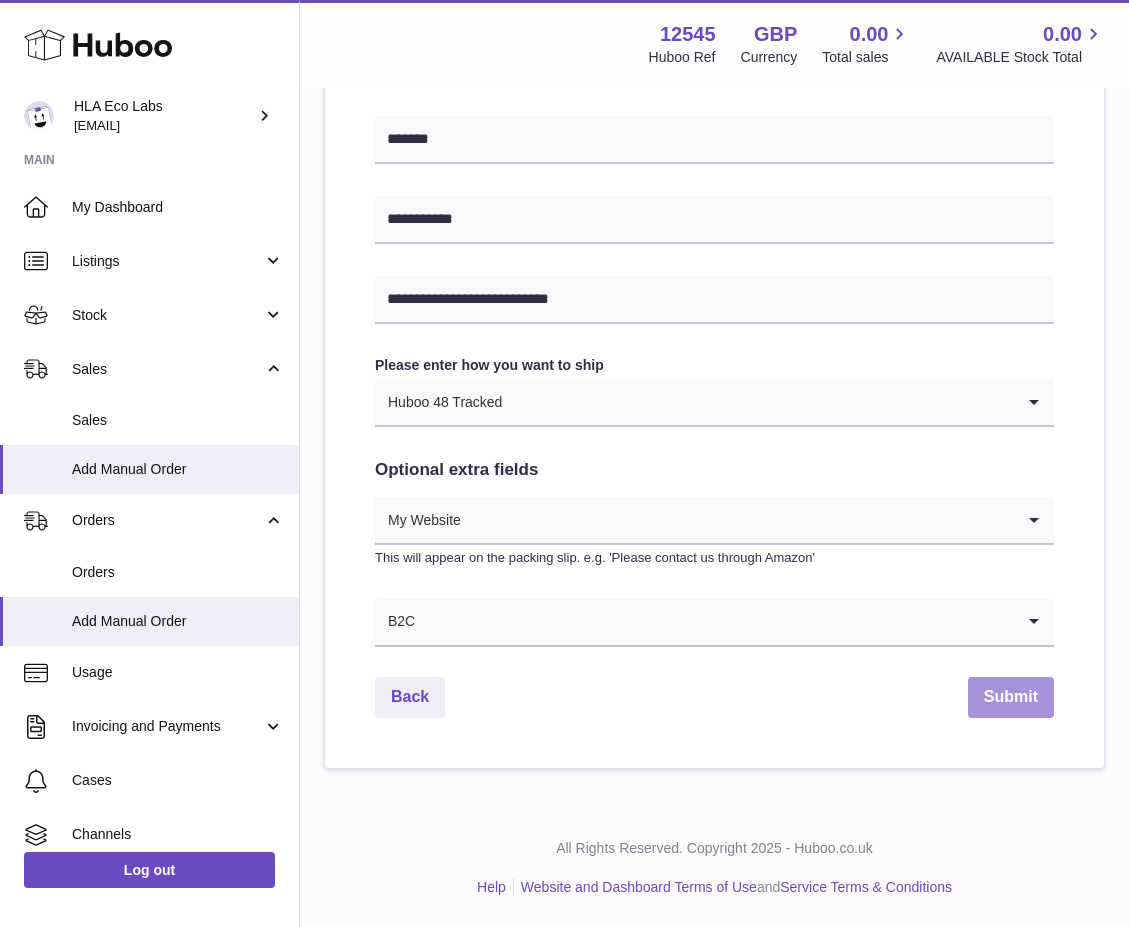 click on "Submit" at bounding box center (1011, 697) 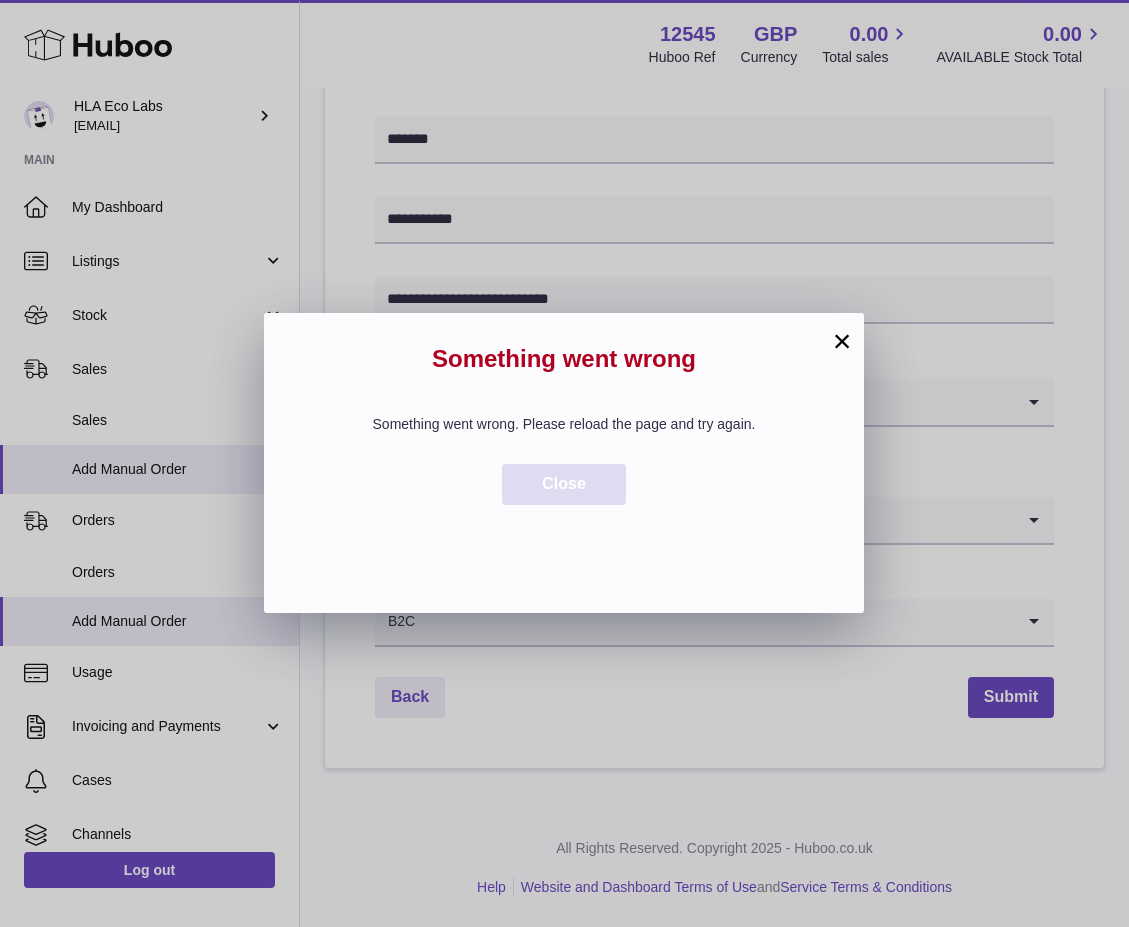 click on "Close" at bounding box center [564, 483] 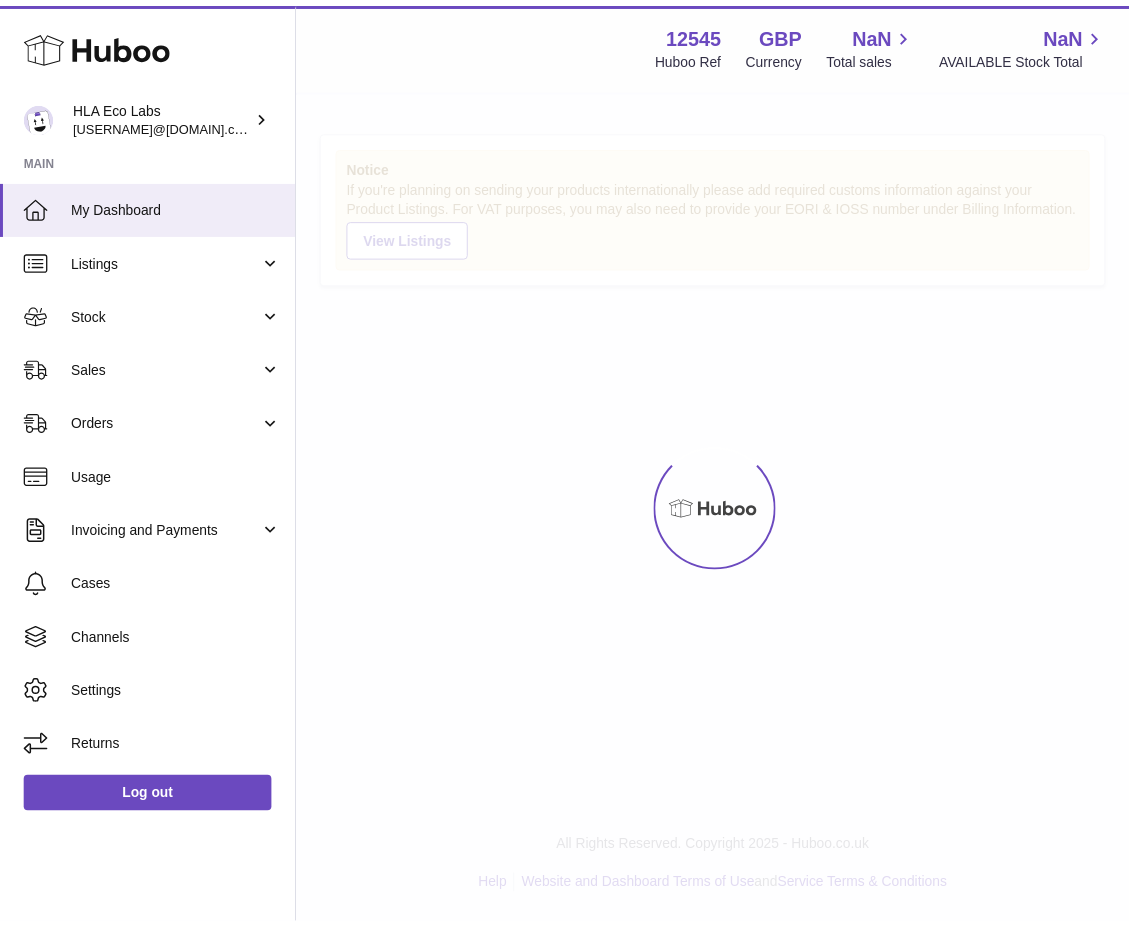 scroll, scrollTop: 0, scrollLeft: 0, axis: both 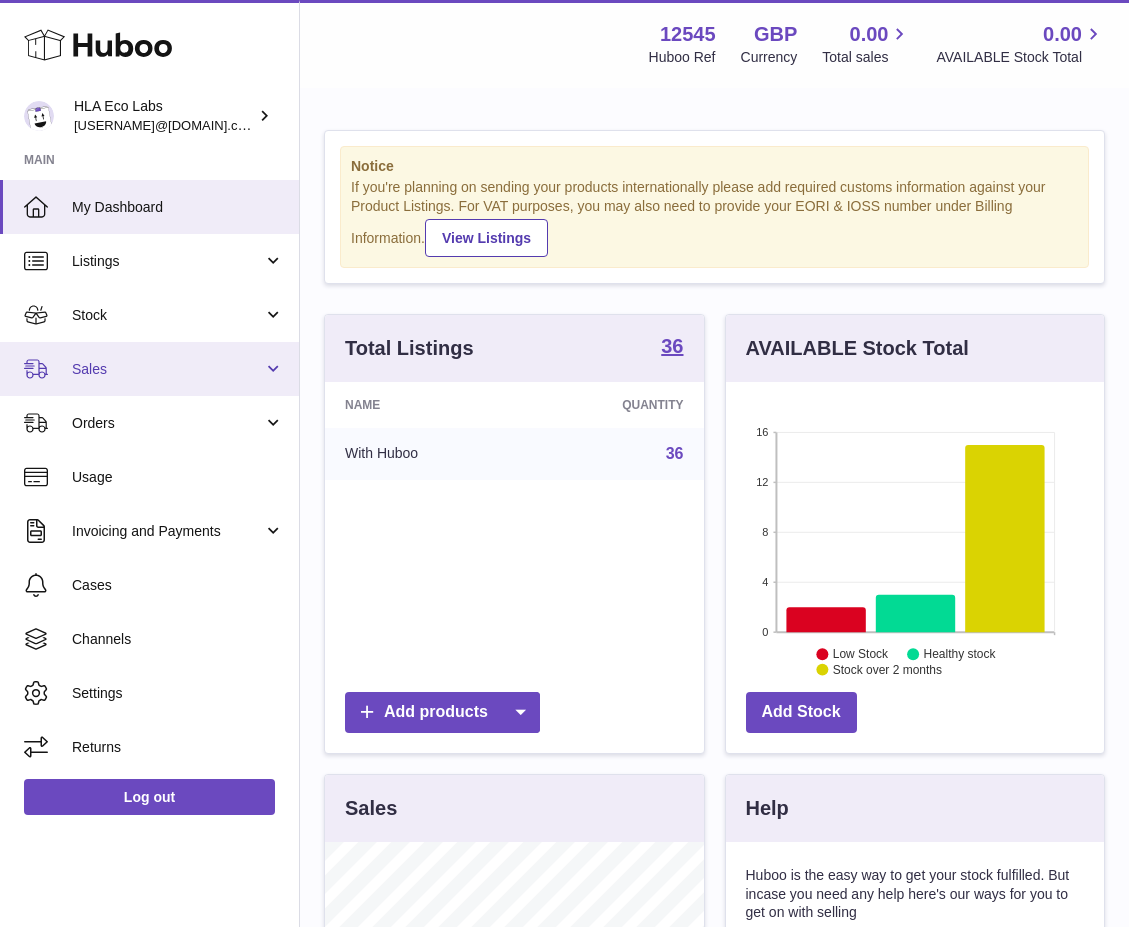 click on "Sales" at bounding box center (167, 369) 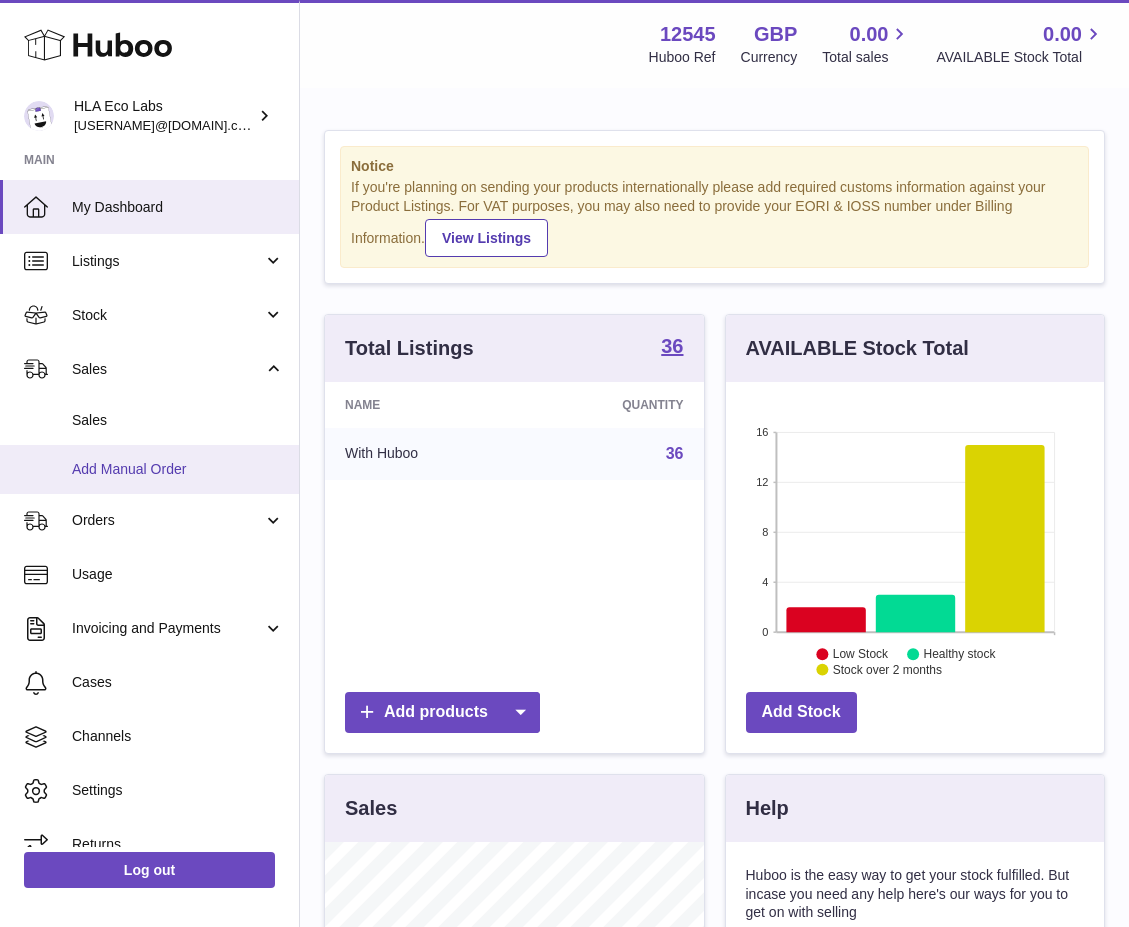 click on "Add Manual Order" at bounding box center (178, 469) 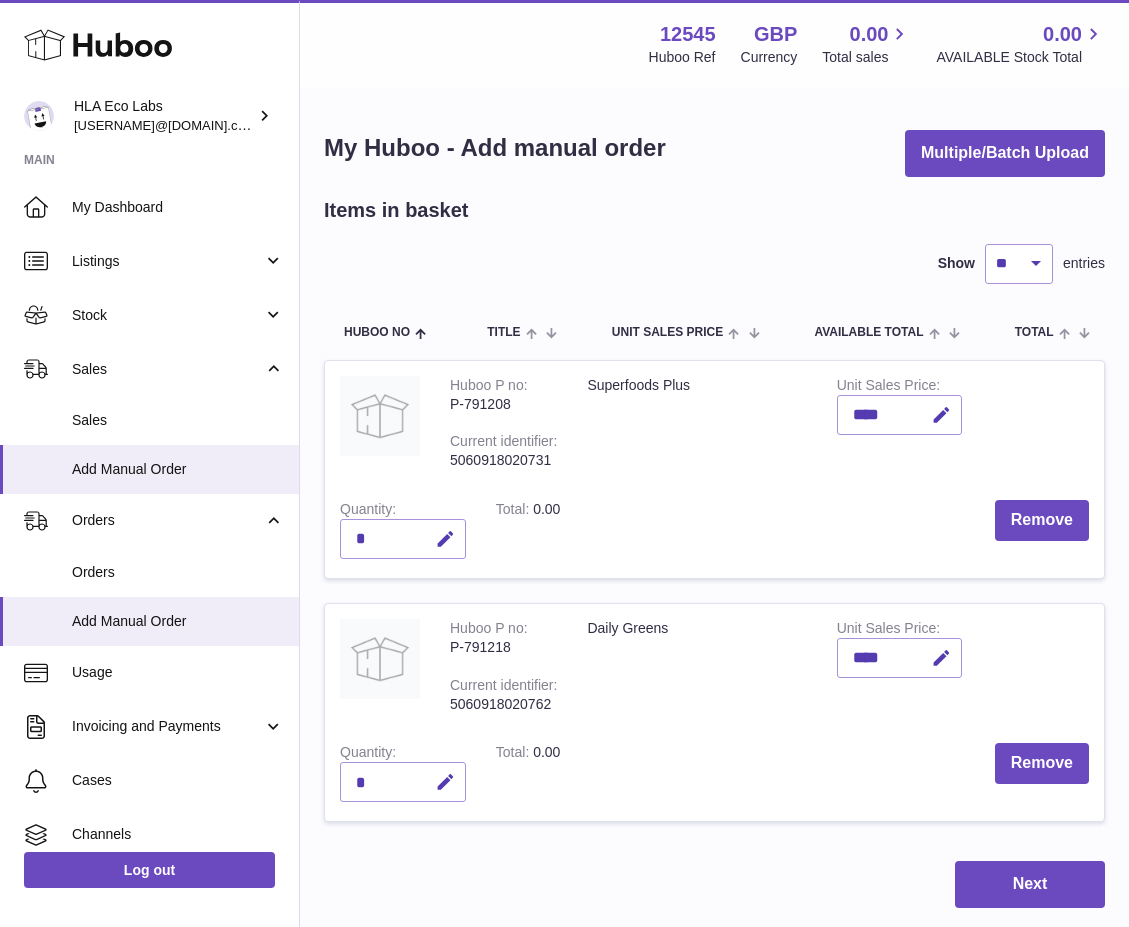 scroll, scrollTop: 0, scrollLeft: 0, axis: both 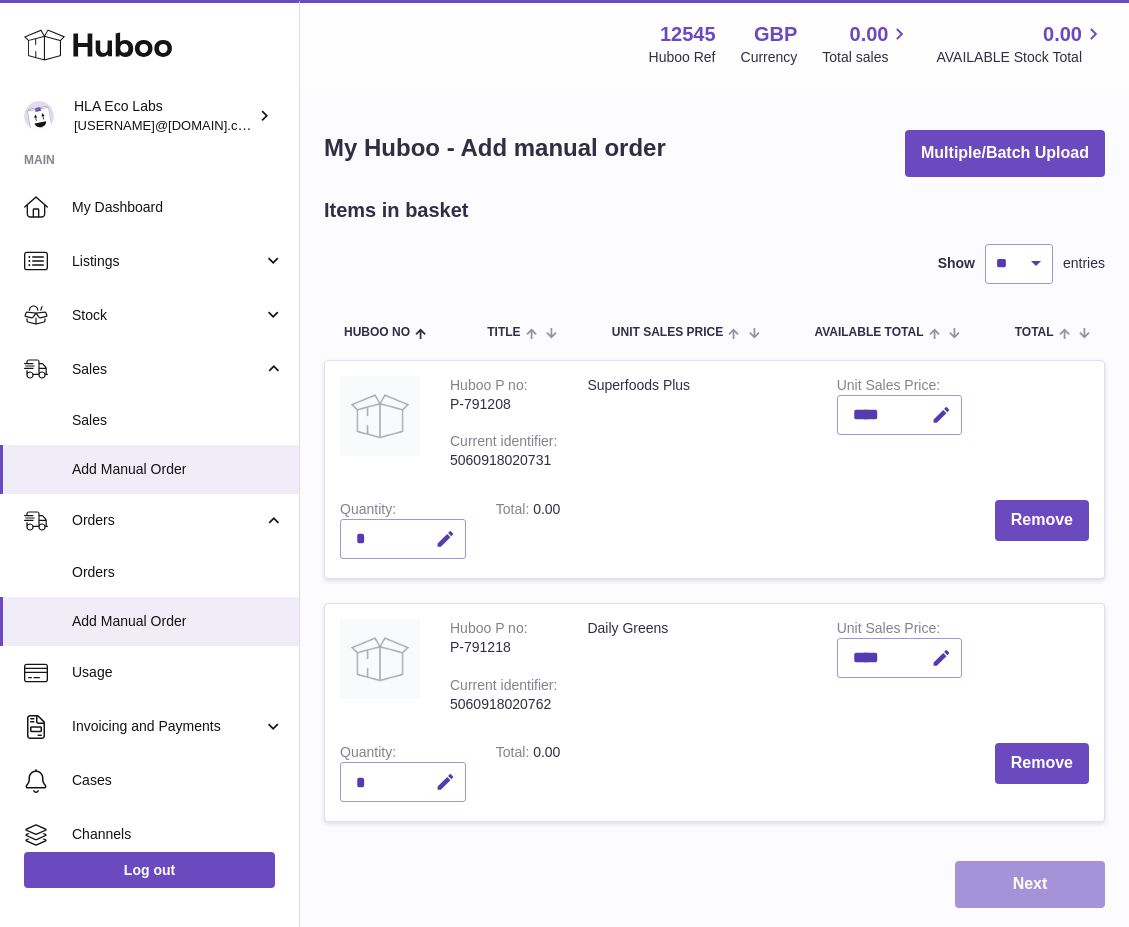 click on "Next" at bounding box center (1030, 884) 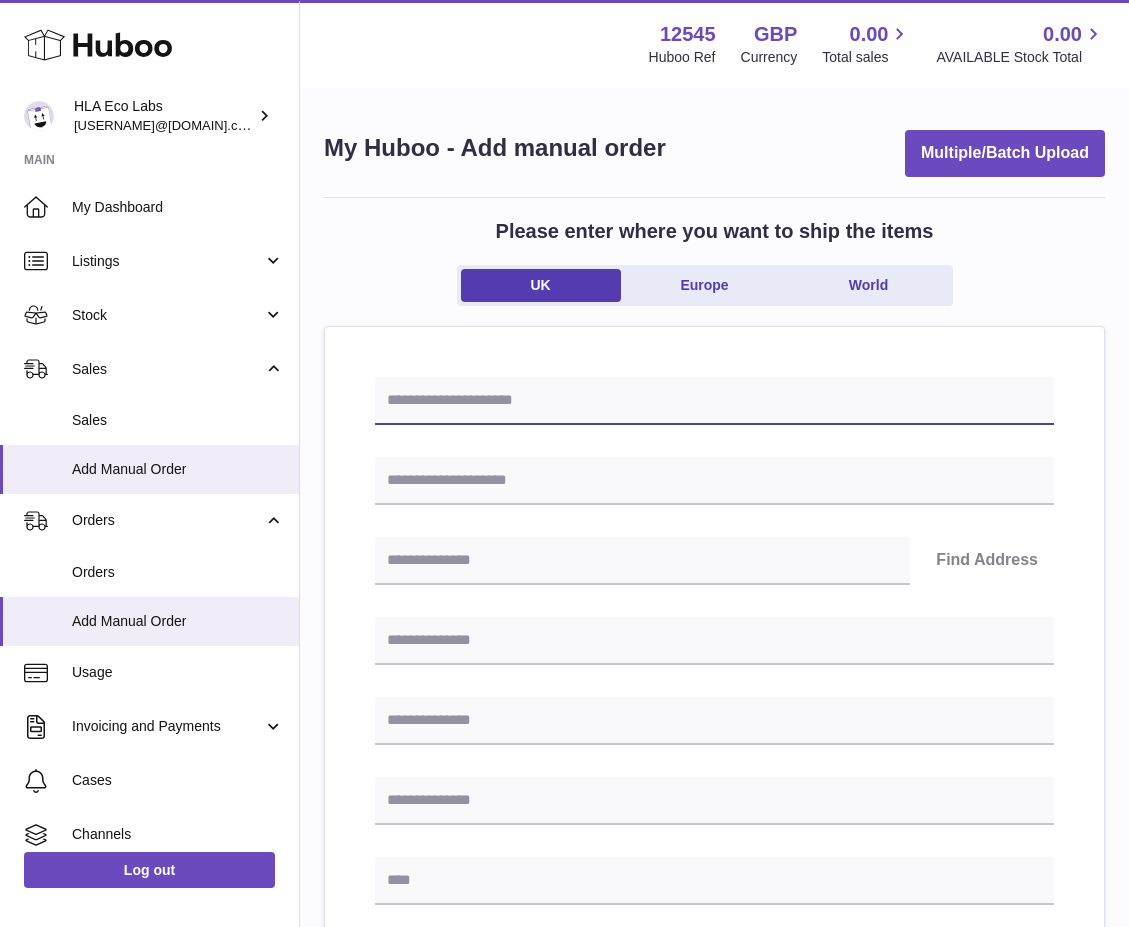 click at bounding box center (714, 401) 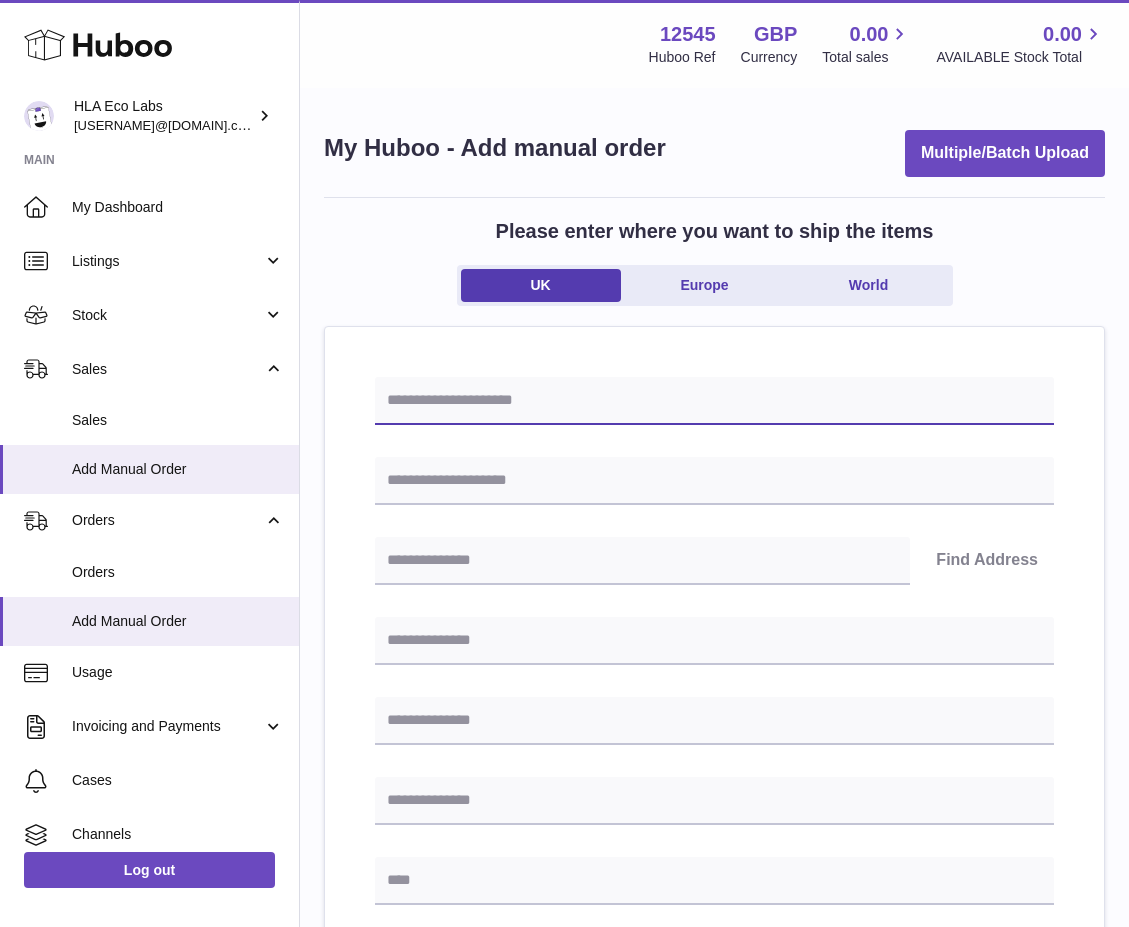 type on "****" 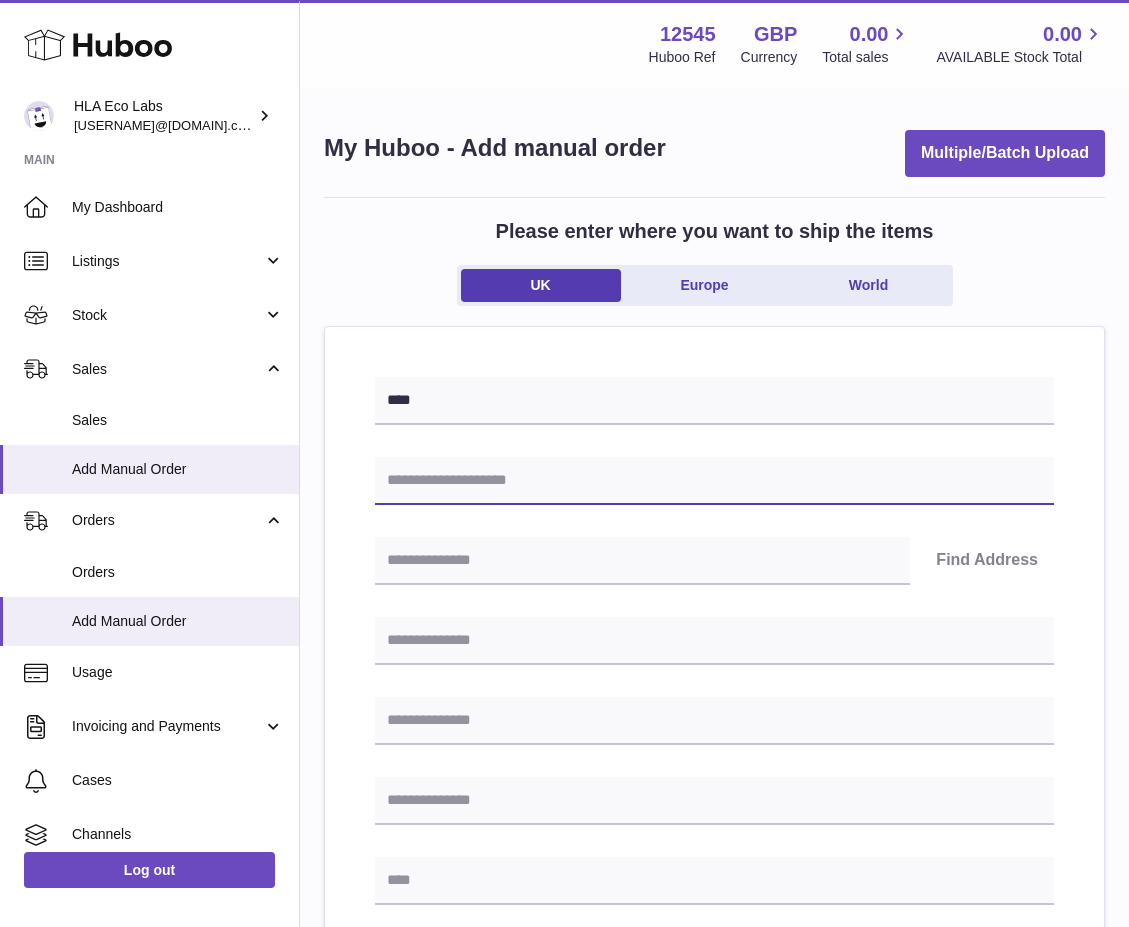 type on "**********" 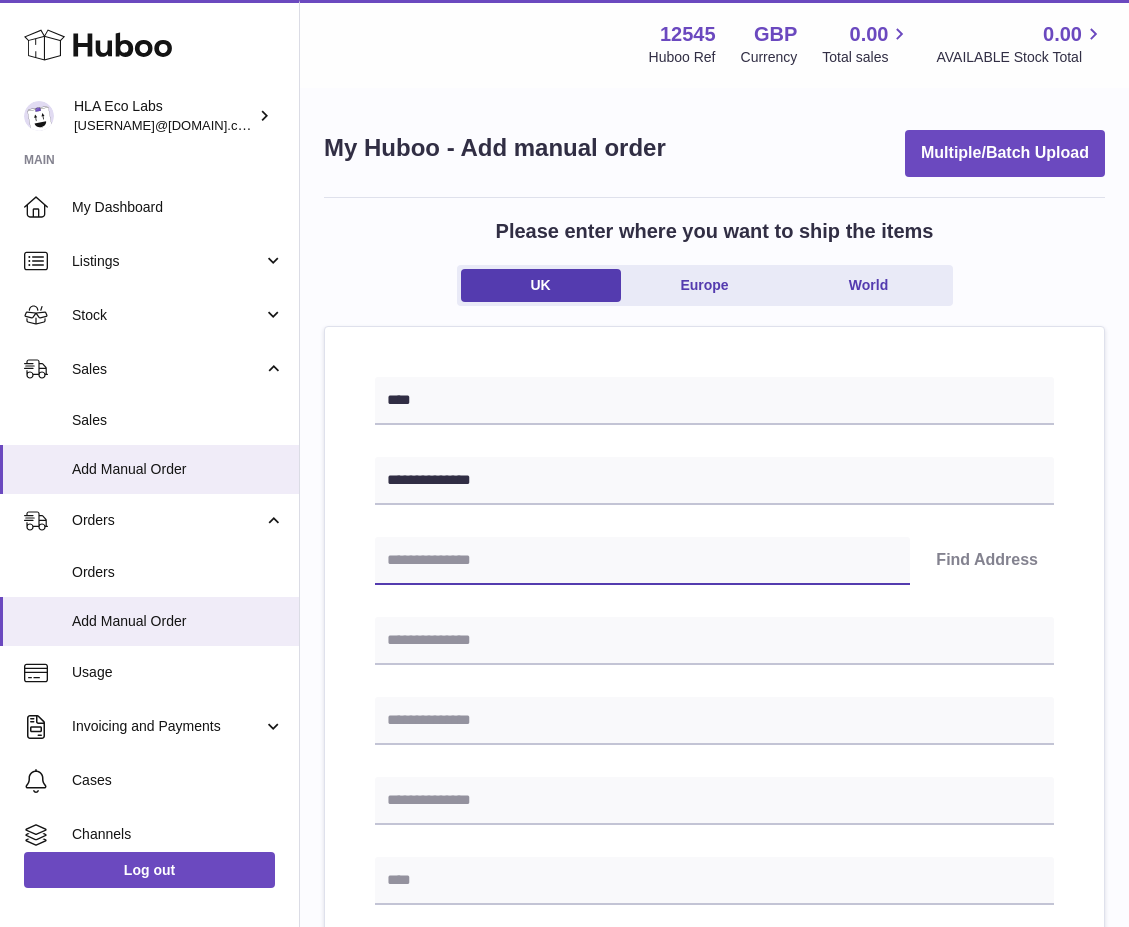 type on "*******" 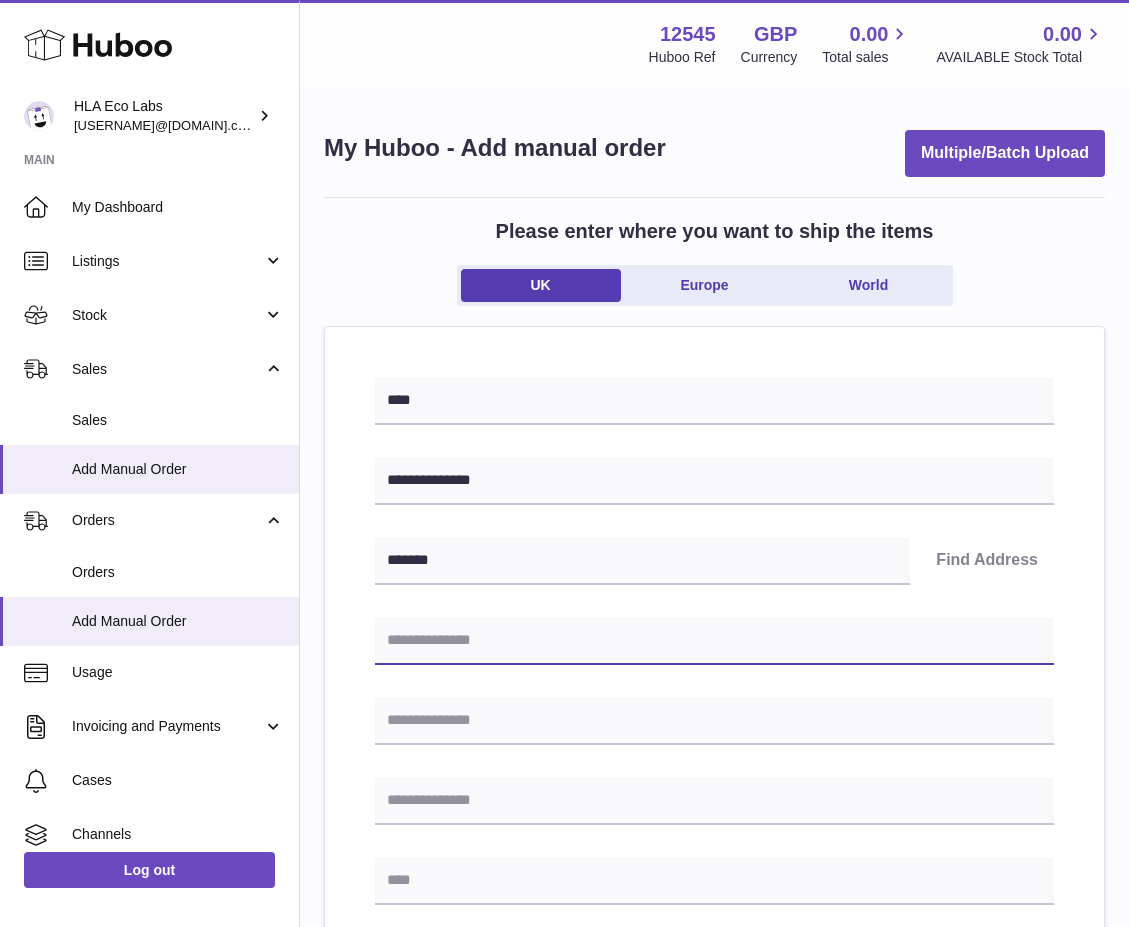 type on "**********" 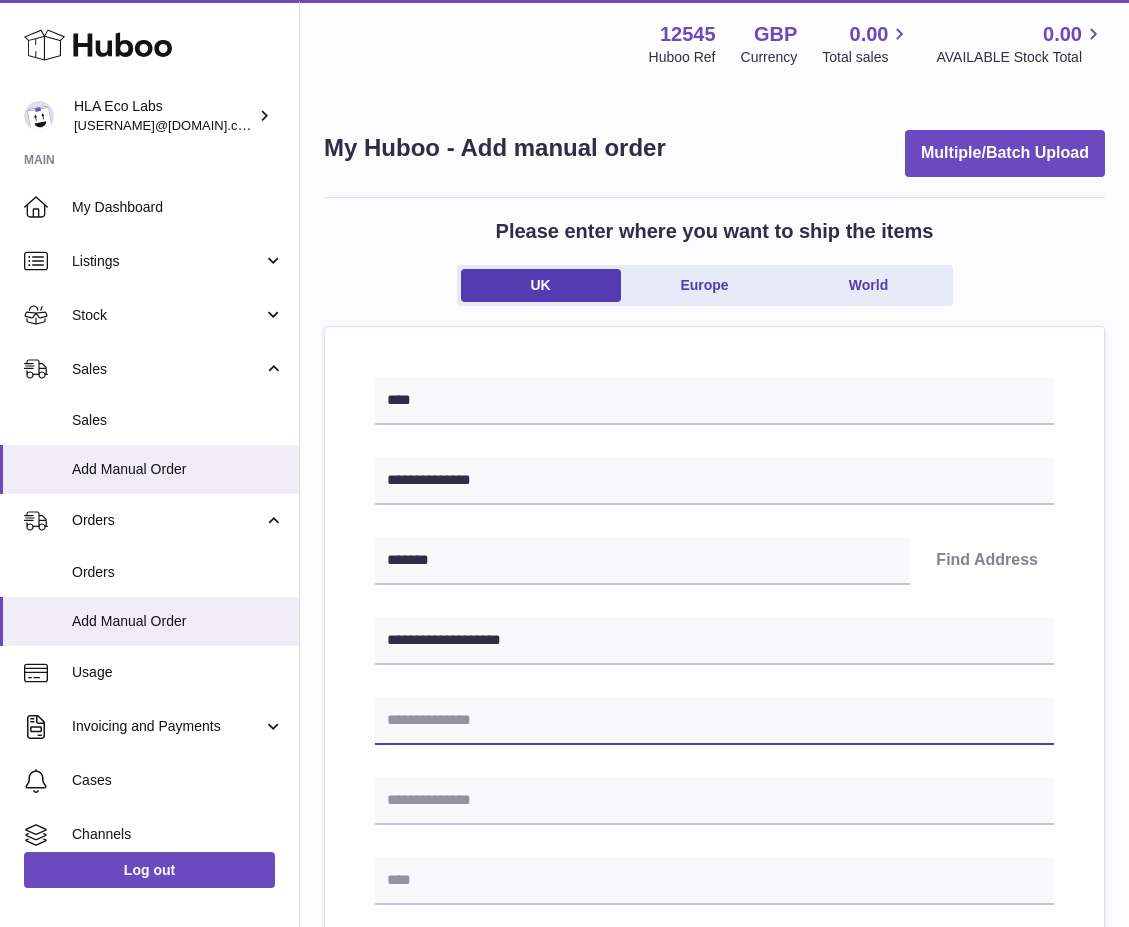 type on "**********" 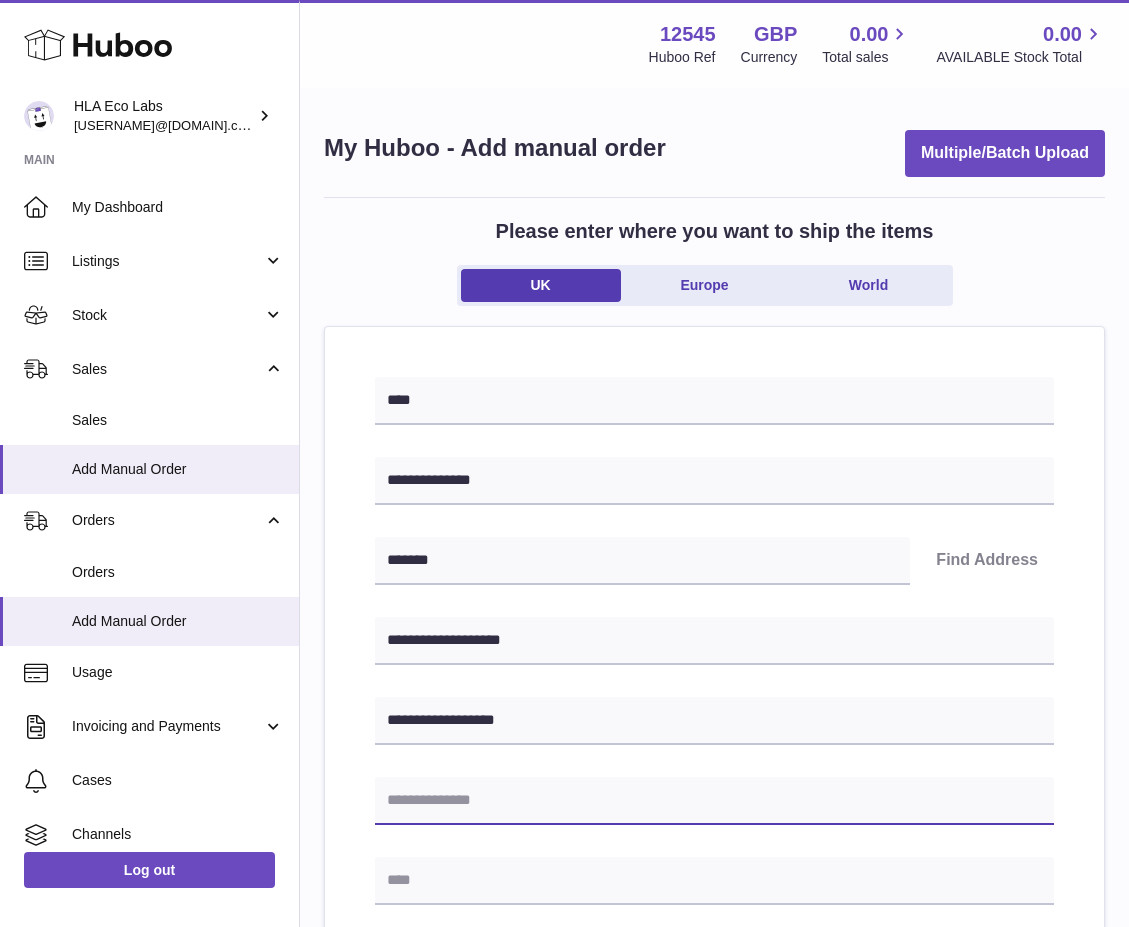 type on "******" 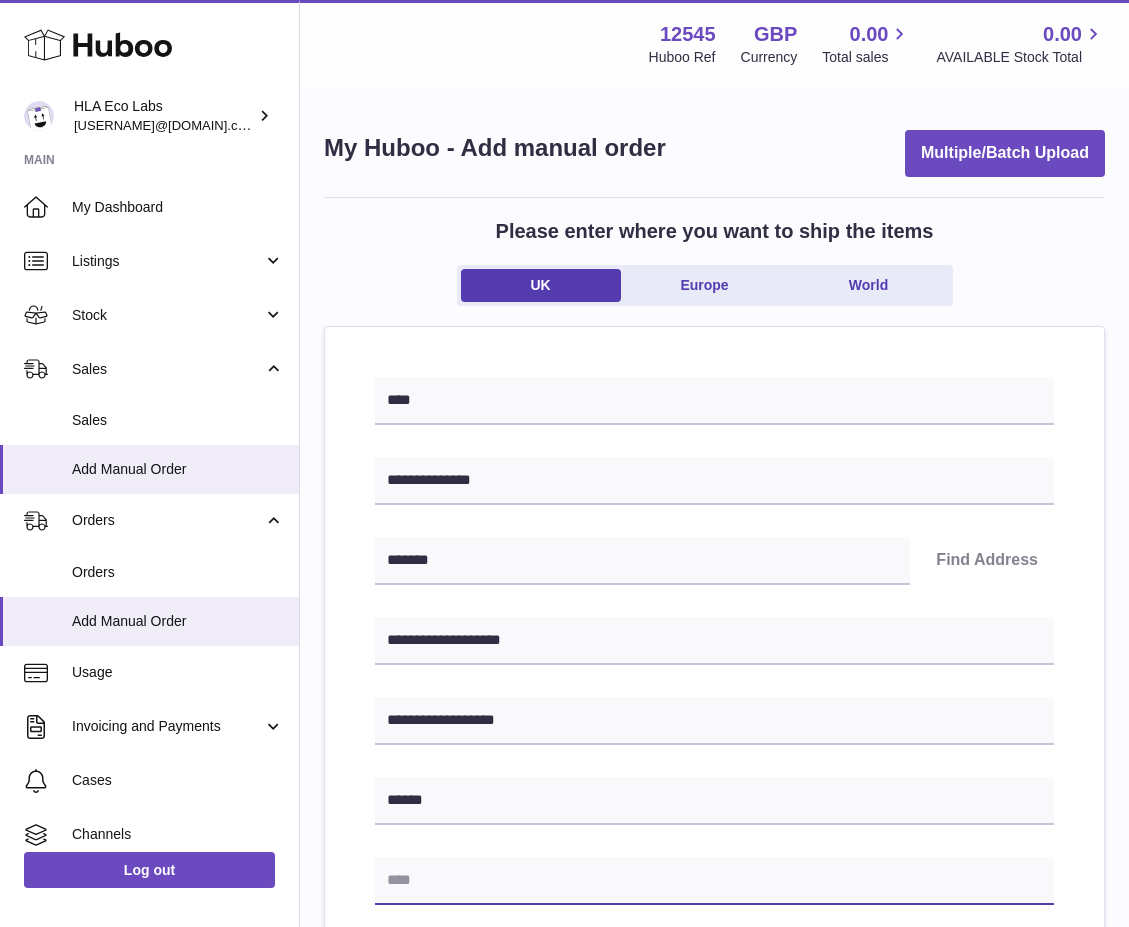type on "**********" 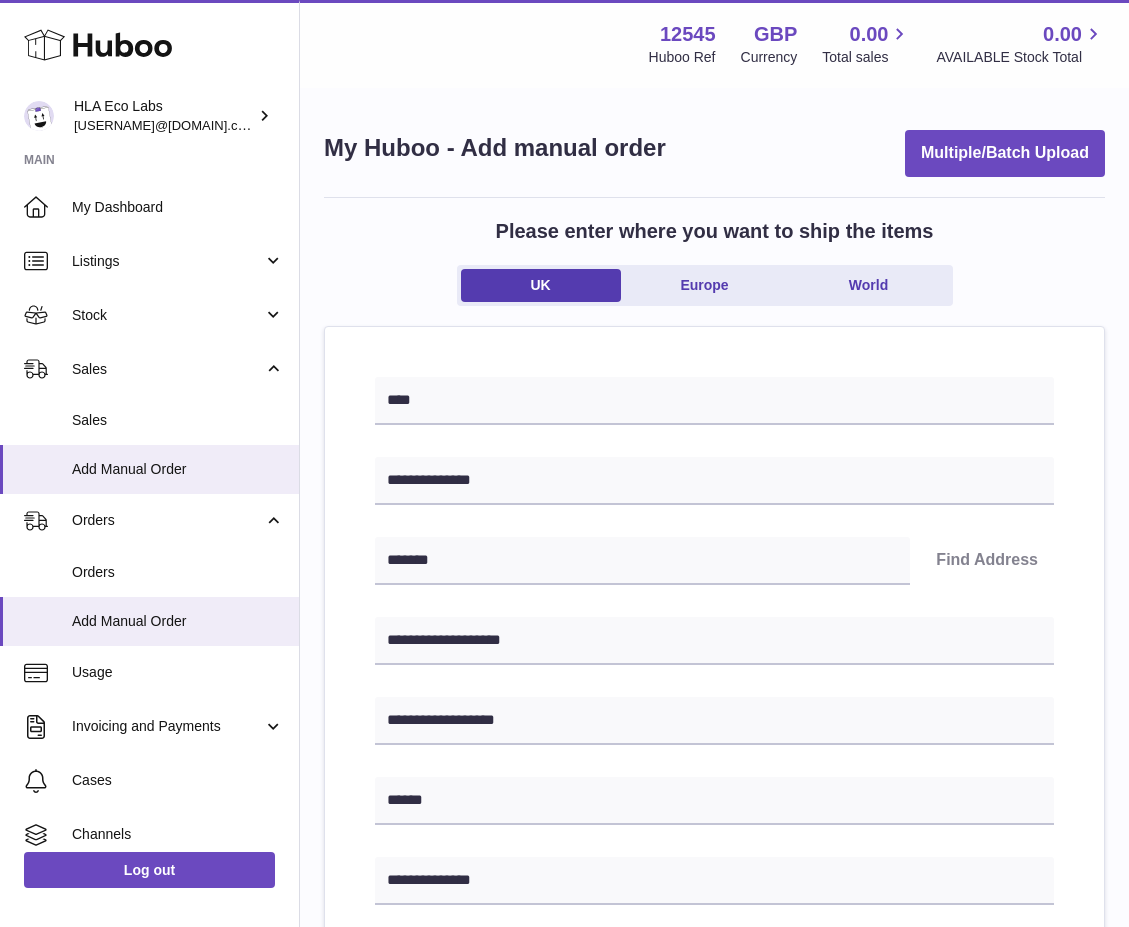 type on "*******" 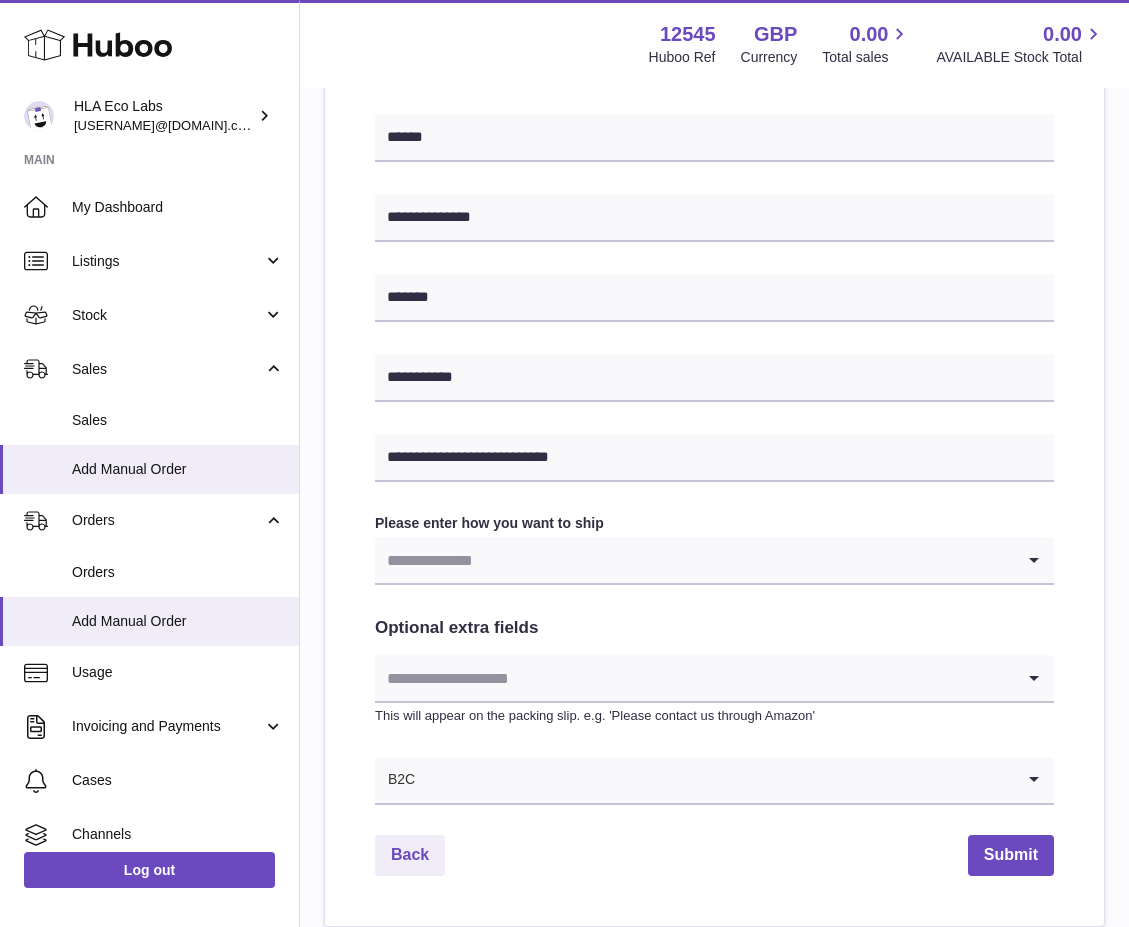 scroll, scrollTop: 700, scrollLeft: 0, axis: vertical 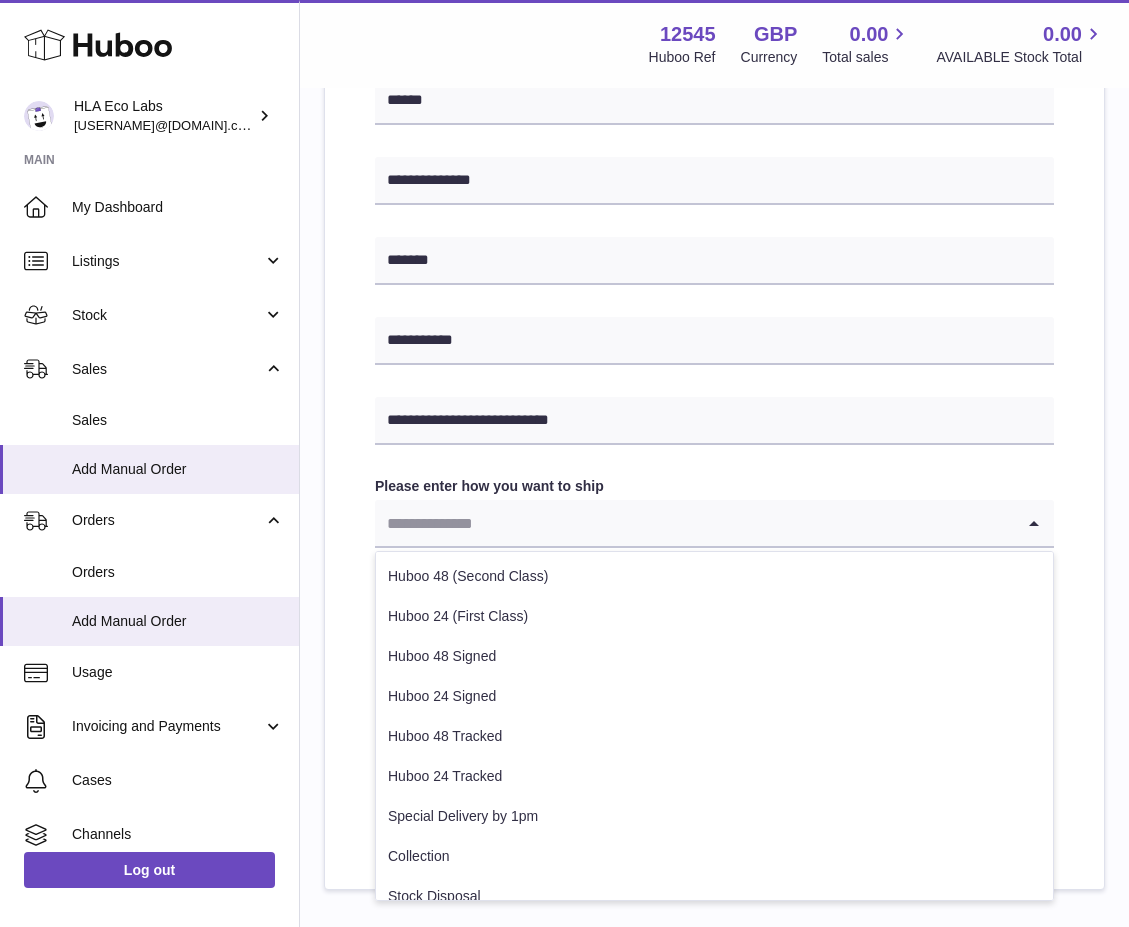 click at bounding box center [694, 523] 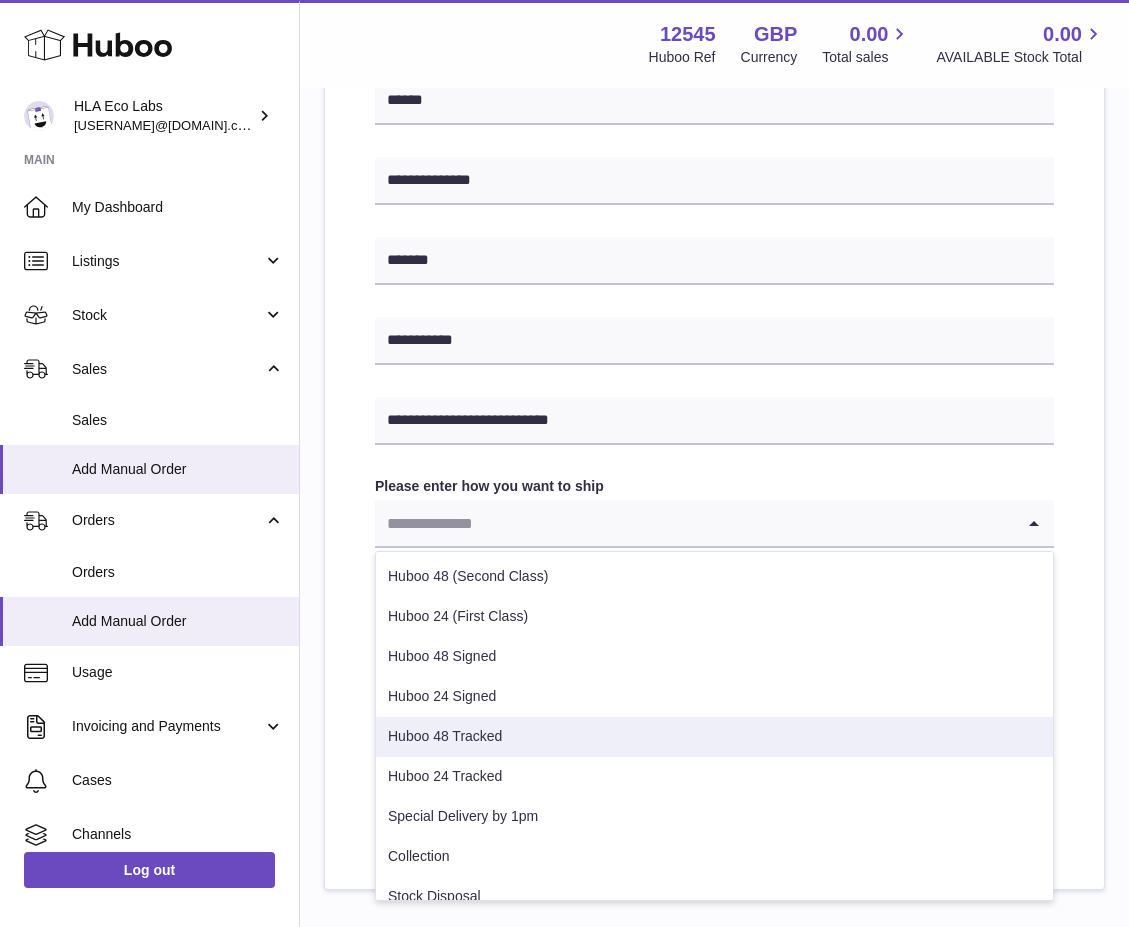 click on "Huboo 48 Tracked" at bounding box center (714, 737) 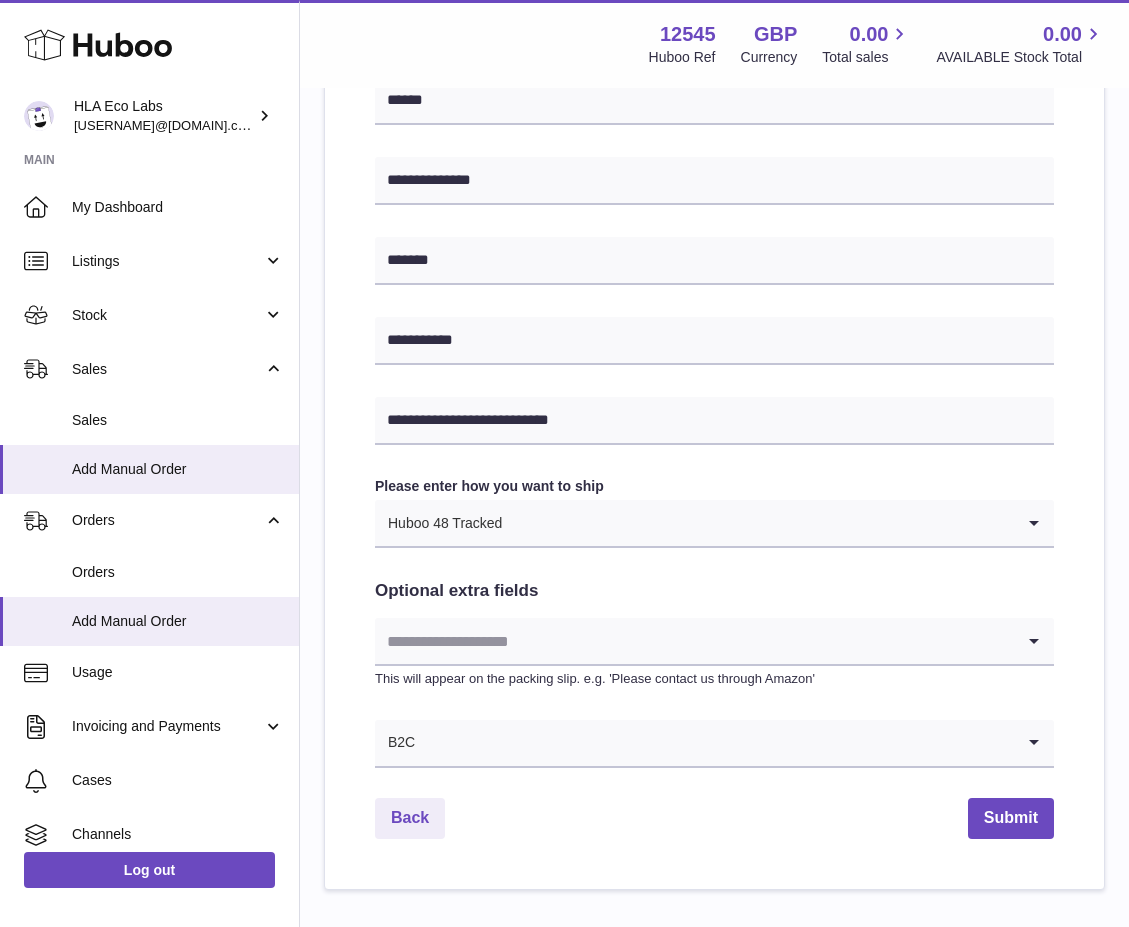 click at bounding box center [694, 641] 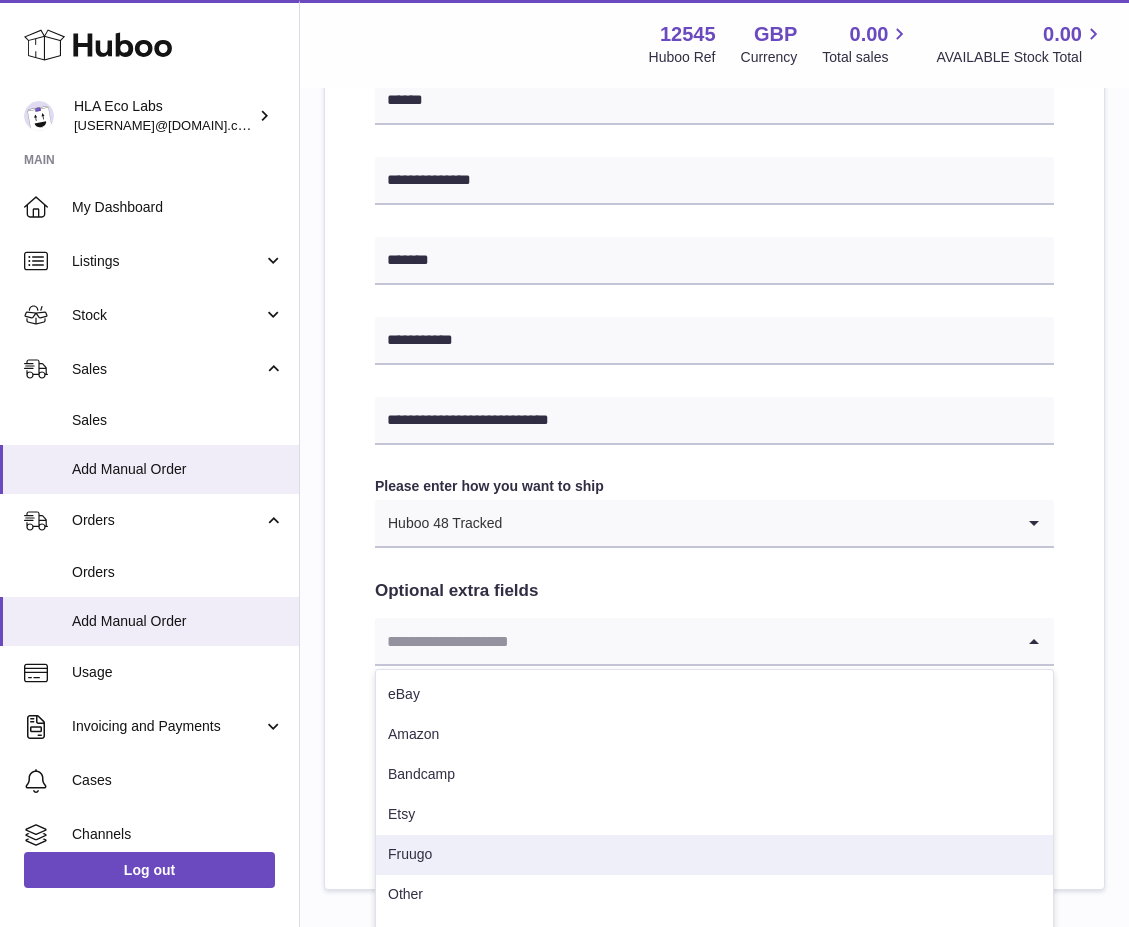 scroll, scrollTop: 821, scrollLeft: 0, axis: vertical 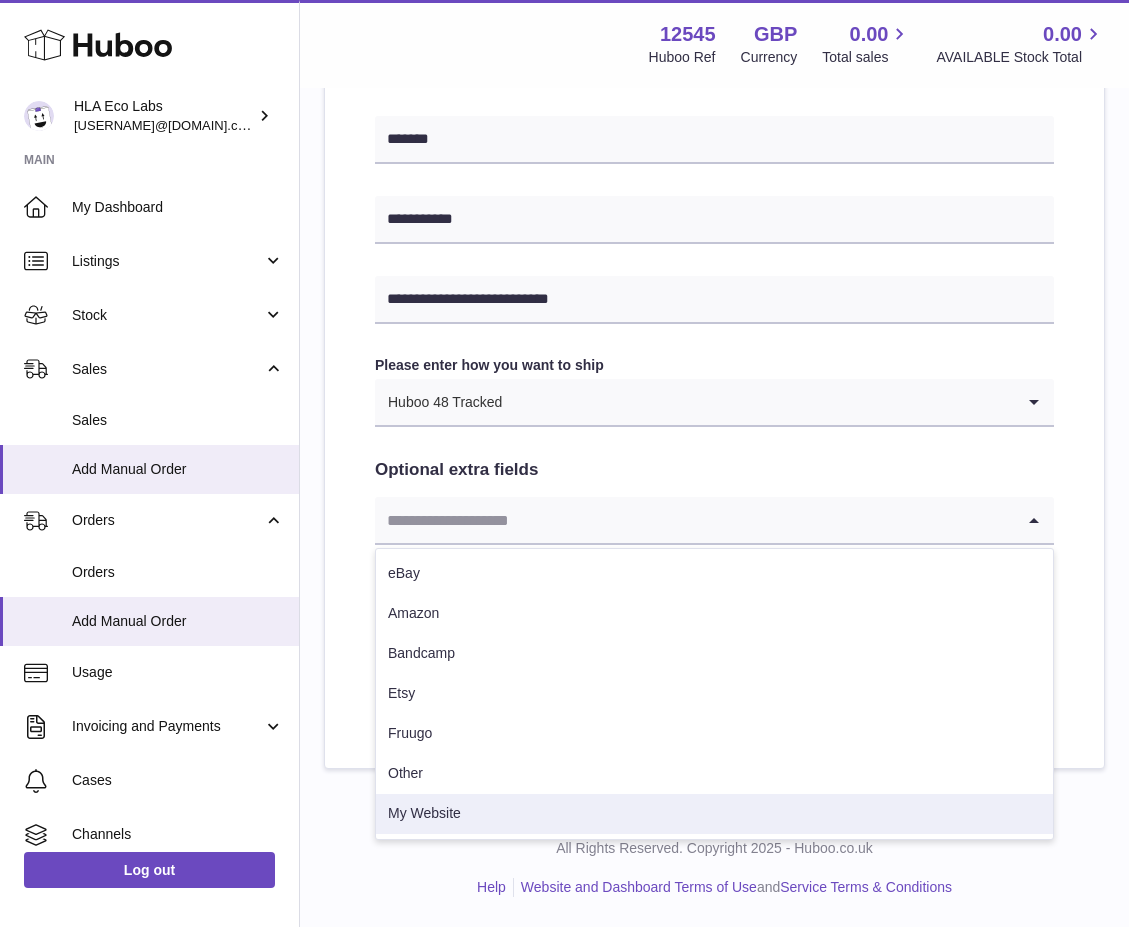 click on "My Website" at bounding box center (714, 814) 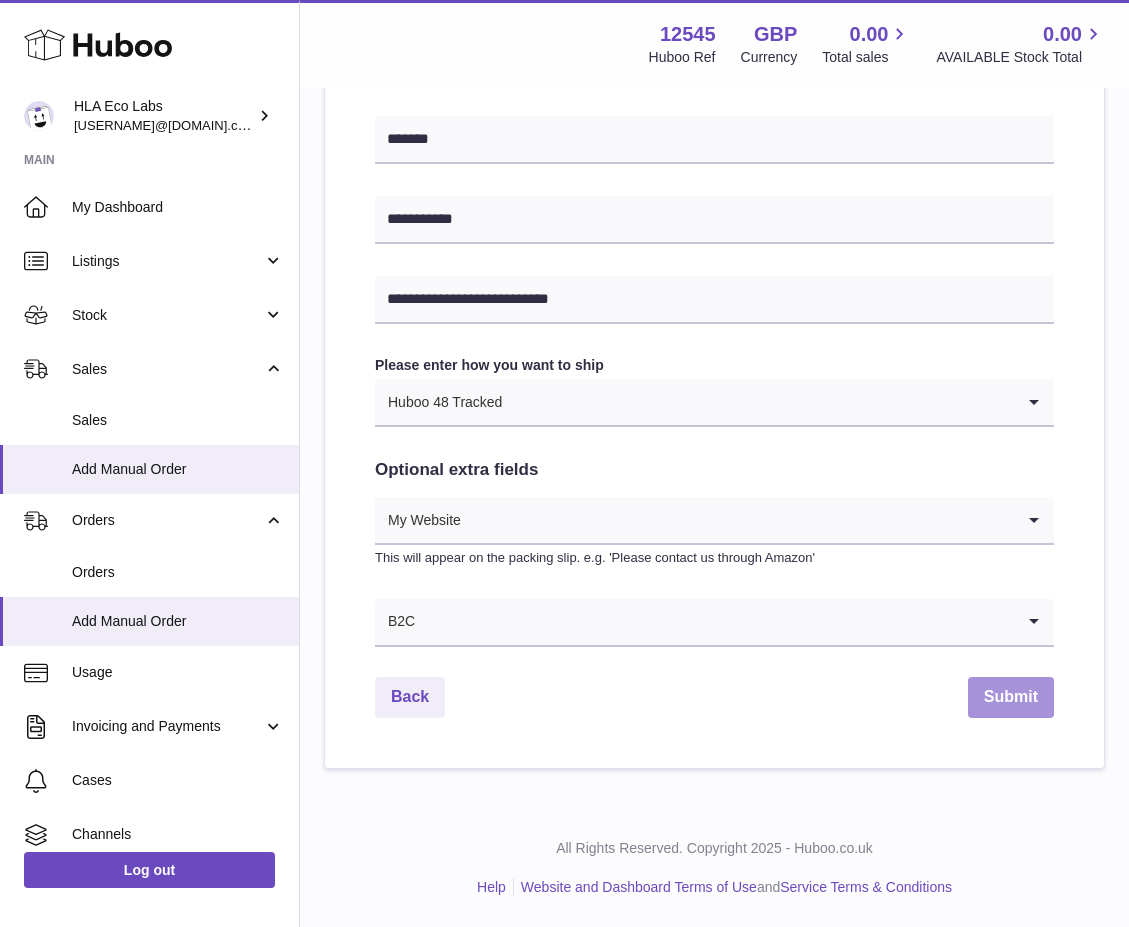 click on "Submit" at bounding box center (1011, 697) 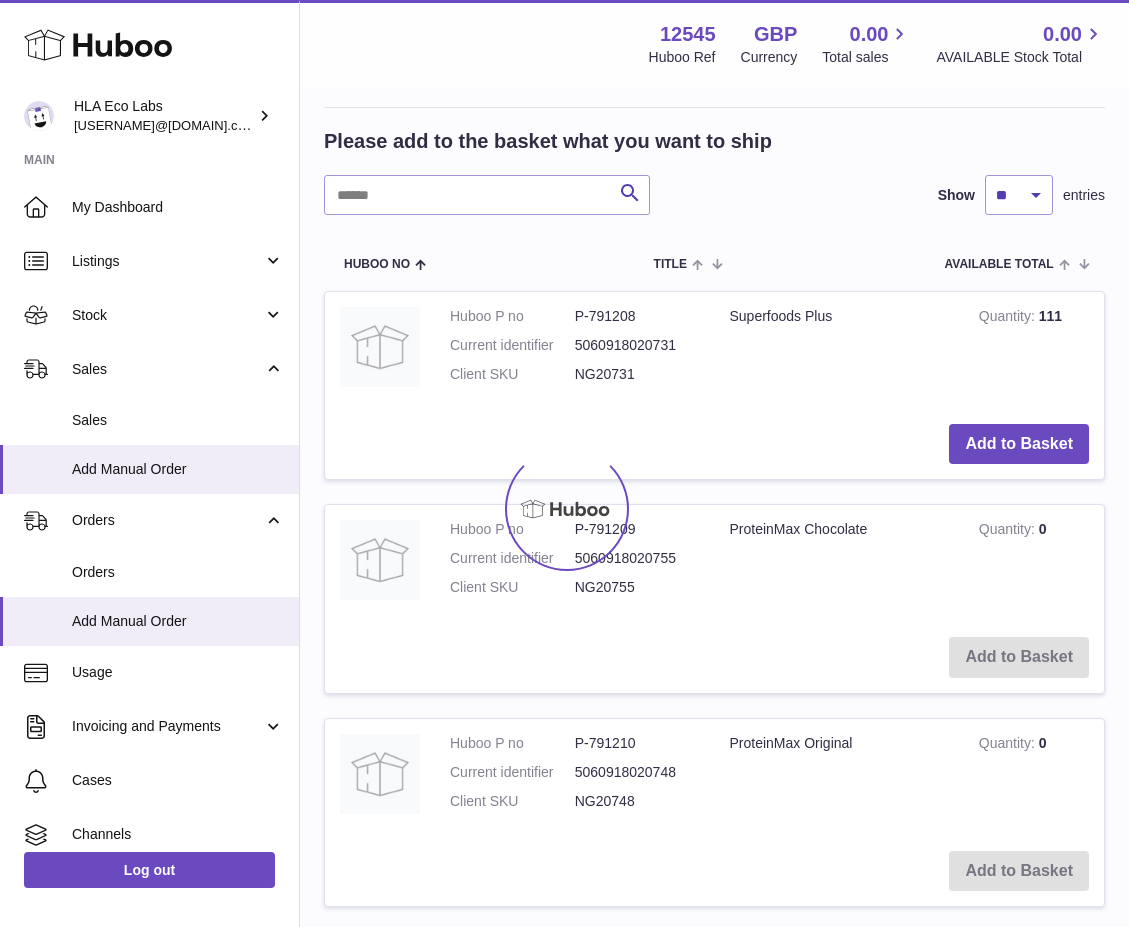 scroll, scrollTop: 0, scrollLeft: 0, axis: both 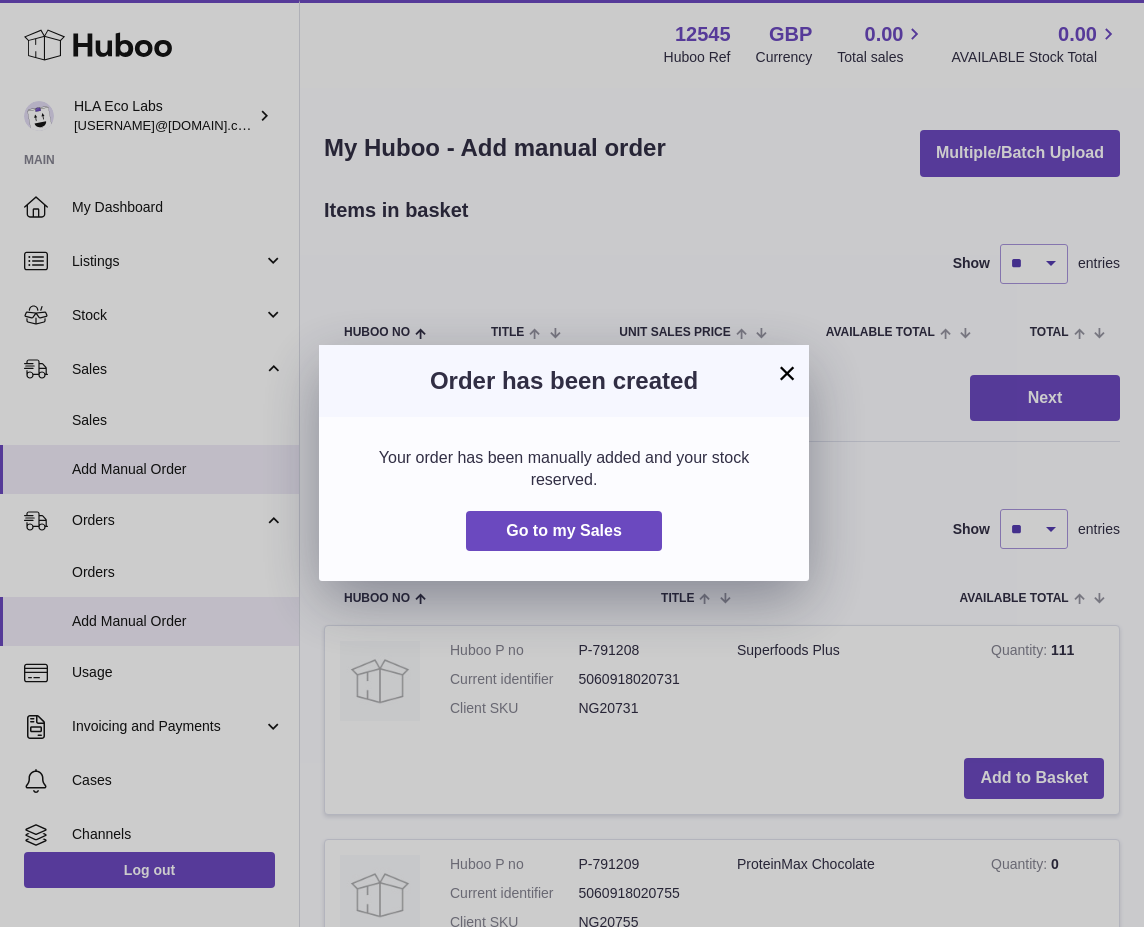 click on "×" at bounding box center (787, 373) 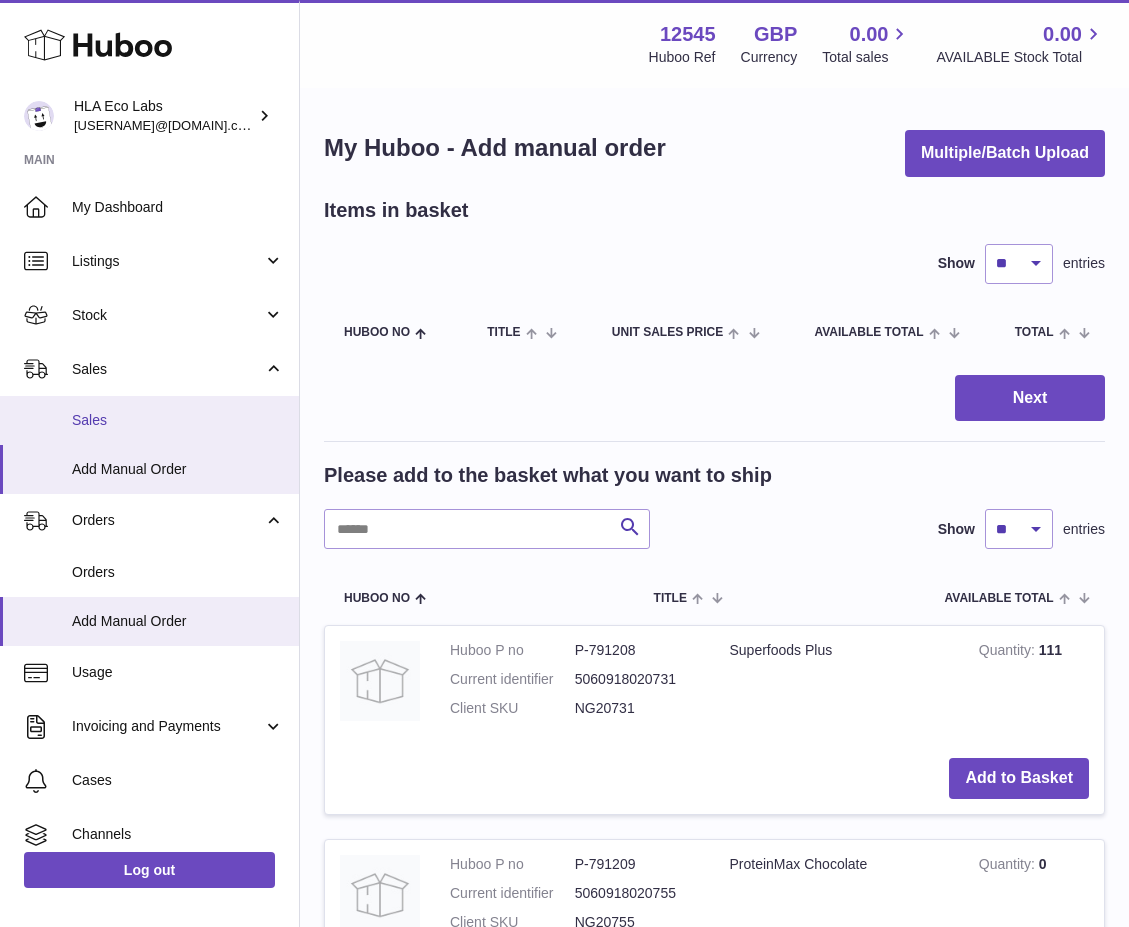 click on "Sales" at bounding box center [178, 420] 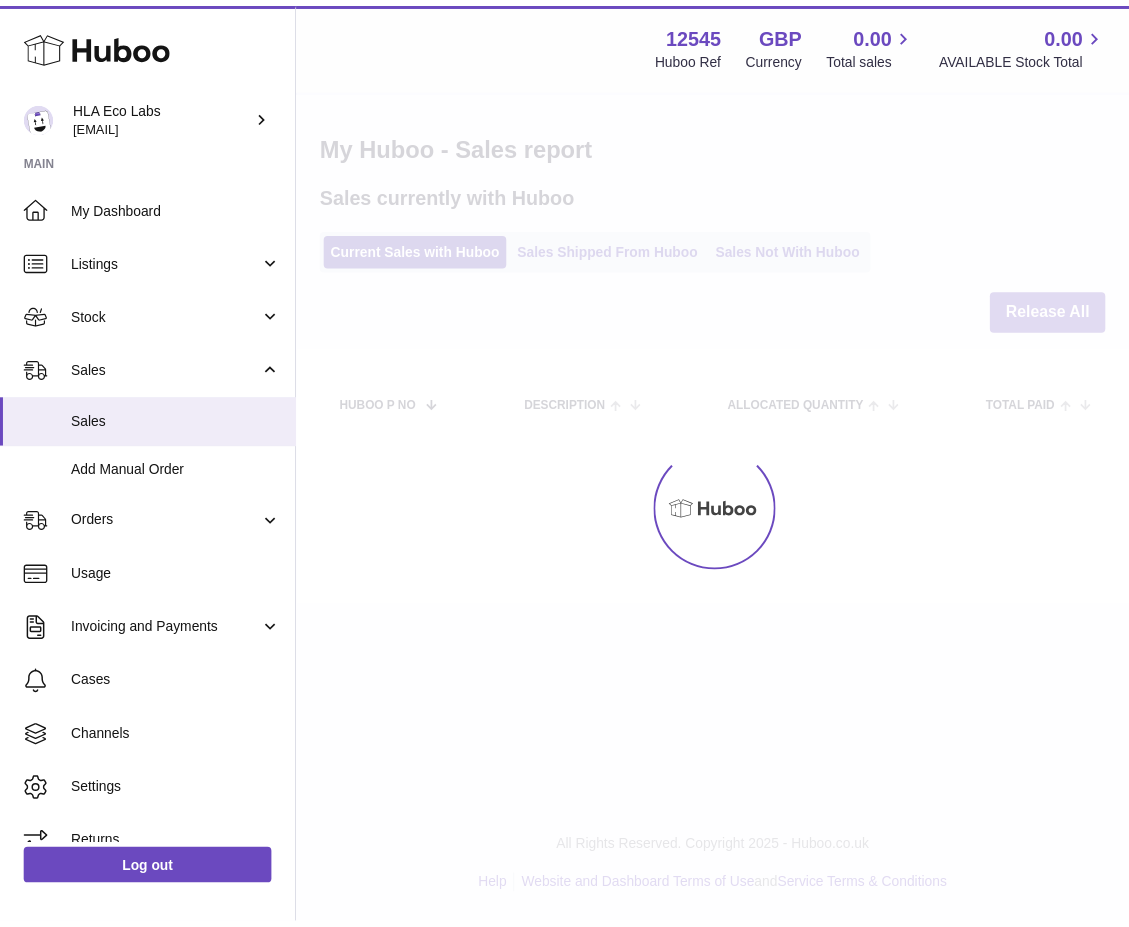scroll, scrollTop: 0, scrollLeft: 0, axis: both 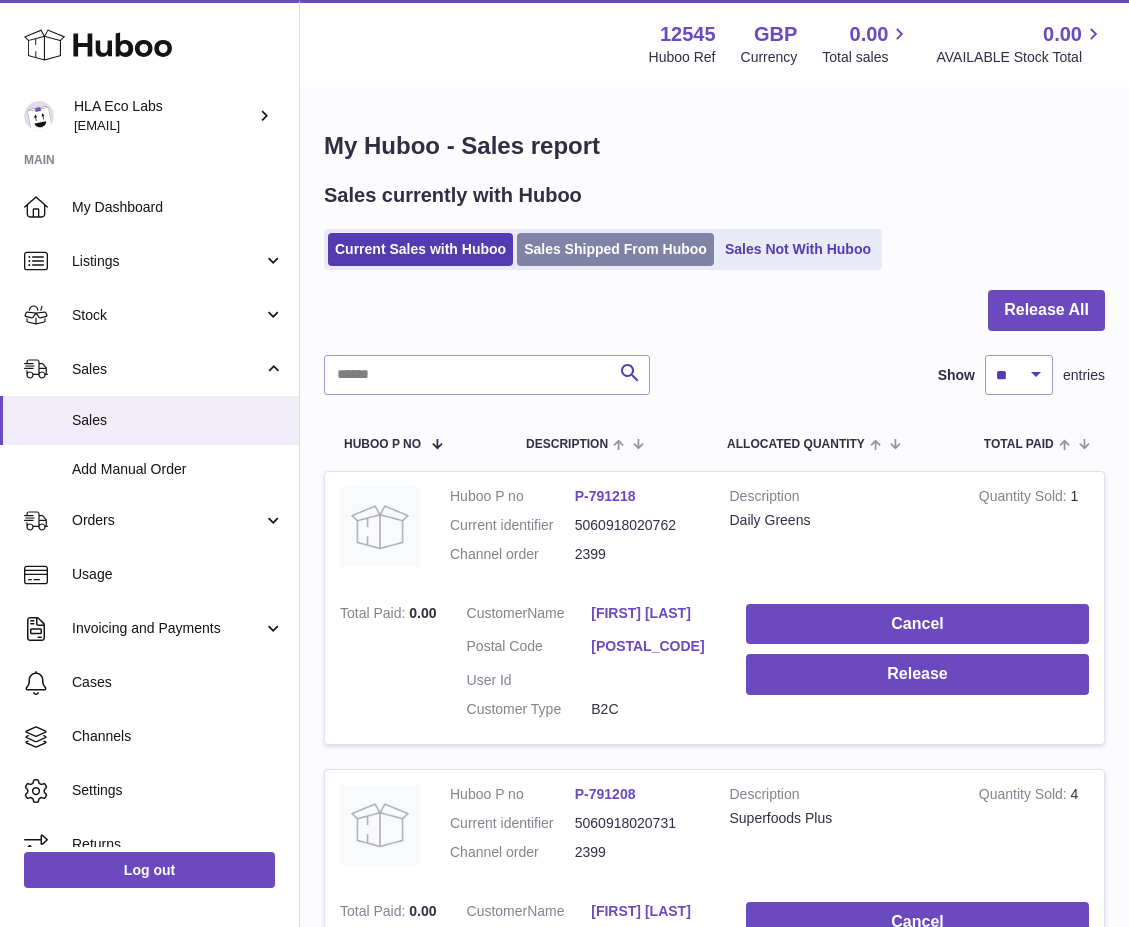 click on "Sales Shipped From Huboo" at bounding box center (615, 249) 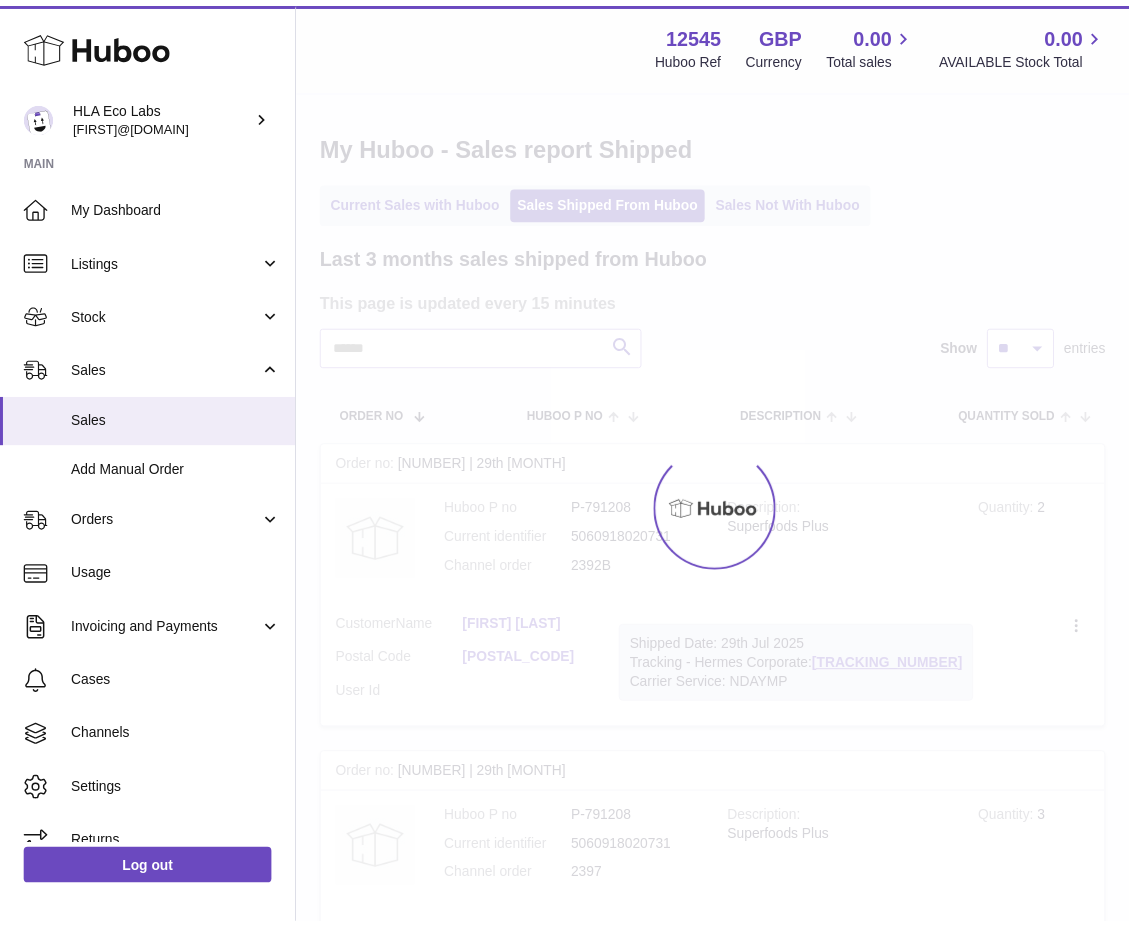 scroll, scrollTop: 0, scrollLeft: 0, axis: both 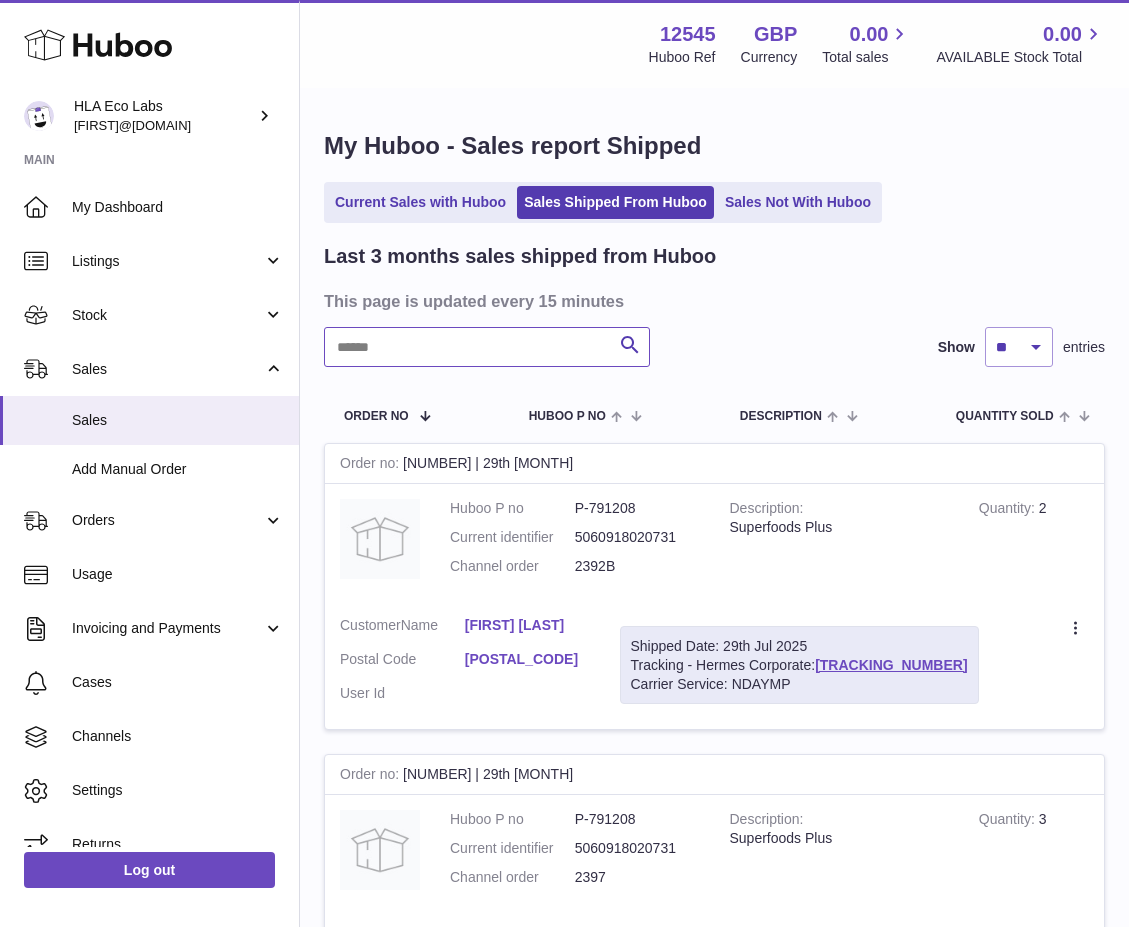 click at bounding box center (487, 347) 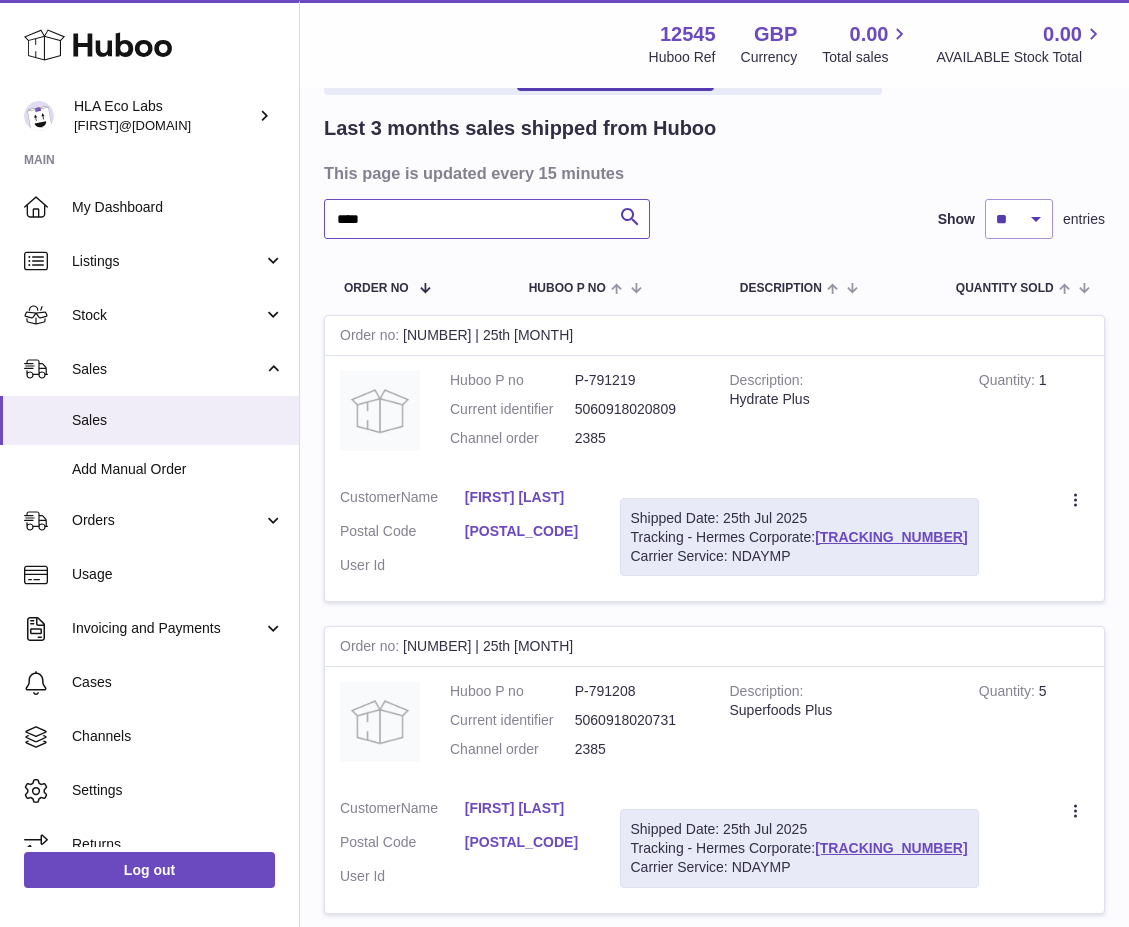 scroll, scrollTop: 108, scrollLeft: 0, axis: vertical 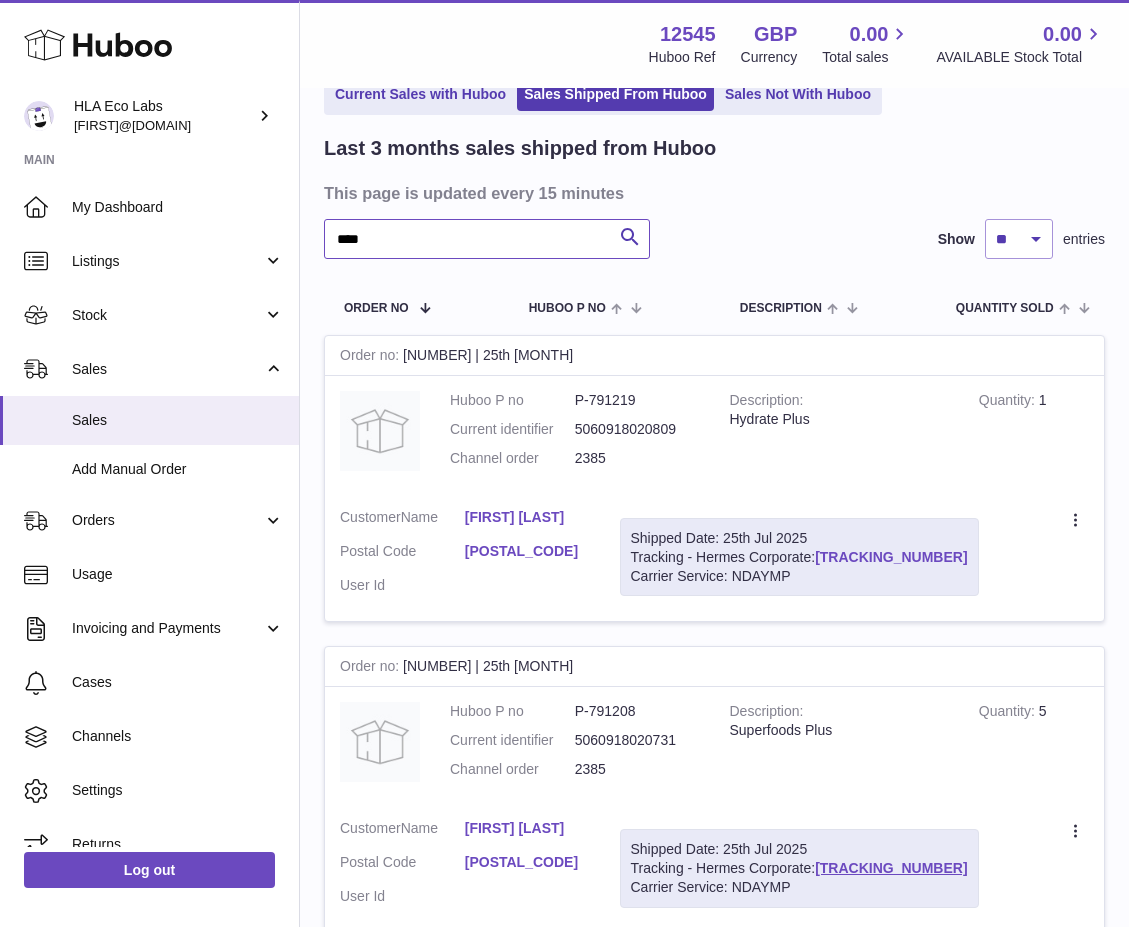 type on "****" 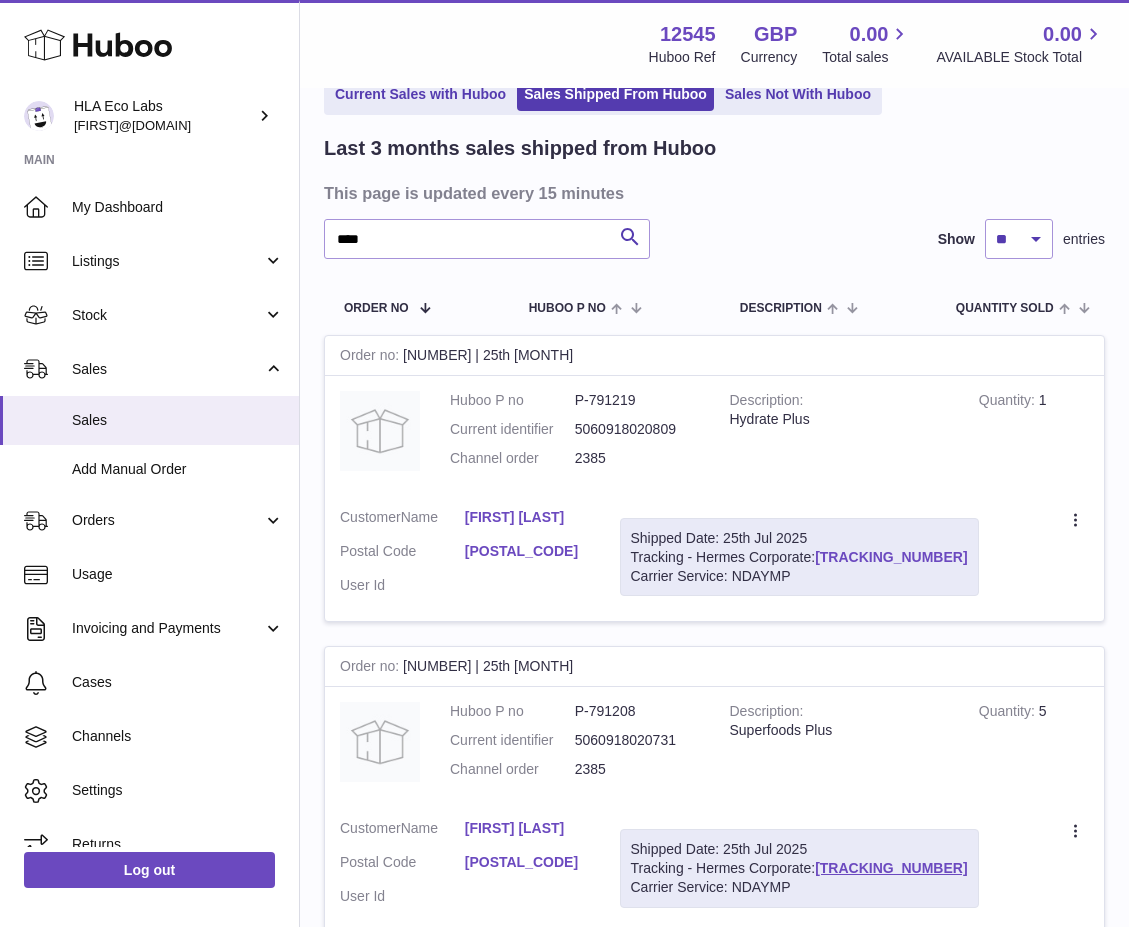 click on "[TRACKING_NUMBER]" at bounding box center [891, 557] 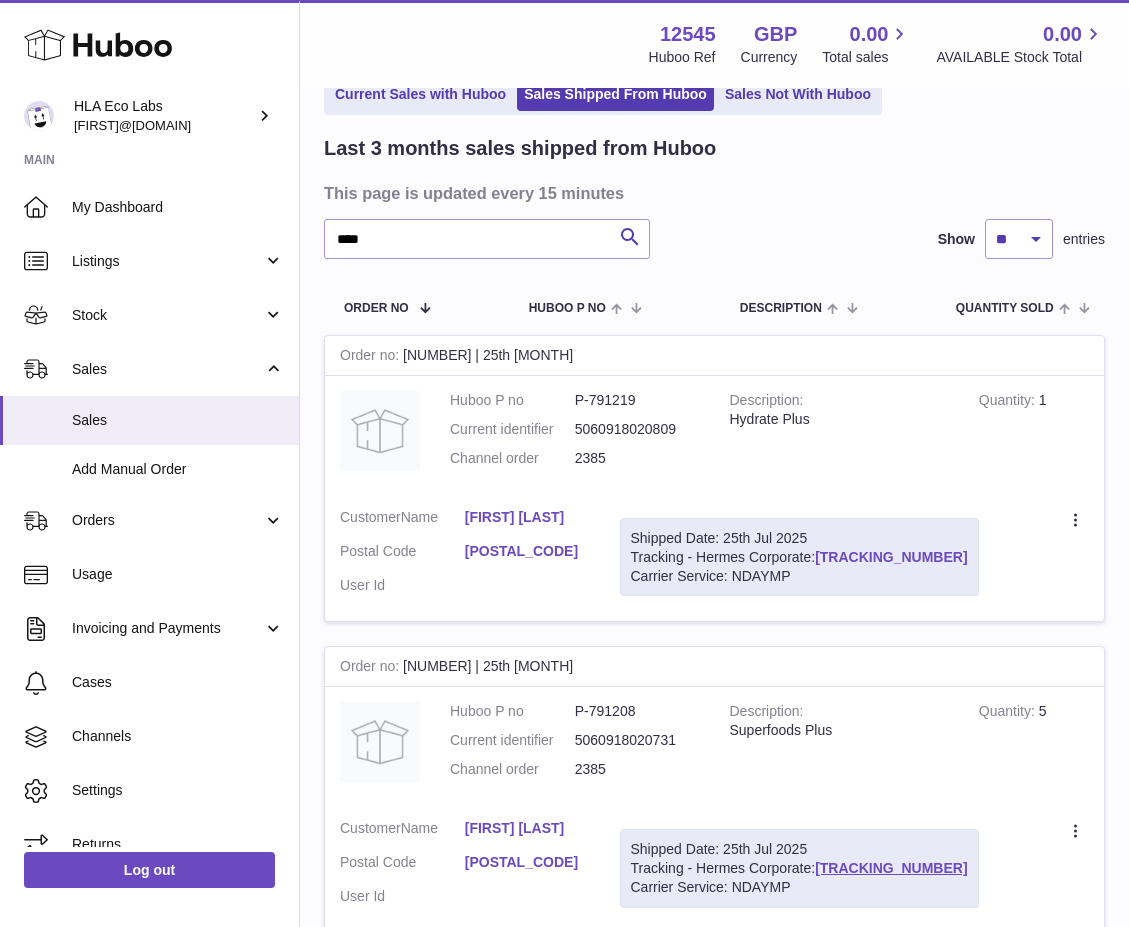 drag, startPoint x: 955, startPoint y: 555, endPoint x: 820, endPoint y: 555, distance: 135 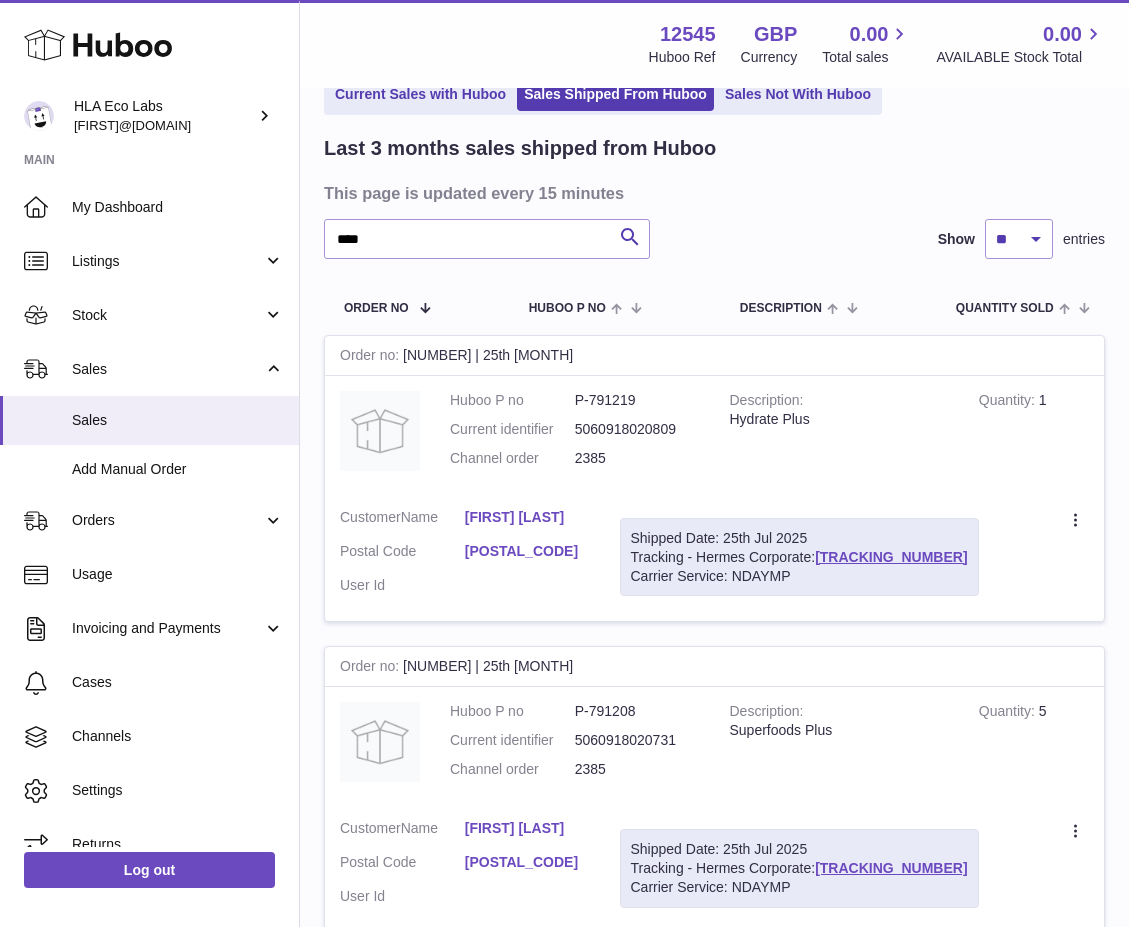 copy on "[TRACKING_NUMBER]" 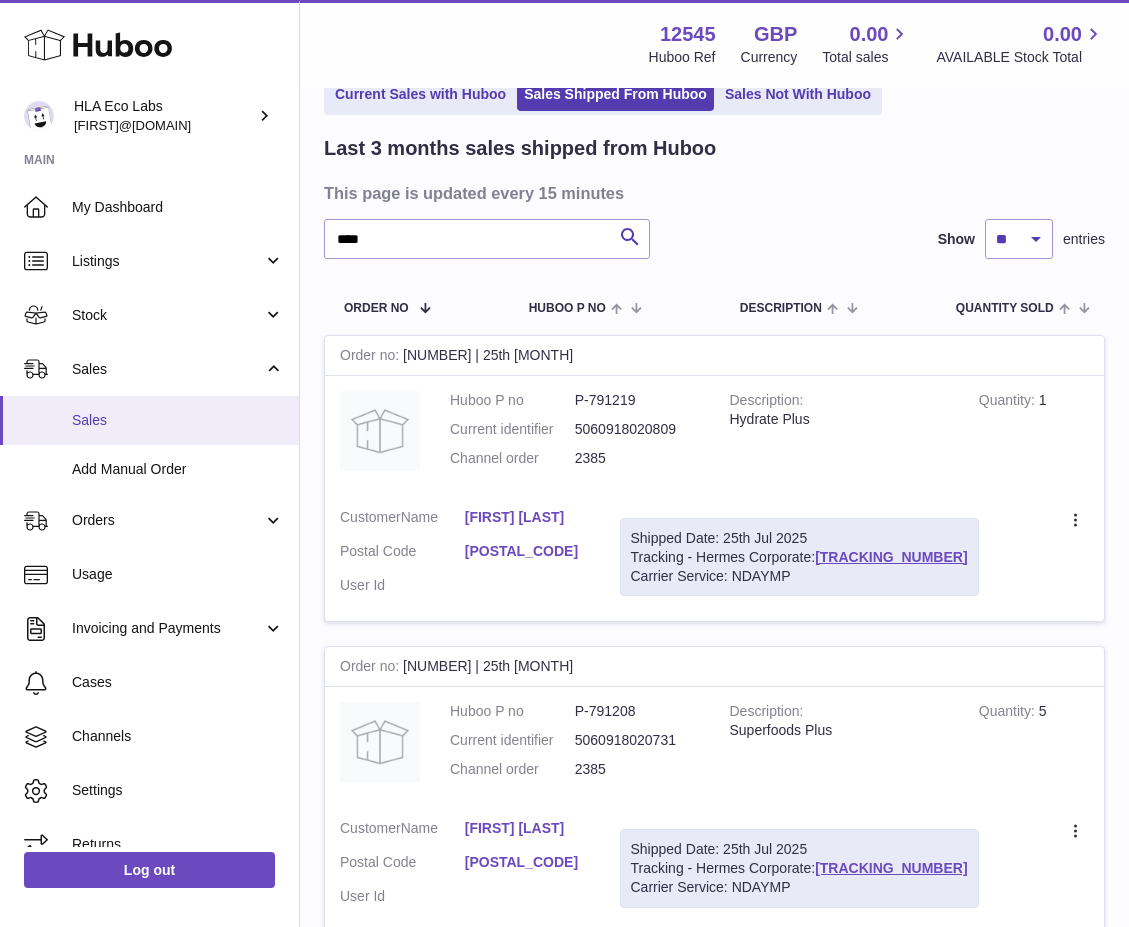 click on "Sales" at bounding box center (178, 420) 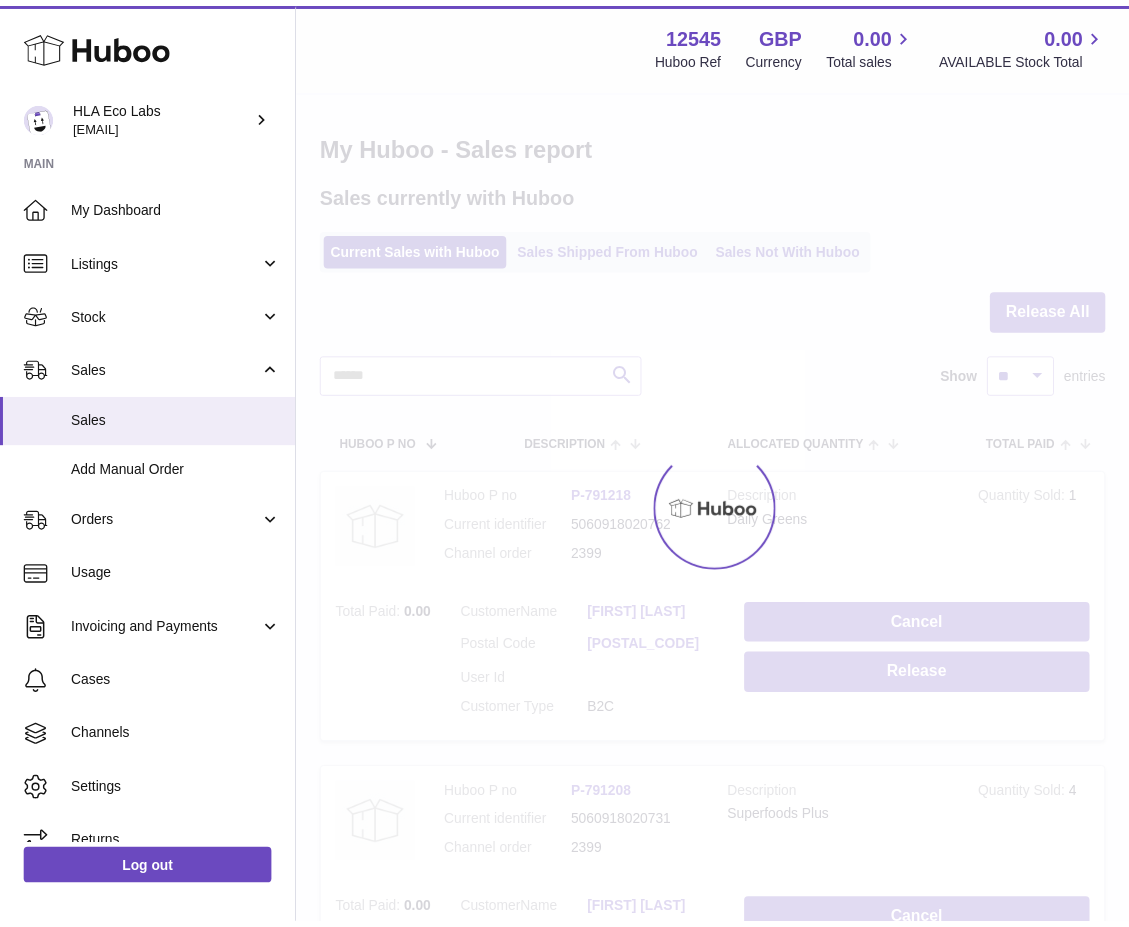 scroll, scrollTop: 0, scrollLeft: 0, axis: both 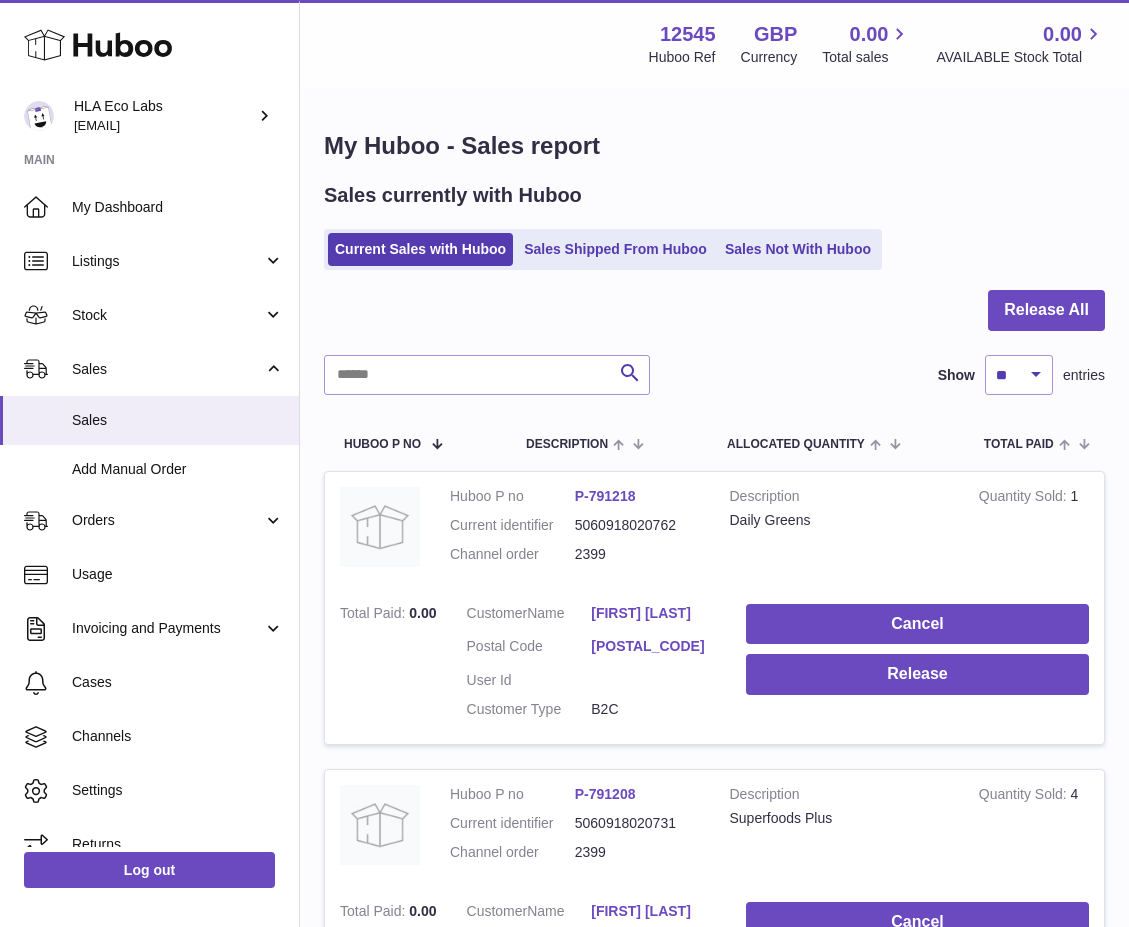 click on "My Huboo - Sales report   Sales currently with Huboo
Current Sales with Huboo
Sales Shipped From Huboo
Sales Not With Huboo
Release All
Search
Show
** ** ** ***
entries
Huboo P no       Description       ALLOCATED Quantity       Total paid
Customer
Action / Status
Huboo P no
P-791218
Current identifier   5060918020762
Channel order
2399     Description   Daily Greens     Quantity Sold
1
Total Paid   0.00   Customer  Name   Nathaly Stobbe   Postal Code   NN9 6JX   User Id     Customer Type   B2C
Cancel" at bounding box center (714, 748) 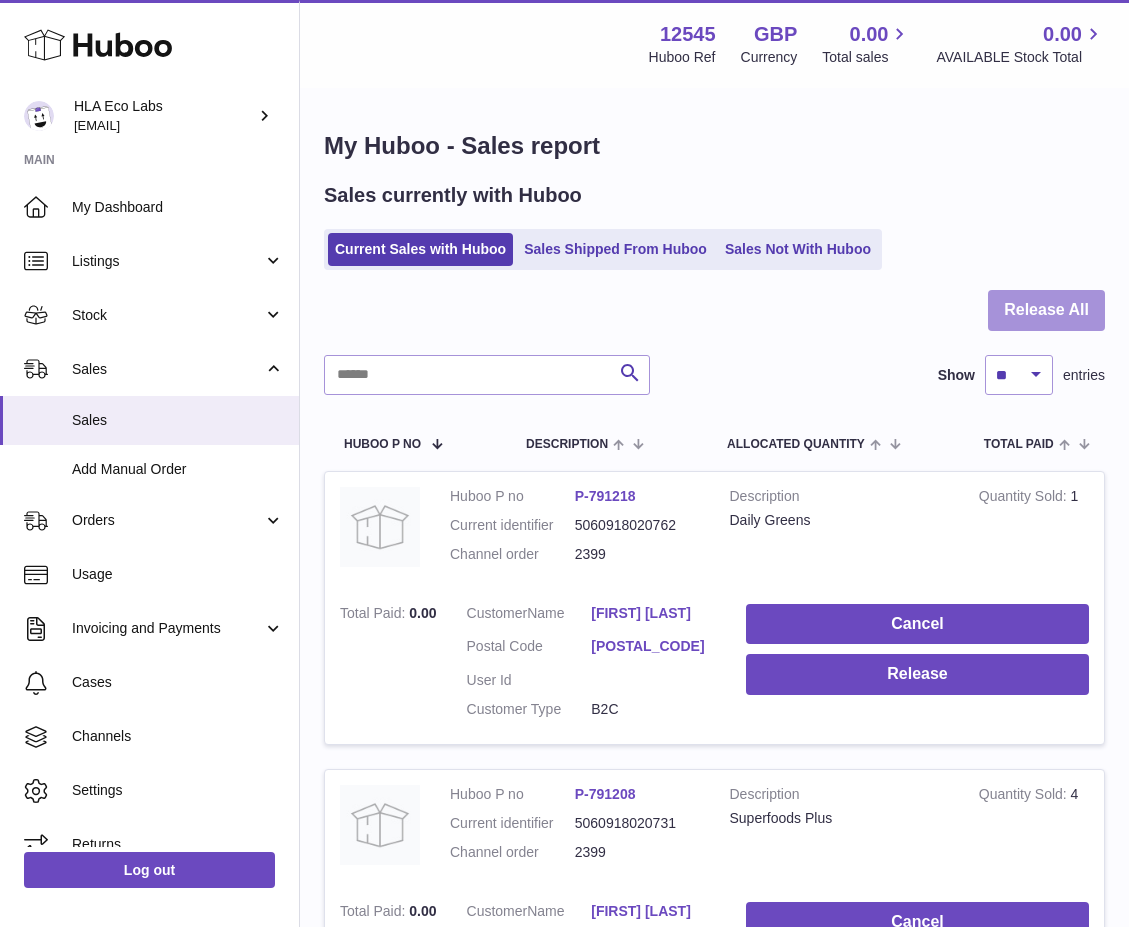 click on "Release All" at bounding box center (1046, 310) 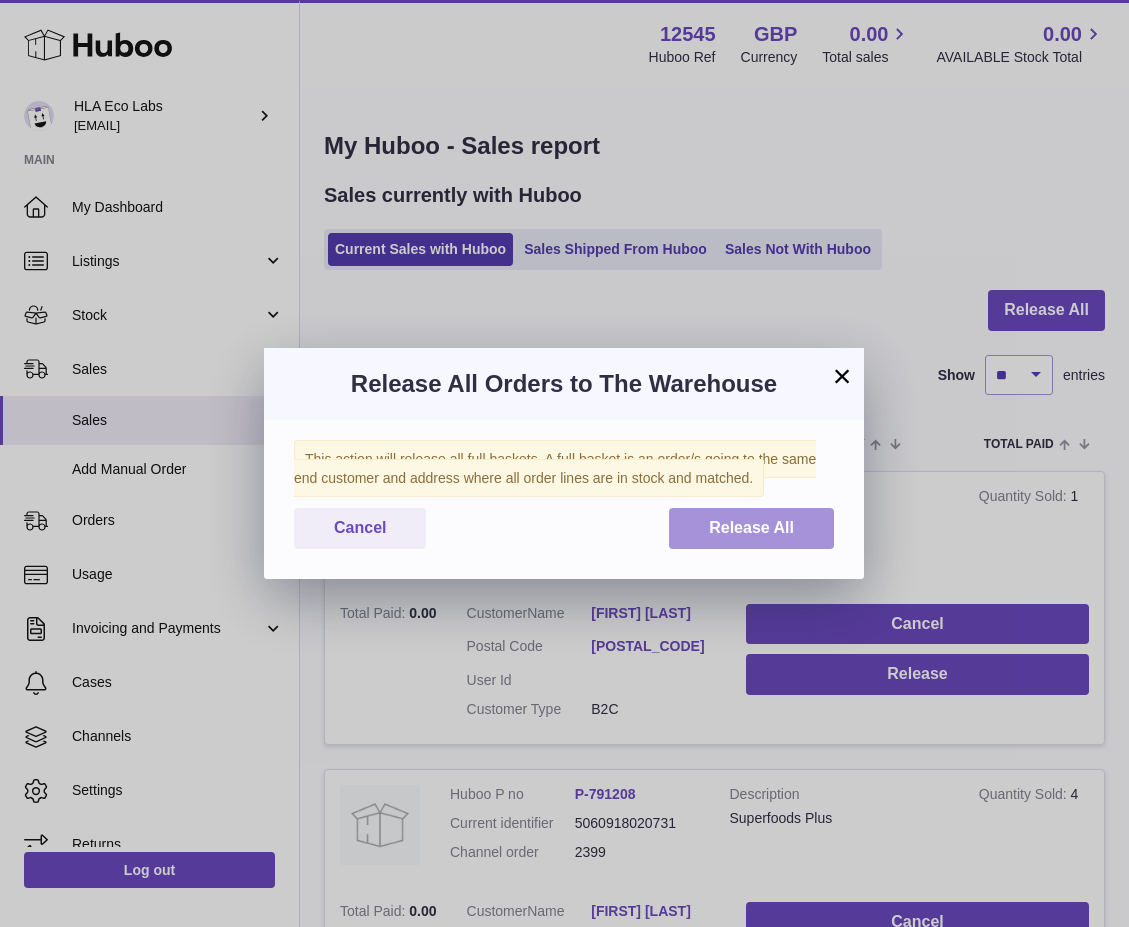 click on "Release All" at bounding box center [751, 527] 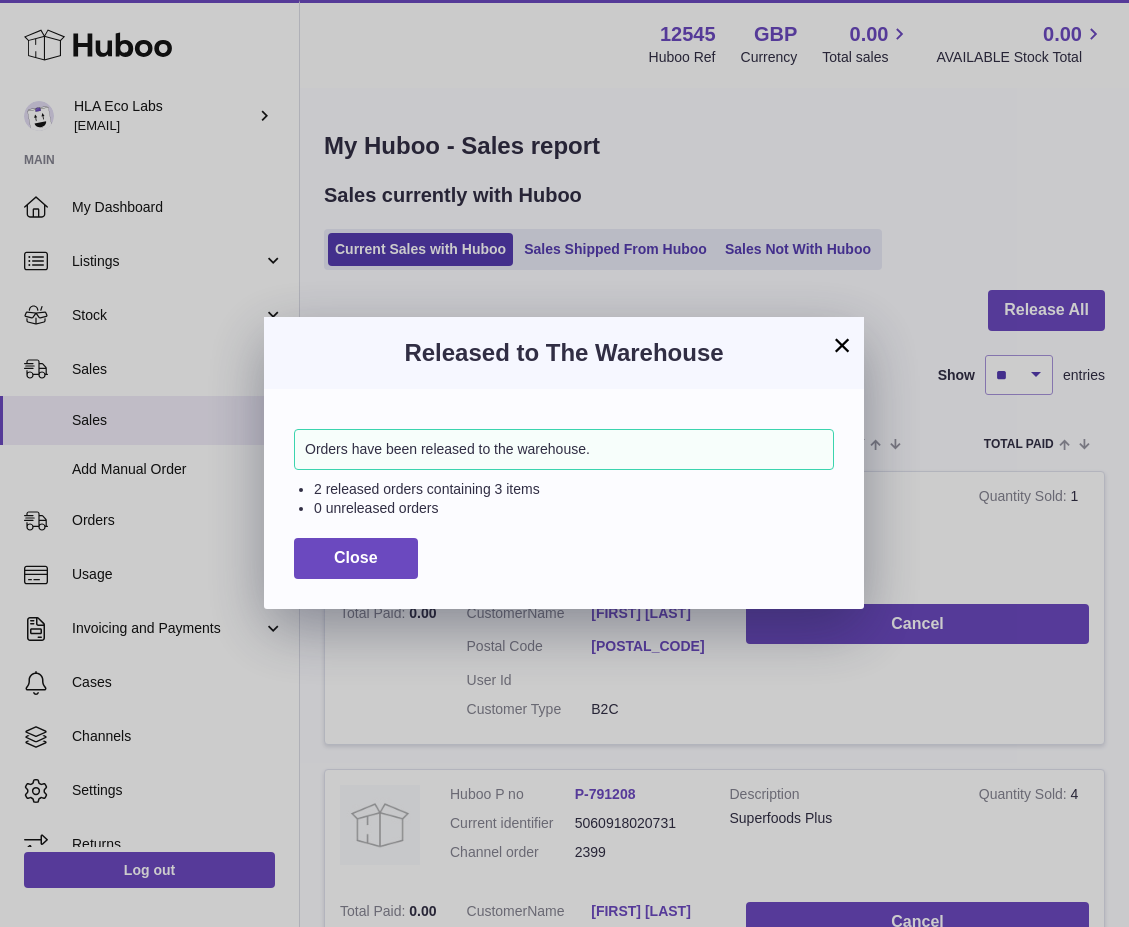 drag, startPoint x: 857, startPoint y: 332, endPoint x: 845, endPoint y: 341, distance: 15 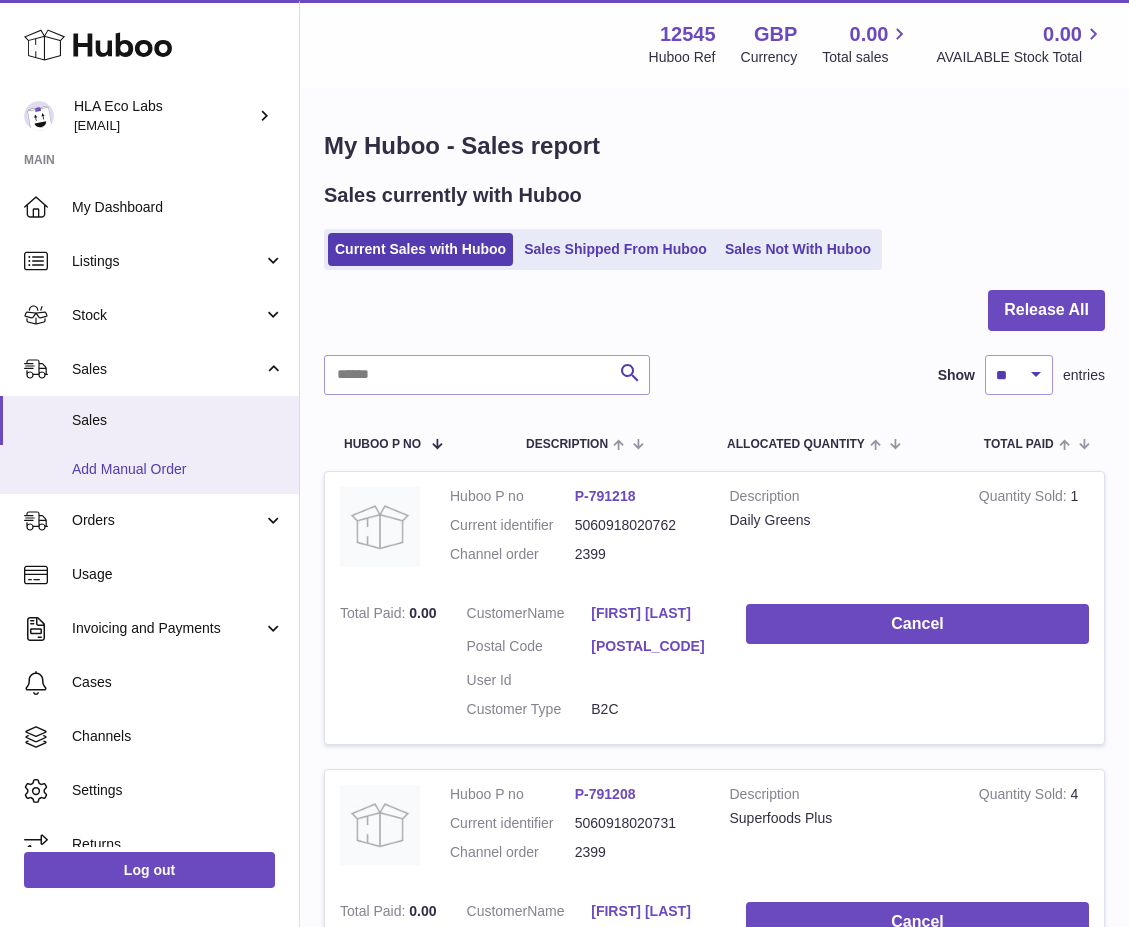 click on "Add Manual Order" at bounding box center (178, 469) 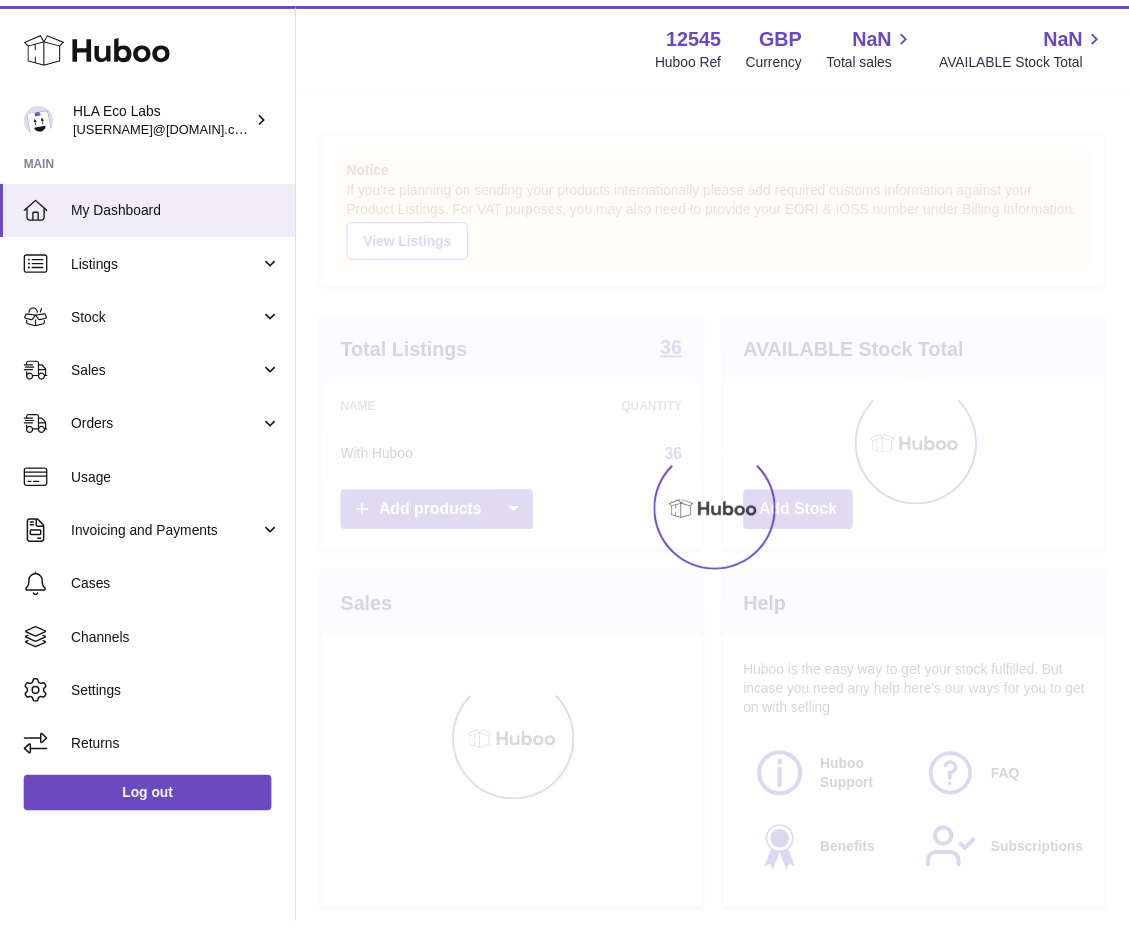 scroll, scrollTop: 0, scrollLeft: 0, axis: both 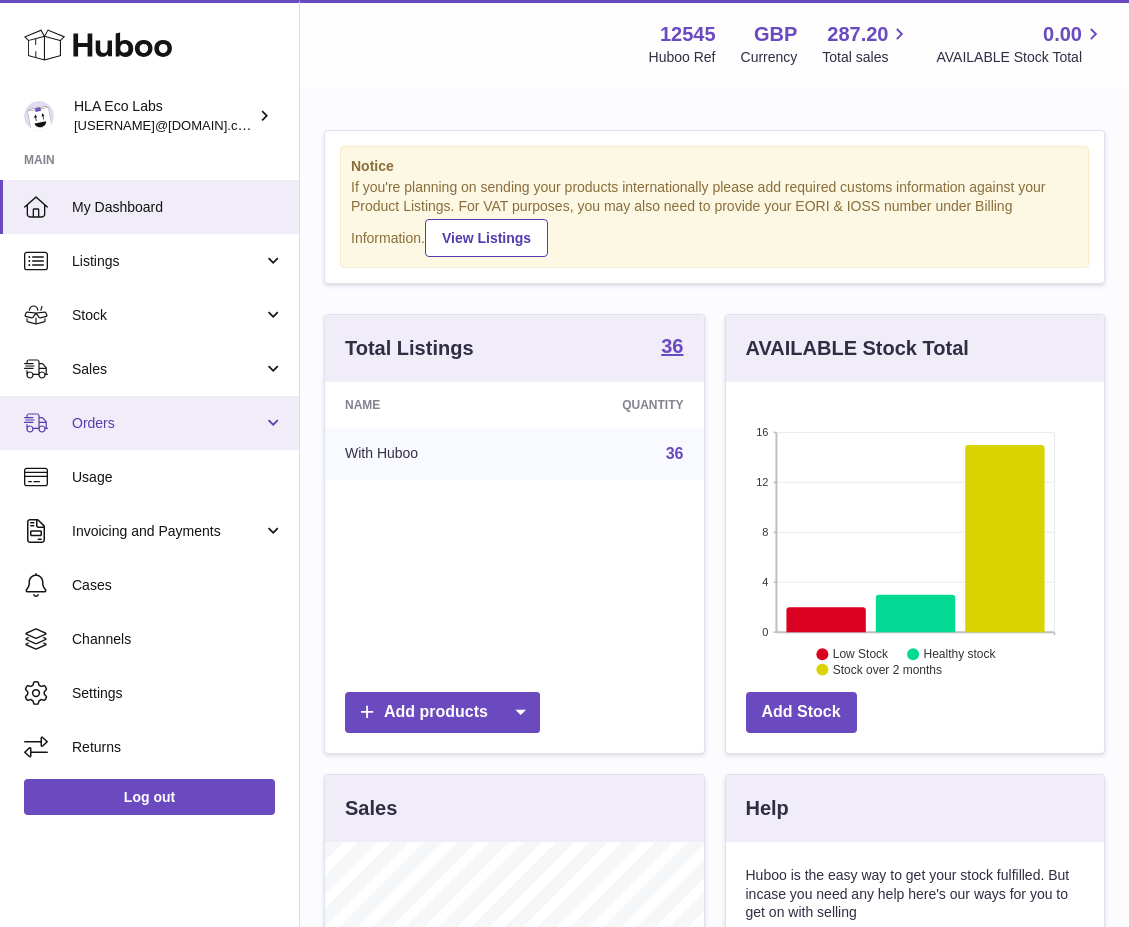 click on "Orders" at bounding box center (149, 423) 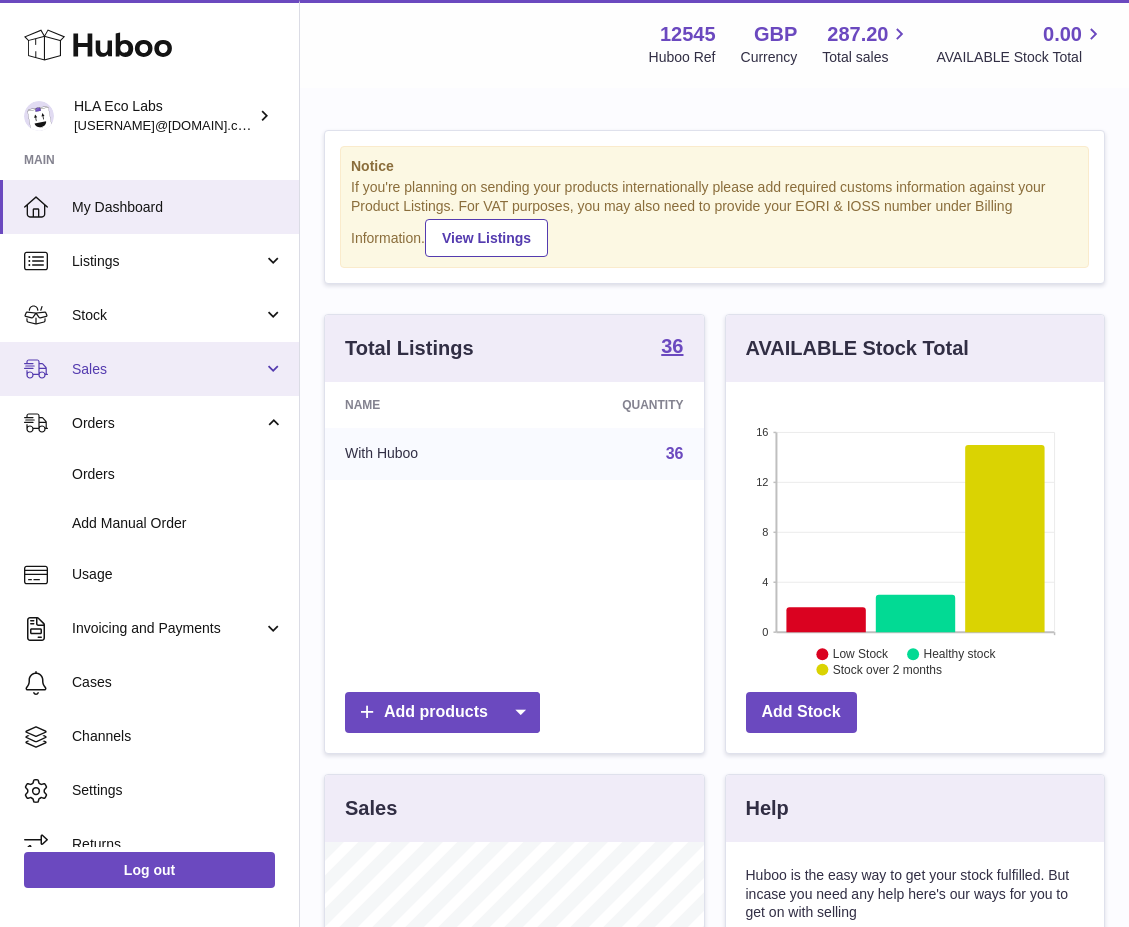 click on "Sales" at bounding box center [167, 369] 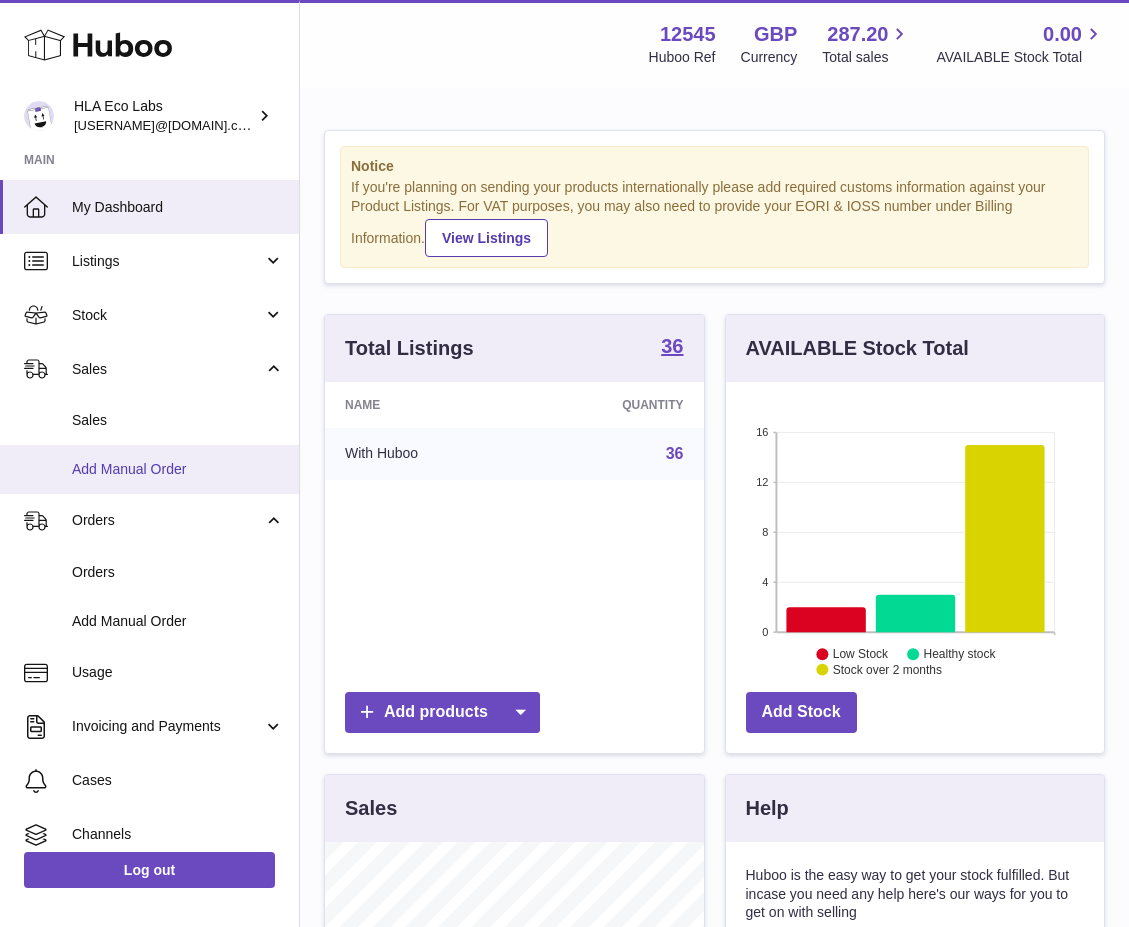 click on "Add Manual Order" at bounding box center [178, 469] 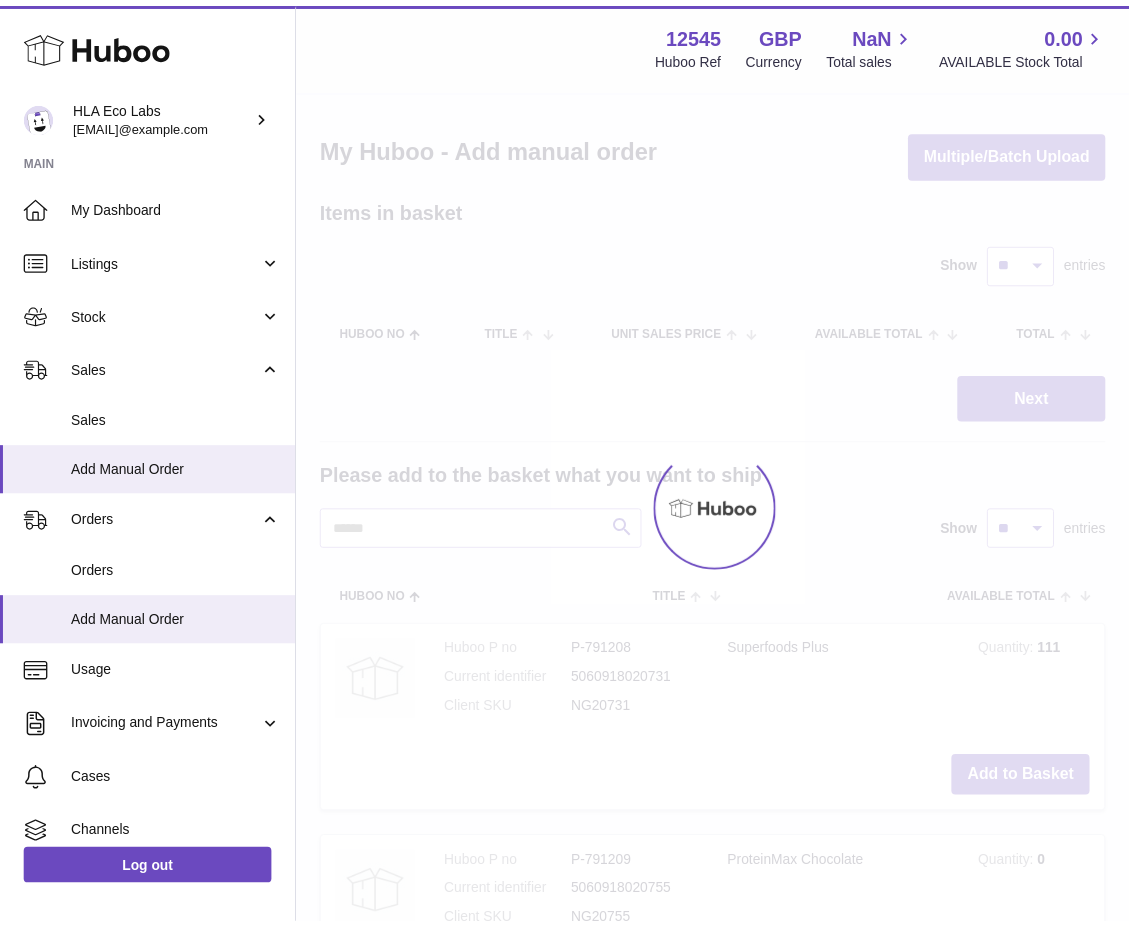 scroll, scrollTop: 0, scrollLeft: 0, axis: both 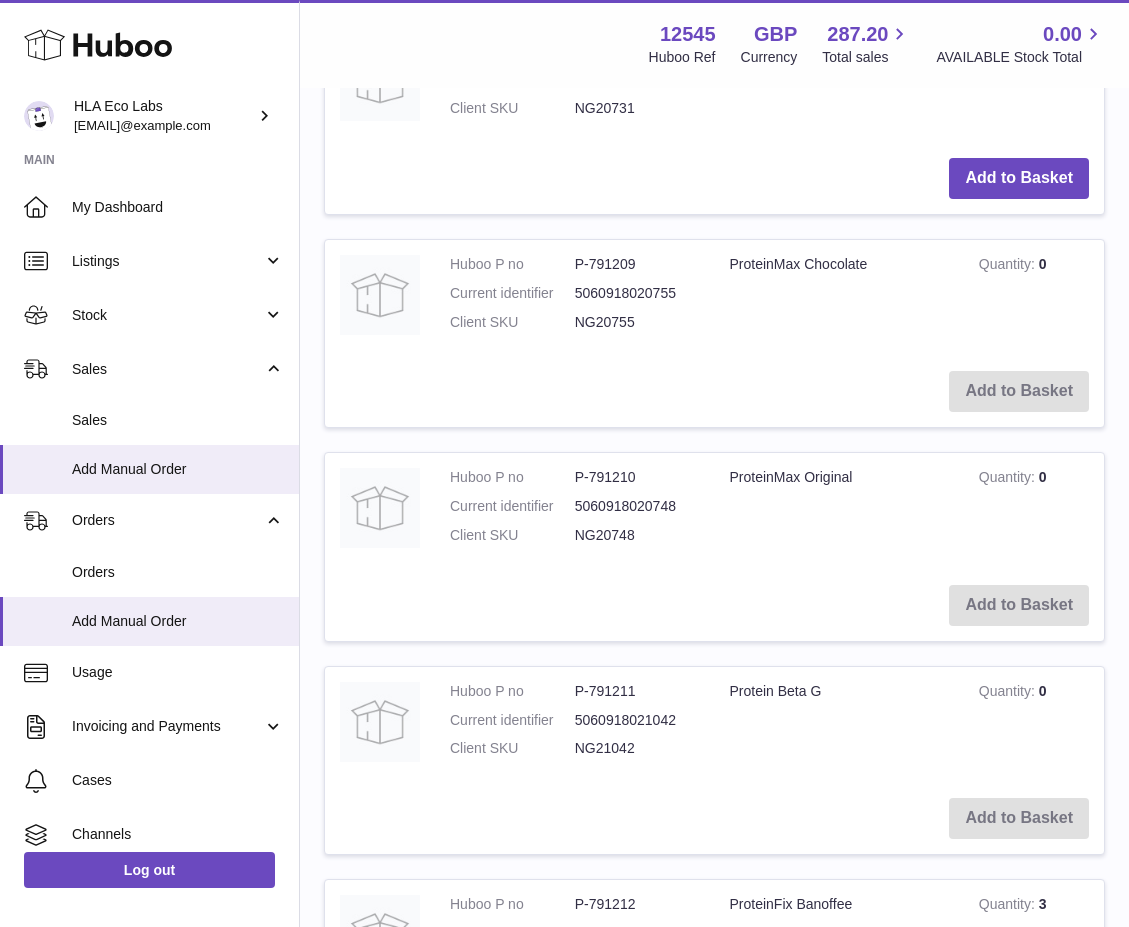 click on "My Huboo - Add manual order
Multiple/Batch Upload
Items in basket
Show
** ** ** ***
entries
Huboo no       Title       Unit Sales Price       AVAILABLE Total       Total
Action
Next
Please add to the basket what you want to ship       Search
Show
** ** ** ***
entries
Huboo no       Title
AVAILABLE Total
Action
Huboo P no   P-791208   Current identifier   5060918020731     Client SKU   NG20731
Superfoods Plus
Quantity 111
Add to Basket
Huboo P no   P-791209   Current identifier   5060918020755     Client SKU   NG20755
ProteinMax Chocolate
Quantity 0
Add to Basket
Huboo P no   P-791210   Current identifier   5060918020748     Client SKU" at bounding box center (714, 913) 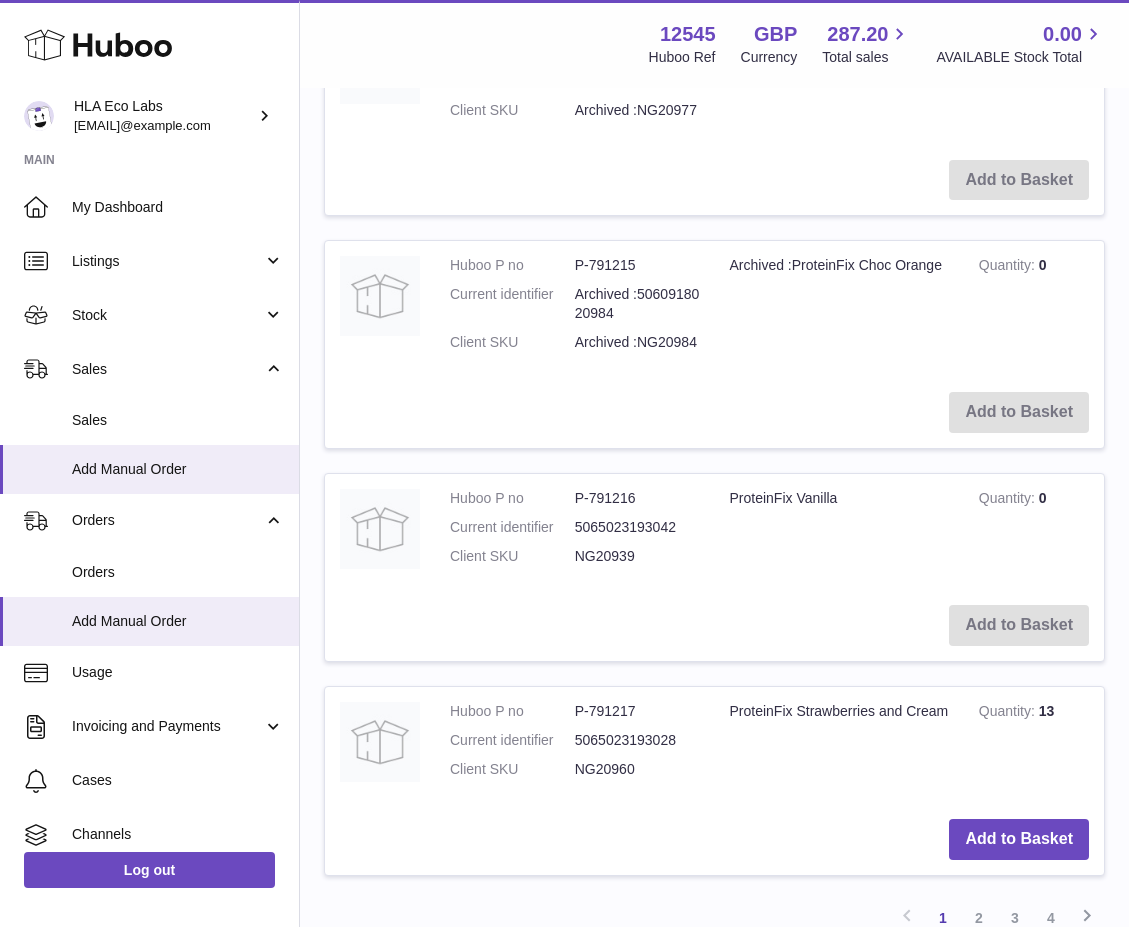 scroll, scrollTop: 1900, scrollLeft: 0, axis: vertical 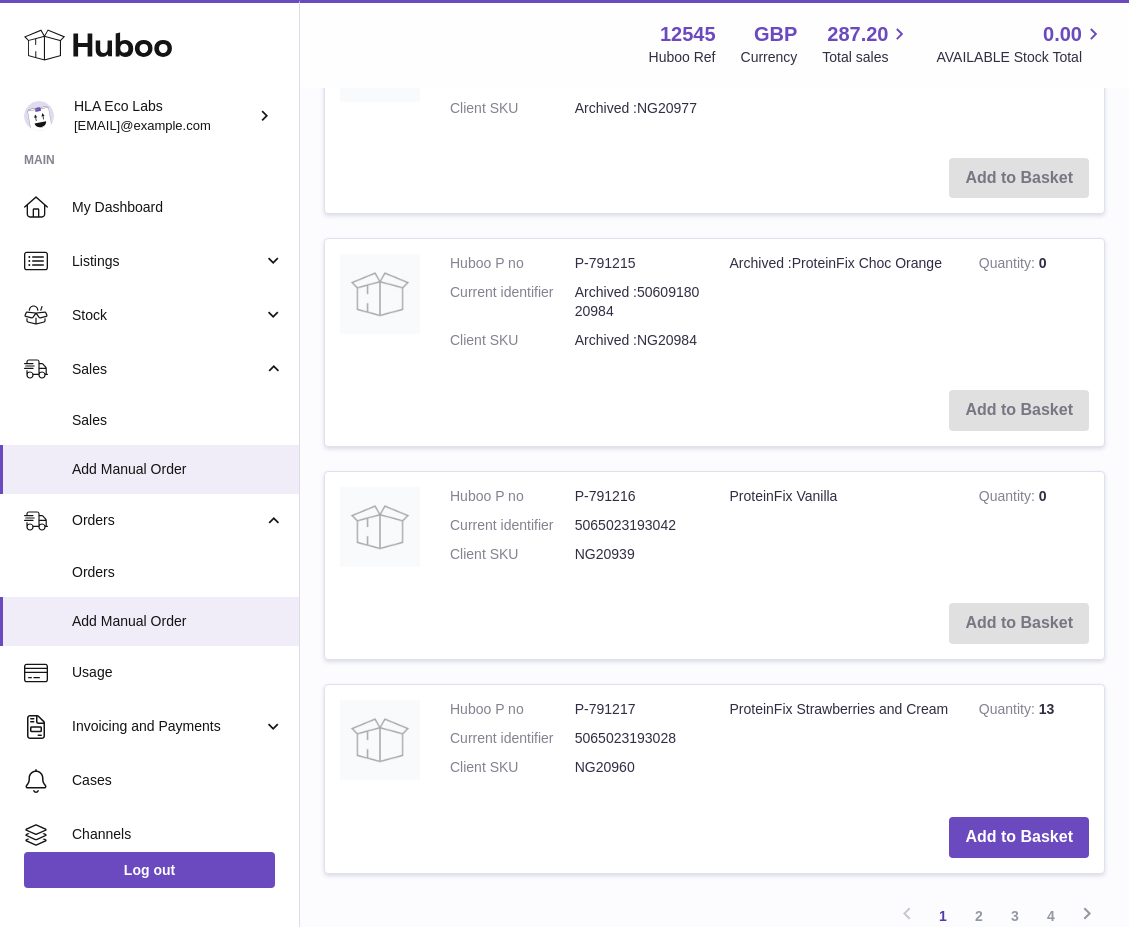 click on "ProteinFix Strawberries and Cream" at bounding box center (839, 743) 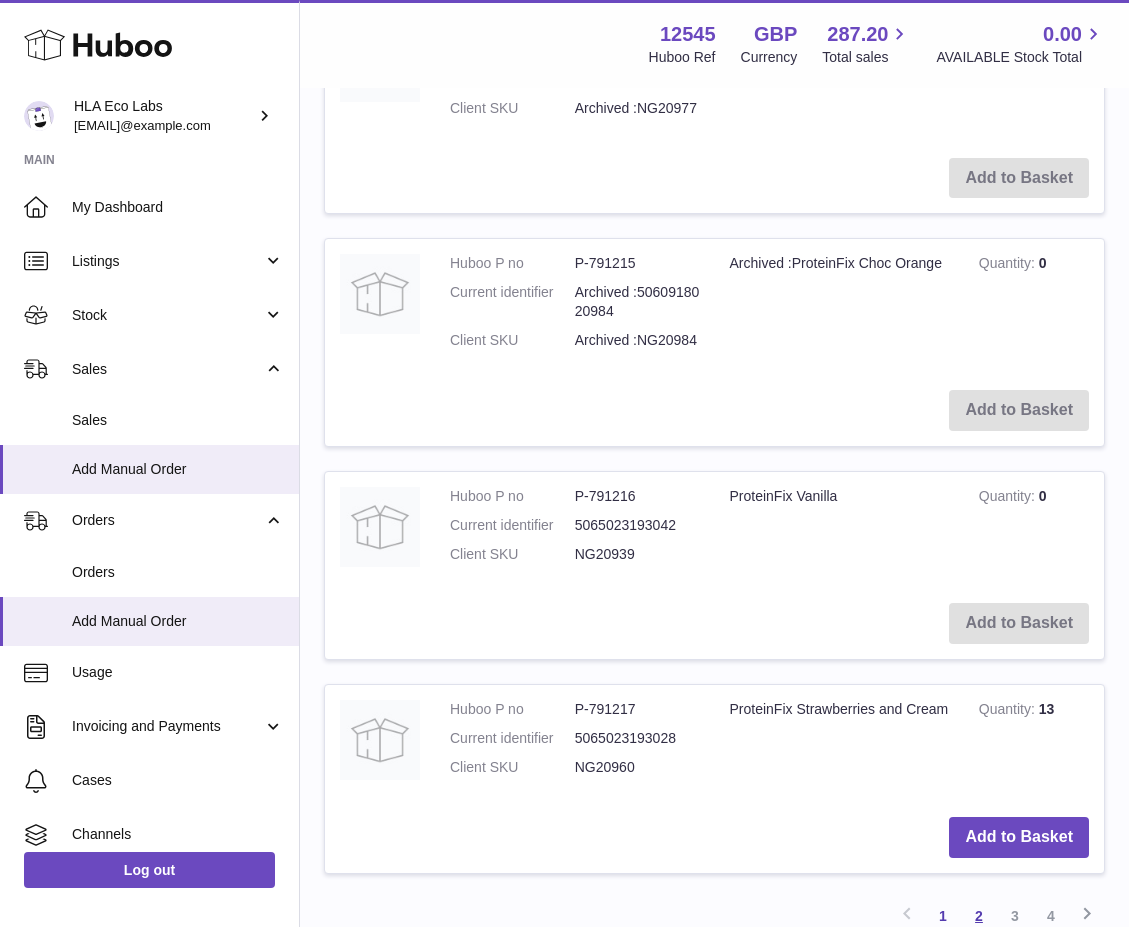 drag, startPoint x: 976, startPoint y: 919, endPoint x: 1016, endPoint y: 915, distance: 40.1995 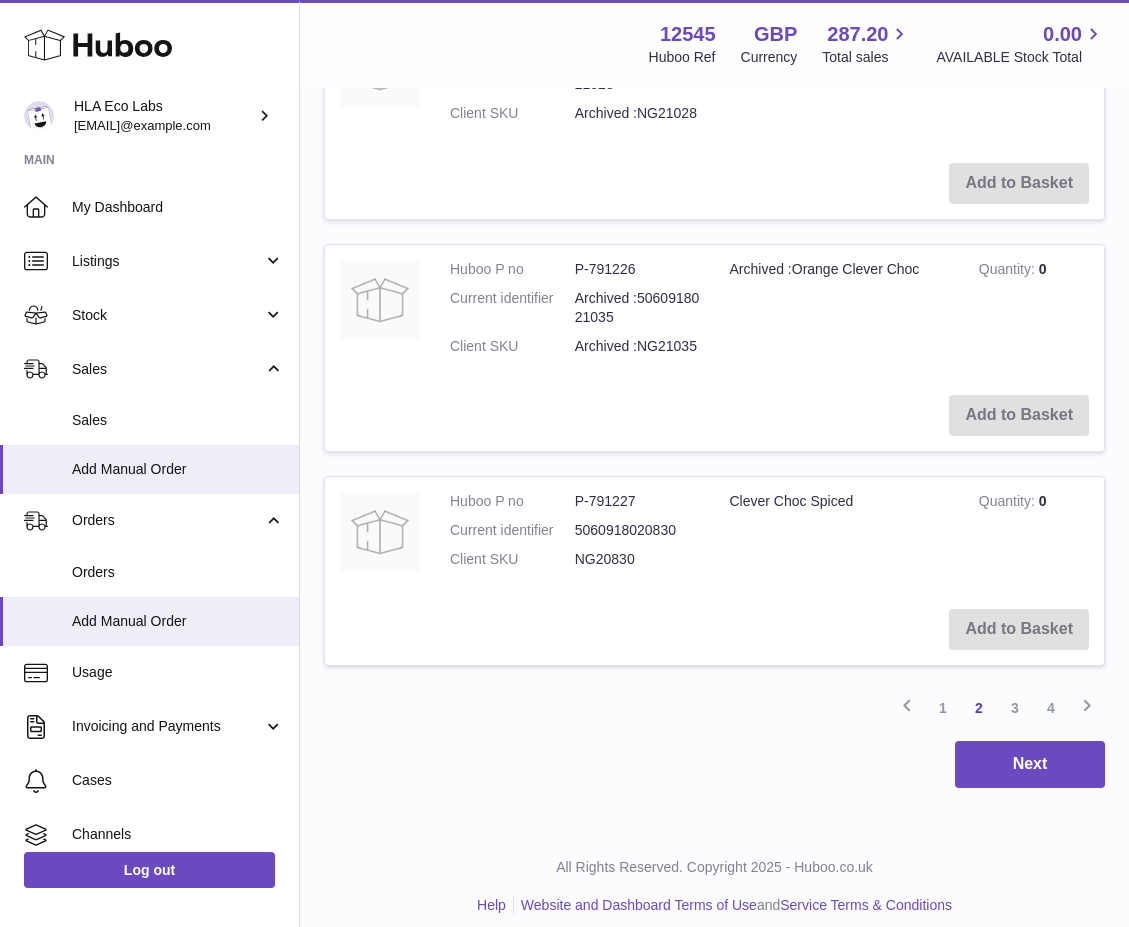 scroll, scrollTop: 2126, scrollLeft: 0, axis: vertical 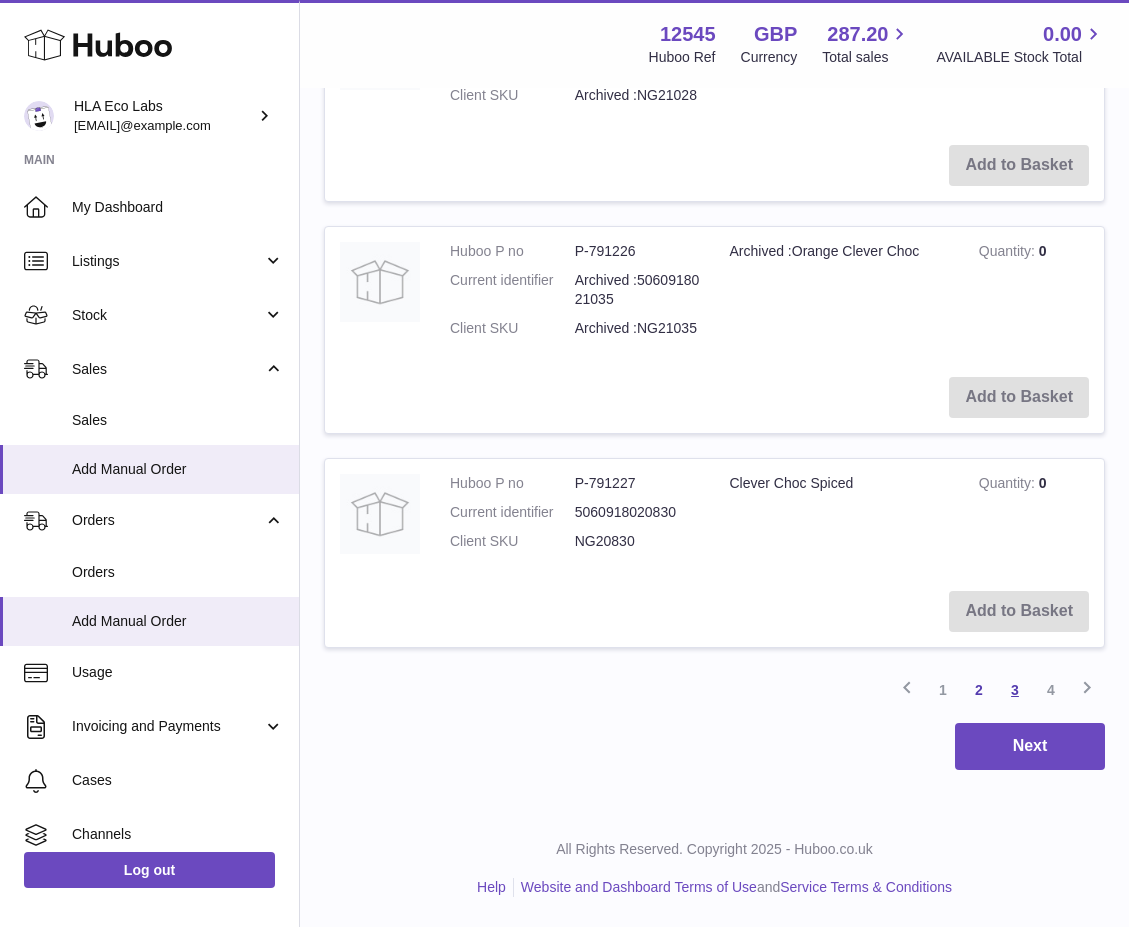 click on "3" at bounding box center [1015, 690] 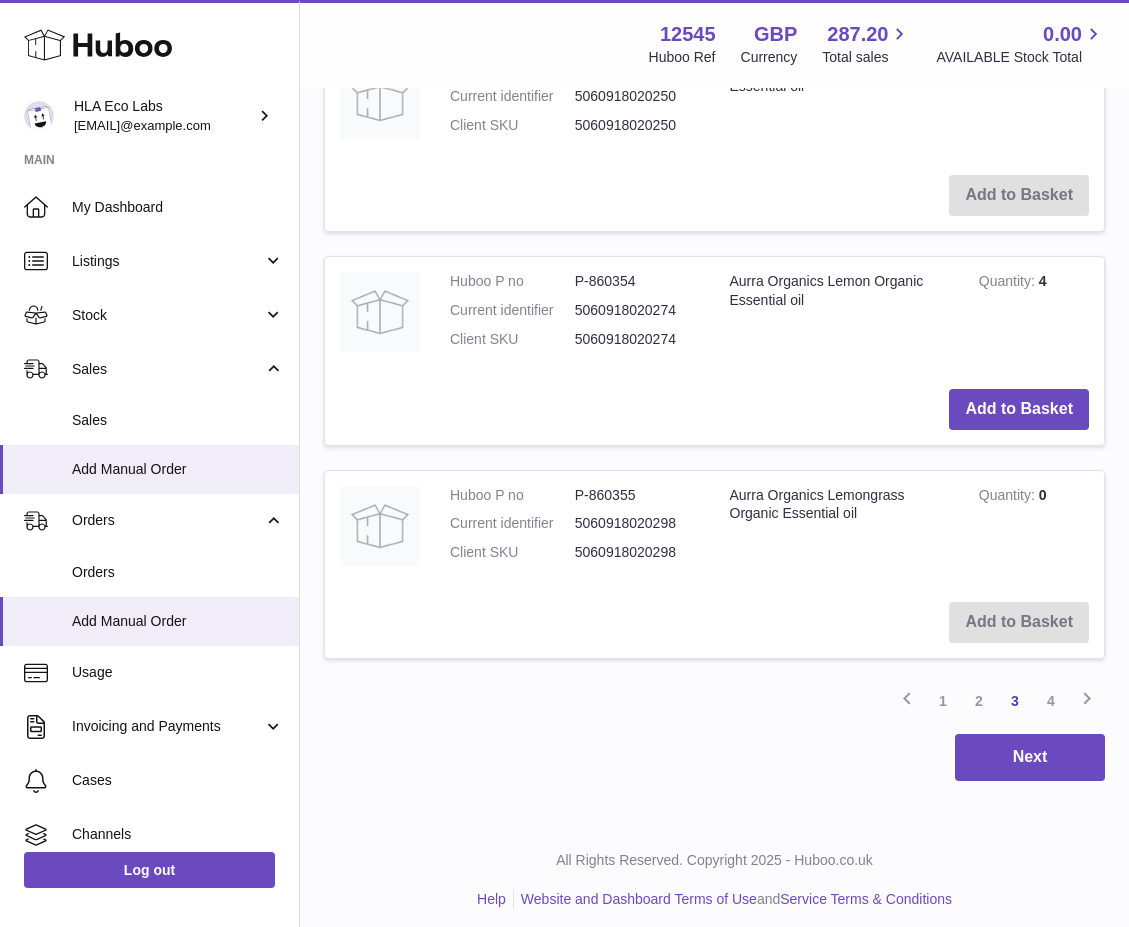 scroll, scrollTop: 2089, scrollLeft: 0, axis: vertical 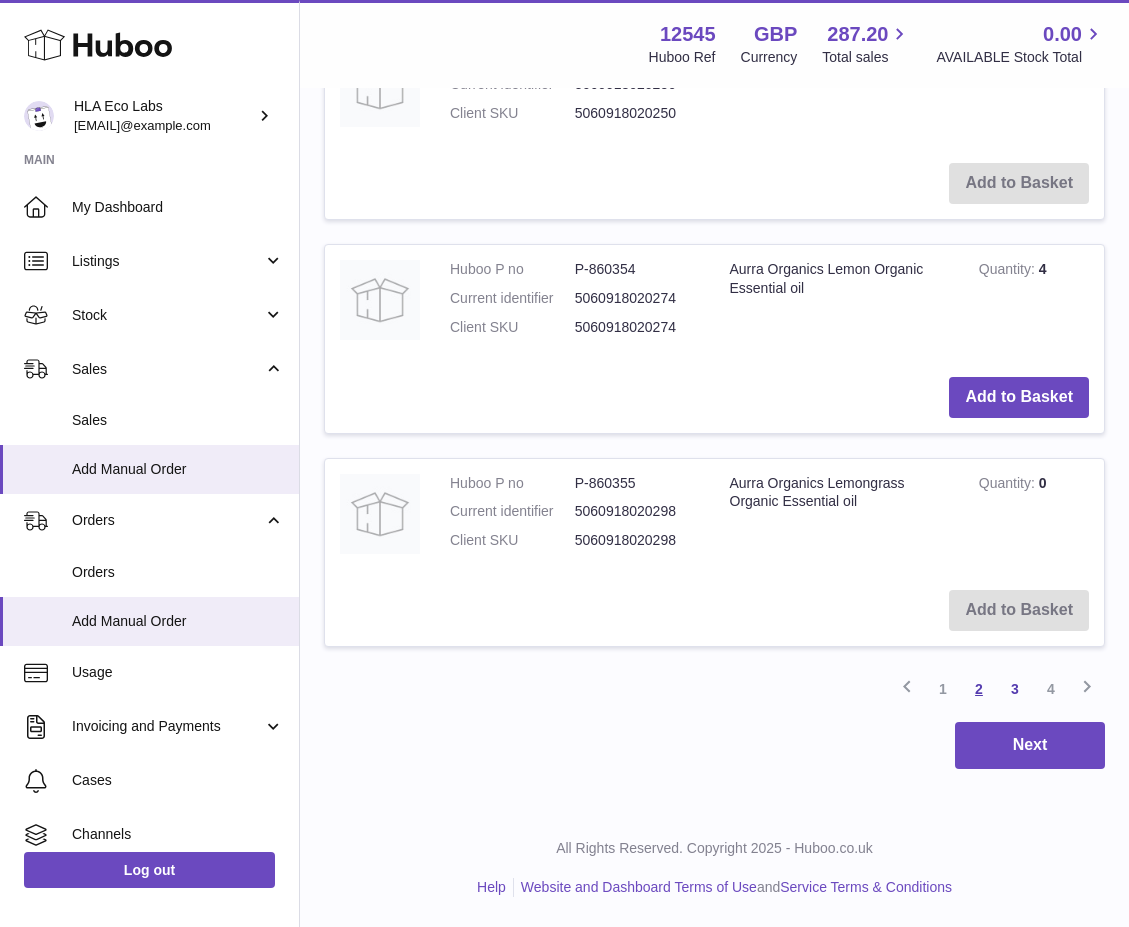 click on "2" at bounding box center [979, 689] 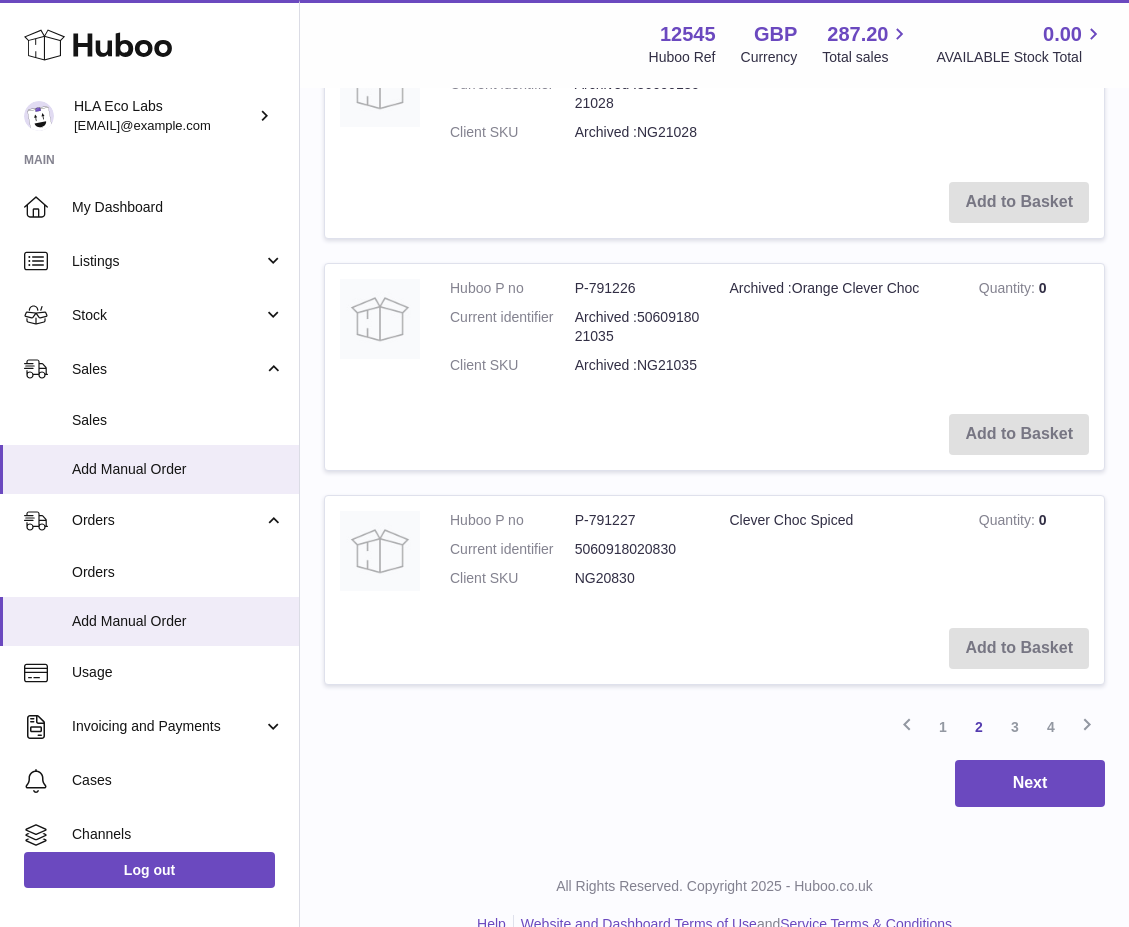 scroll, scrollTop: 2090, scrollLeft: 0, axis: vertical 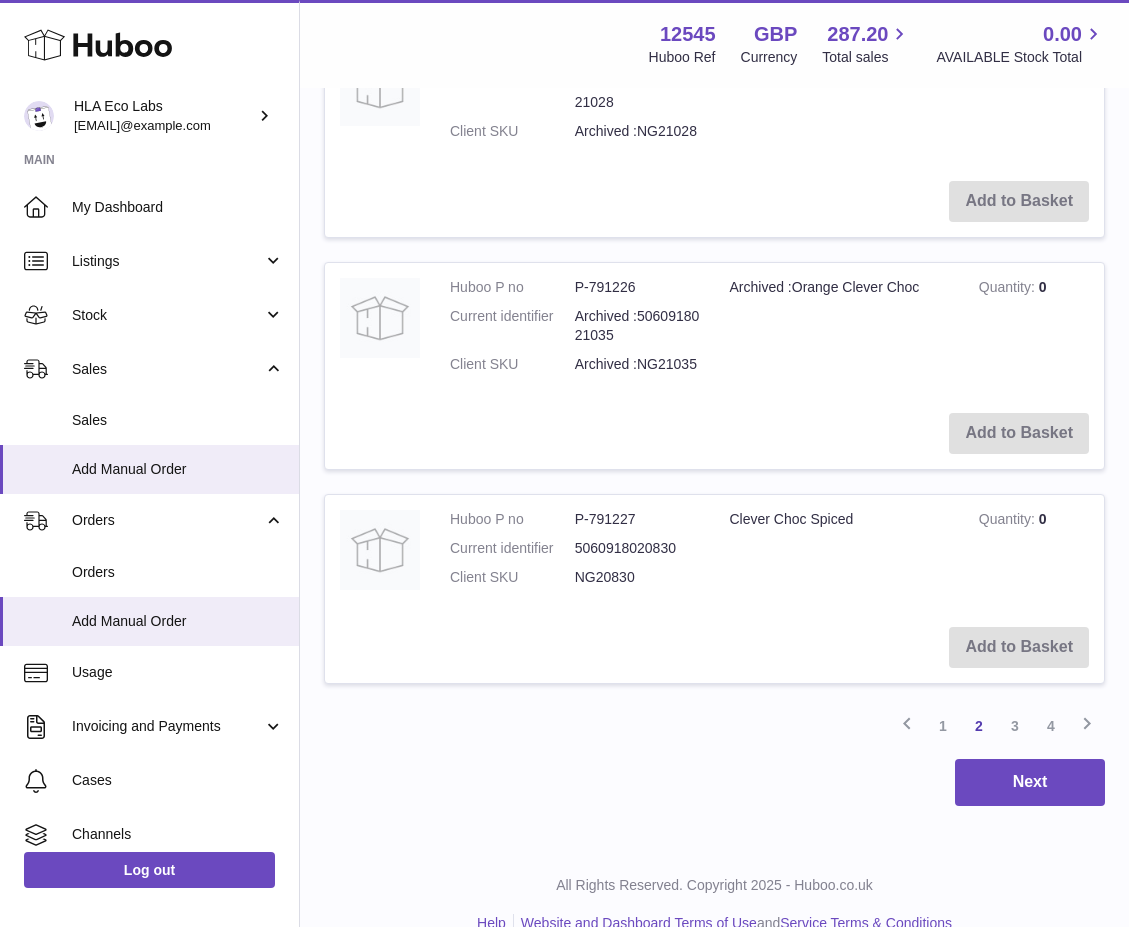 click on "1" at bounding box center (943, 726) 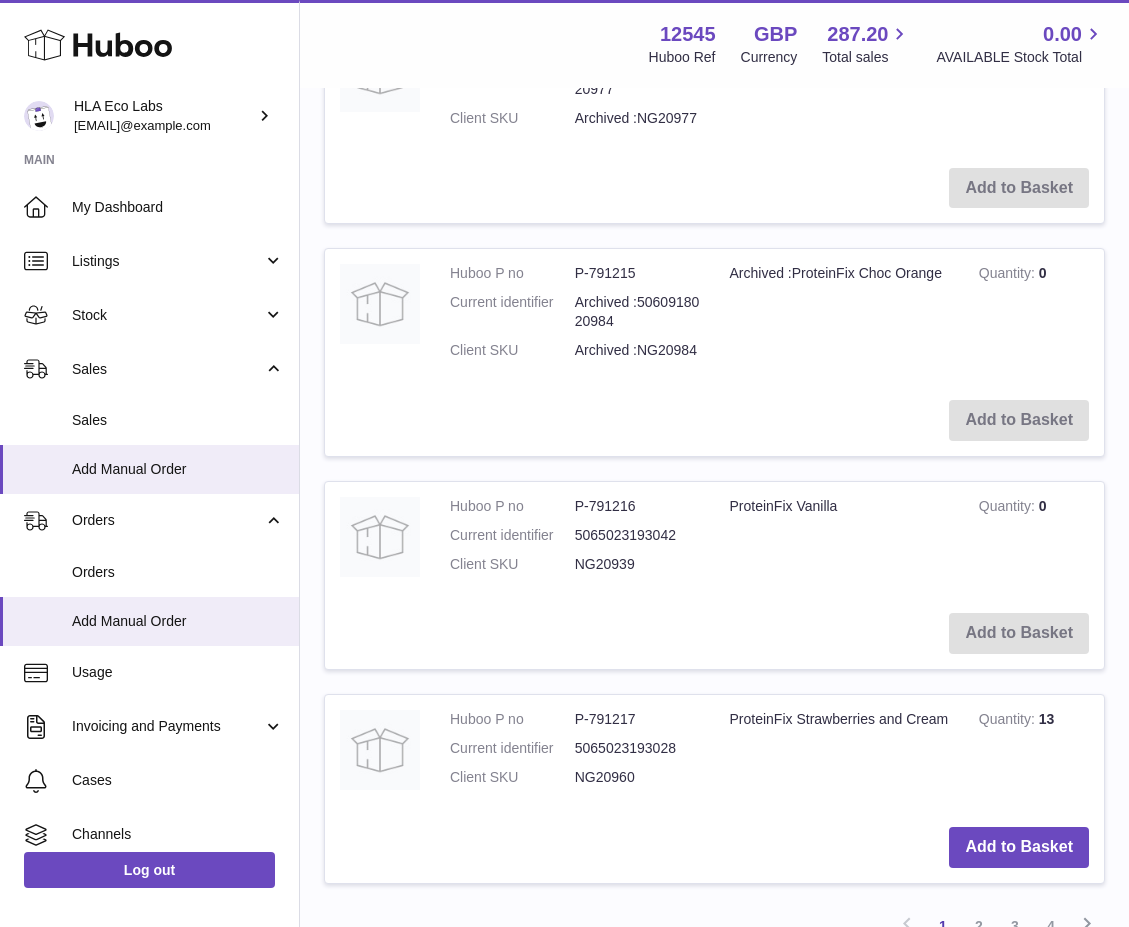 scroll, scrollTop: 1990, scrollLeft: 0, axis: vertical 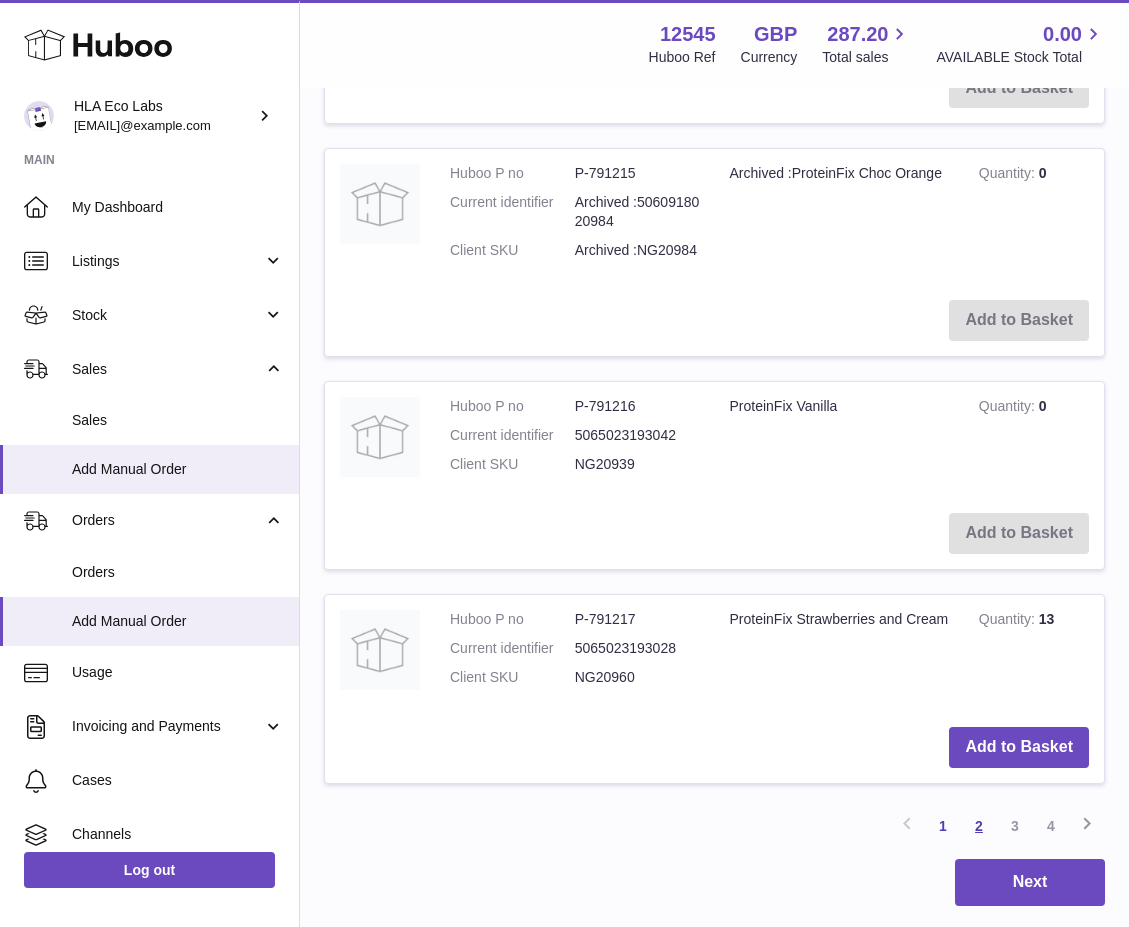 click on "2" at bounding box center [979, 826] 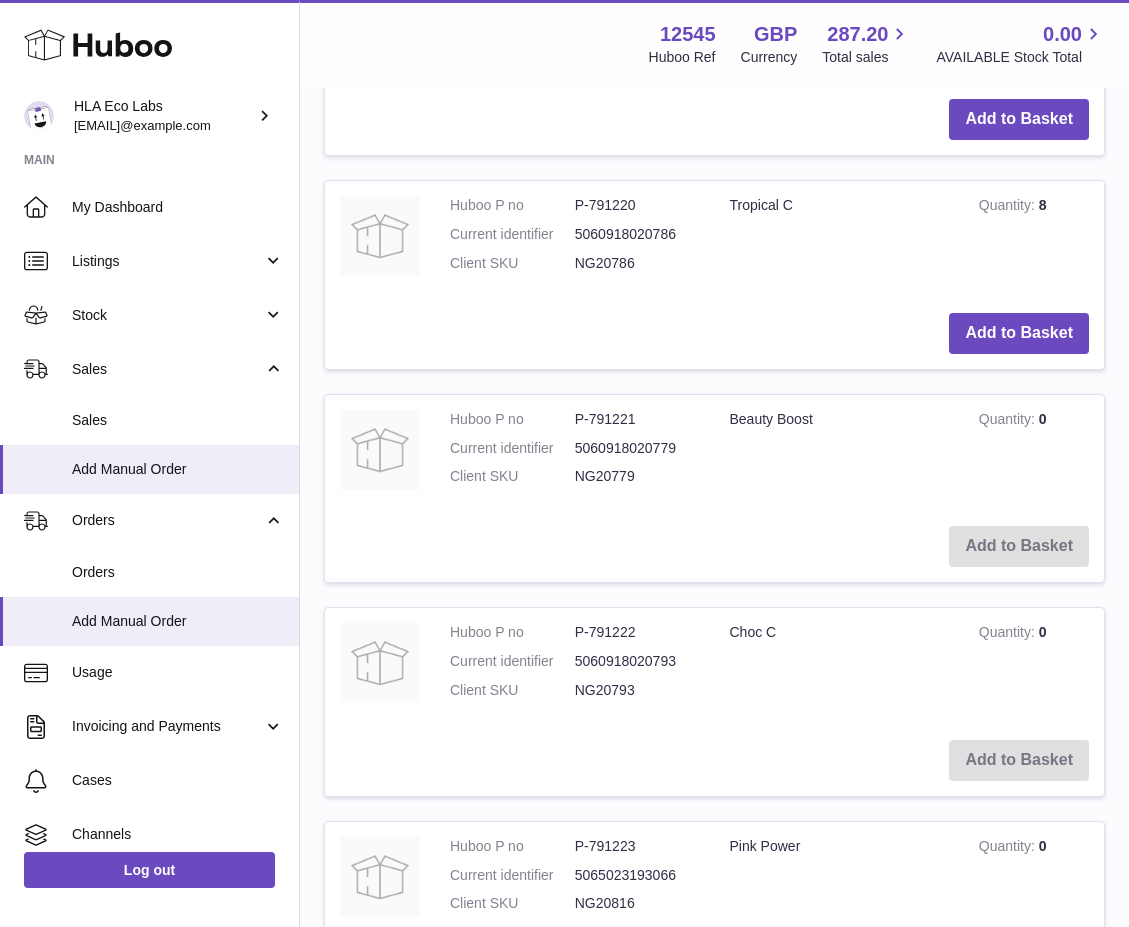 scroll, scrollTop: 326, scrollLeft: 0, axis: vertical 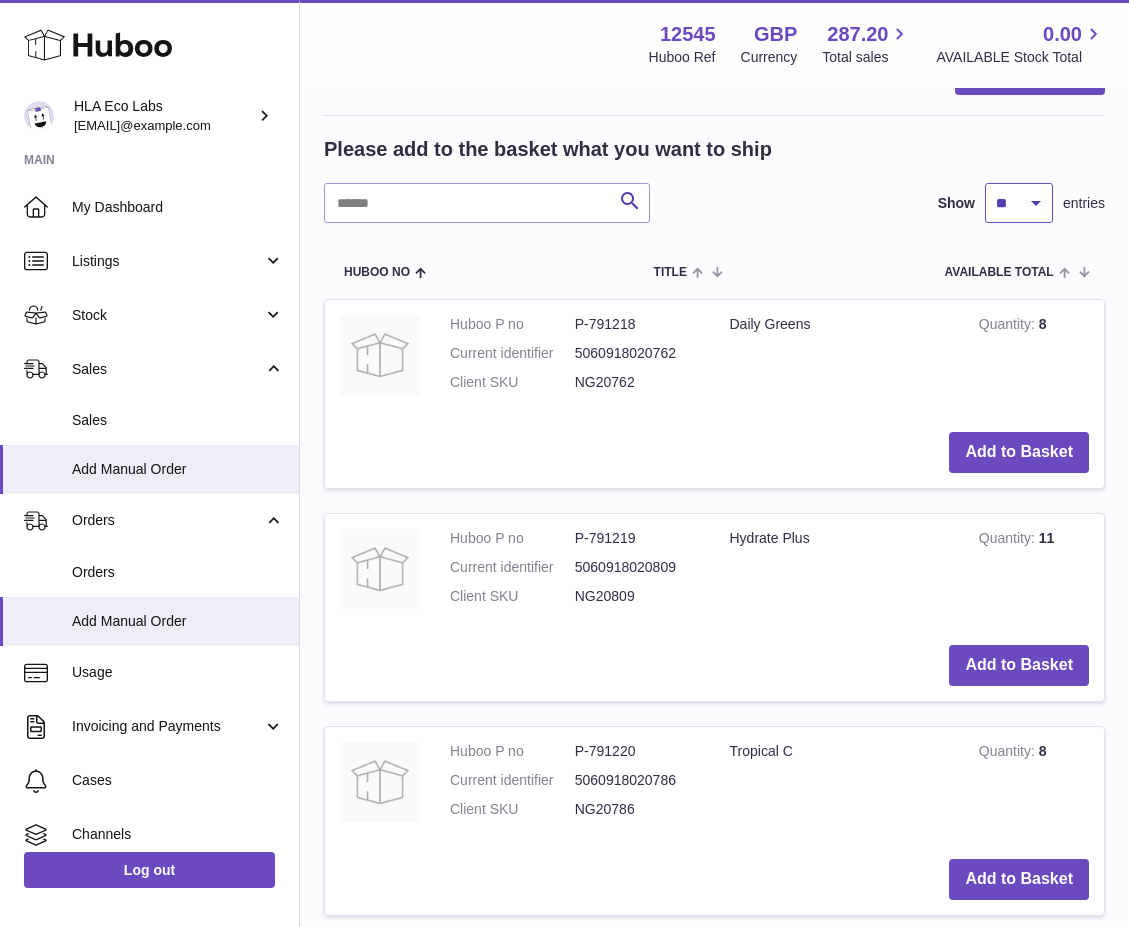 click on "** ** ** ***" at bounding box center (1019, 203) 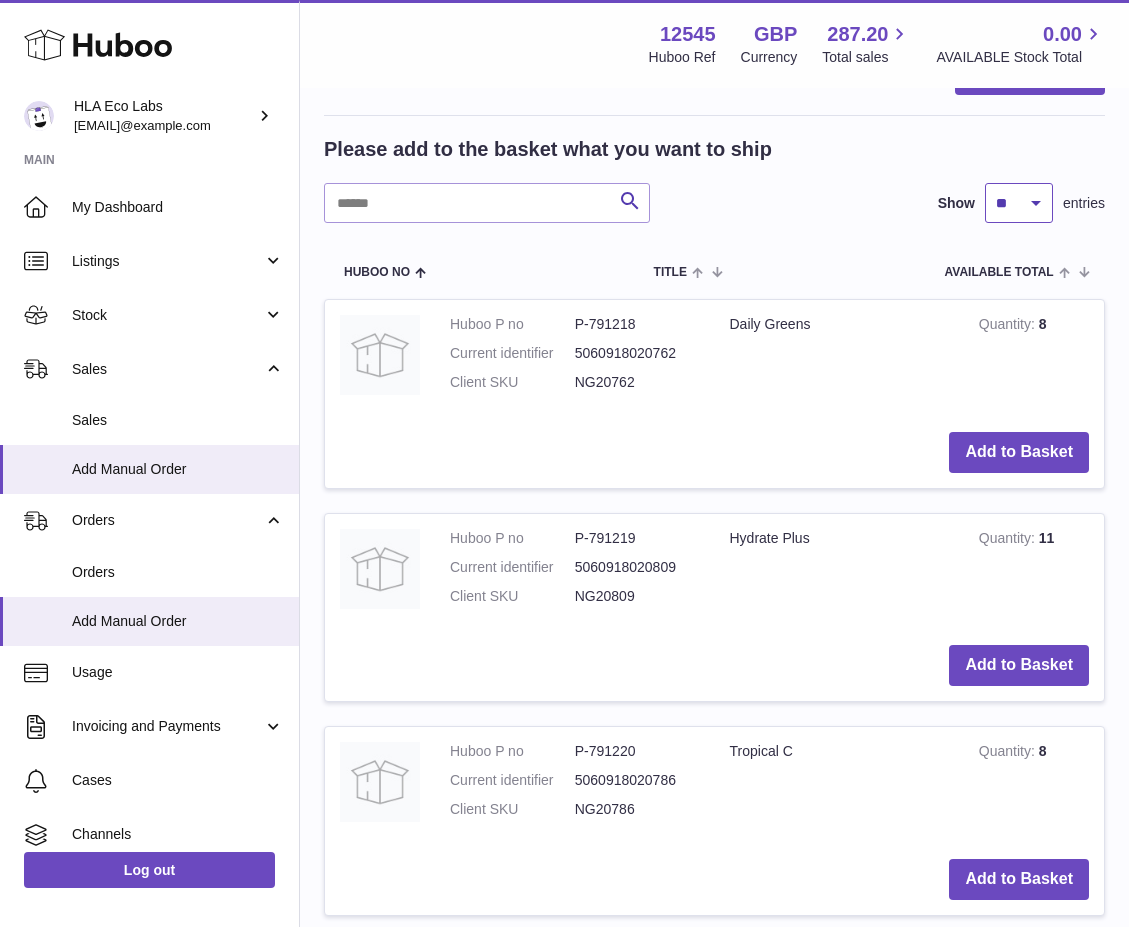 select on "***" 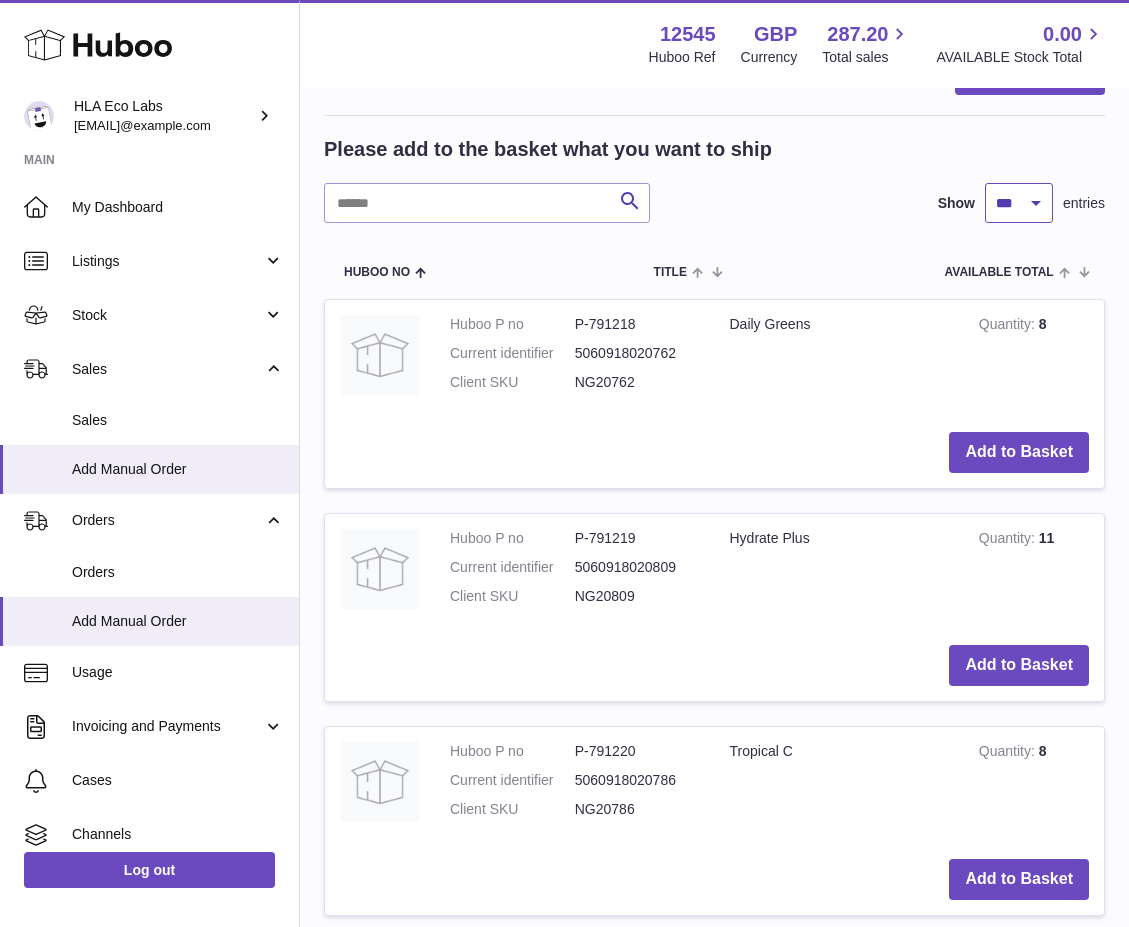 click on "** ** ** ***" at bounding box center (1019, 203) 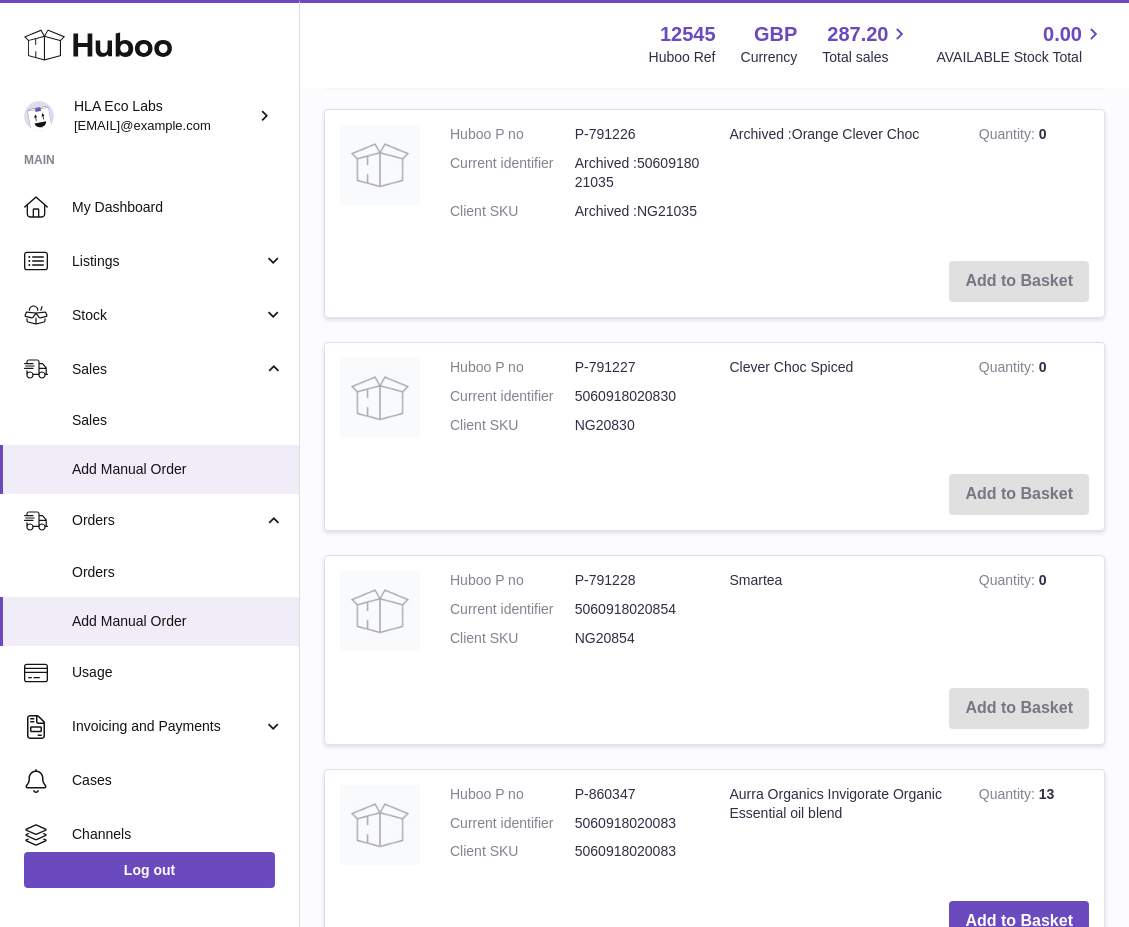 scroll, scrollTop: 4626, scrollLeft: 0, axis: vertical 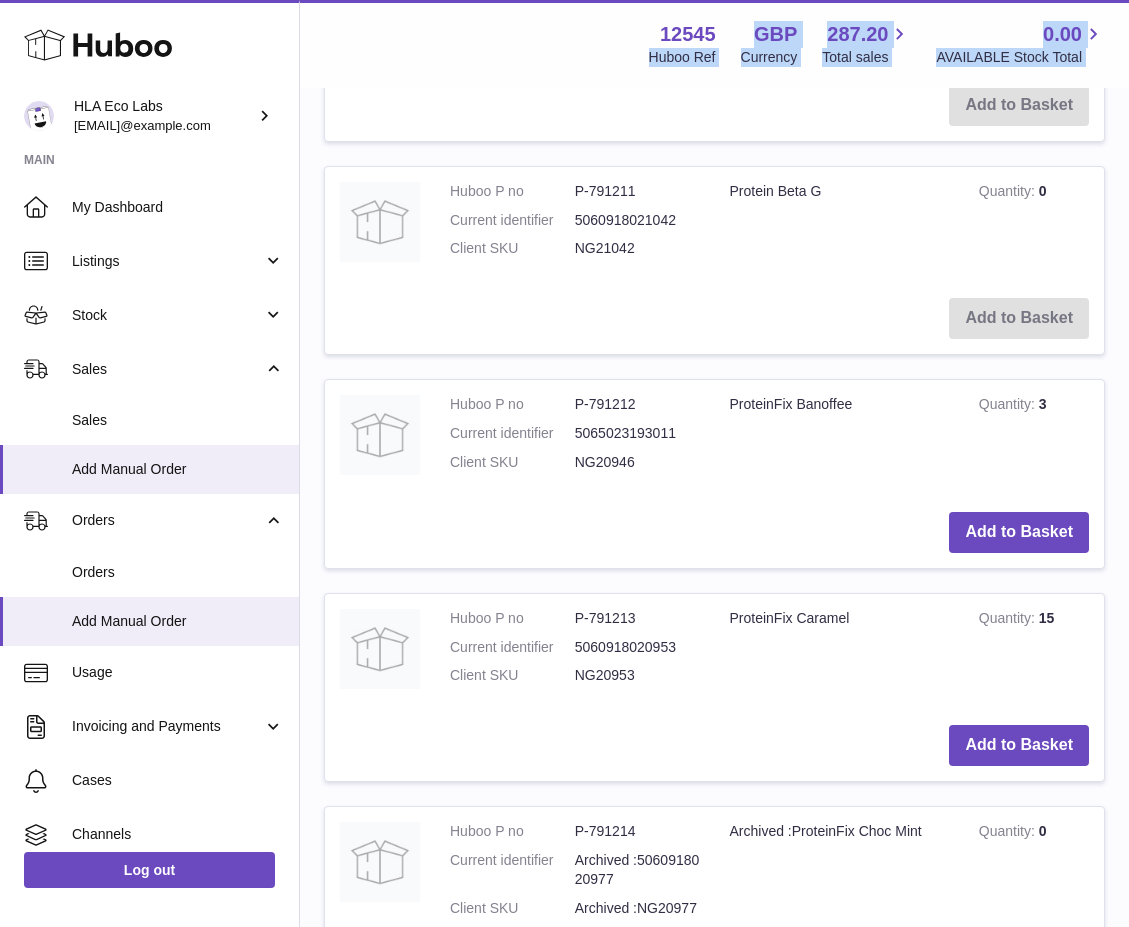 click on "Menu   Huboo     12545   Huboo Ref    GBP   Currency   287.20     Total sales   0.00     AVAILABLE Stock Total   Currency   GBP   Total sales   287.20   AVAILABLE Stock Total   0.00   My Huboo - Add manual order
Multiple/Batch Upload
Items in basket
Show
** ** ** ***
entries
Huboo no       Title       Unit Sales Price       AVAILABLE Total       Total
Action
Next
Please add to the basket what you want to ship       Search
Show
** ** ** ***
entries
Huboo no       Title
AVAILABLE Total
Action
Huboo P no   P-791208   Current identifier   5060918020731     Client SKU   NG20731
Superfoods Plus
Quantity 111
Add to Basket
Huboo P no   P-791209   Current identifier   5060918020755     Client SKU" at bounding box center [714, 3563] 